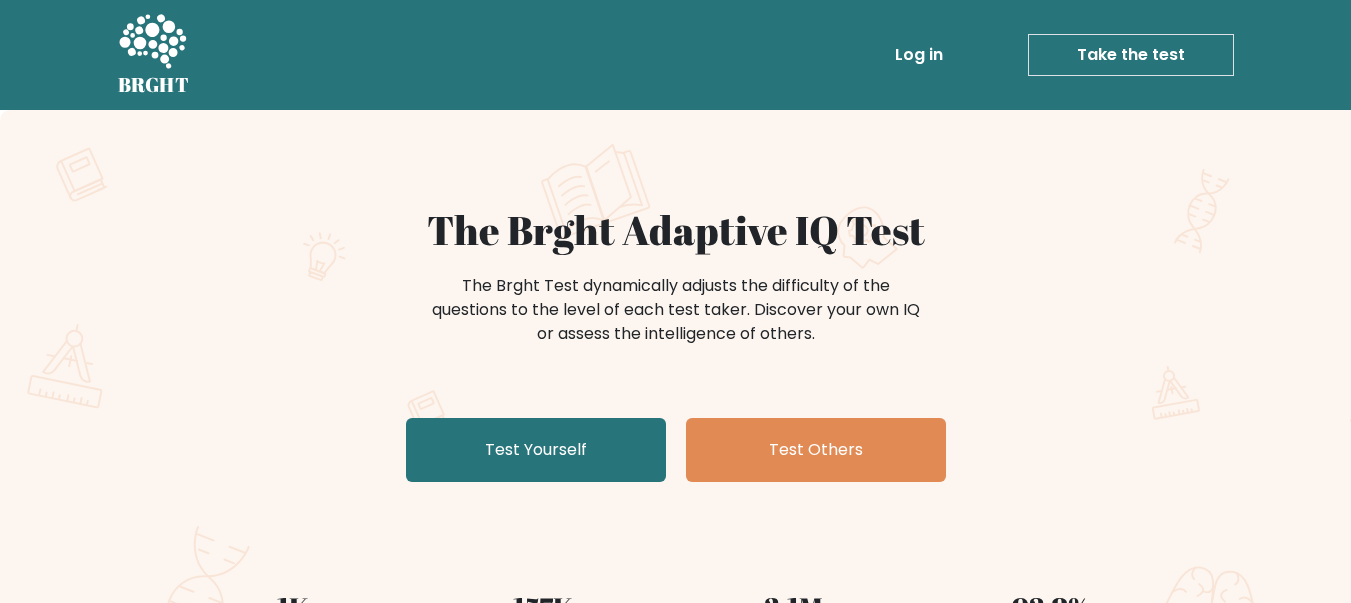 scroll, scrollTop: 0, scrollLeft: 0, axis: both 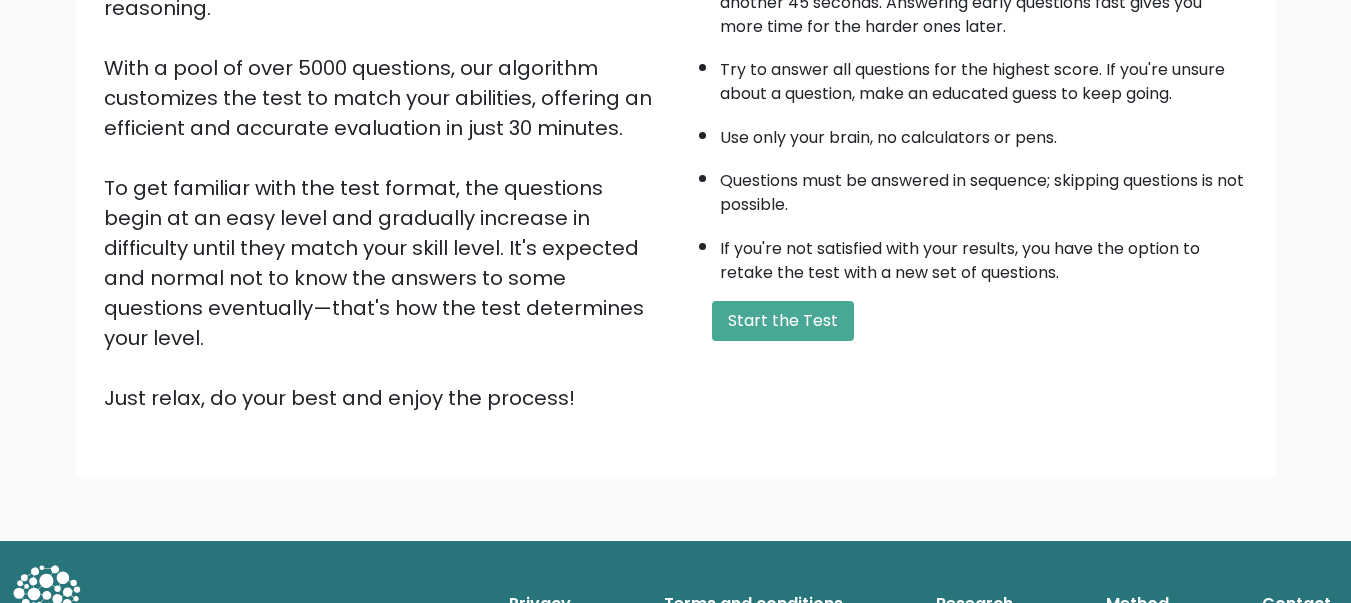 click on "Start the Test" at bounding box center (783, 321) 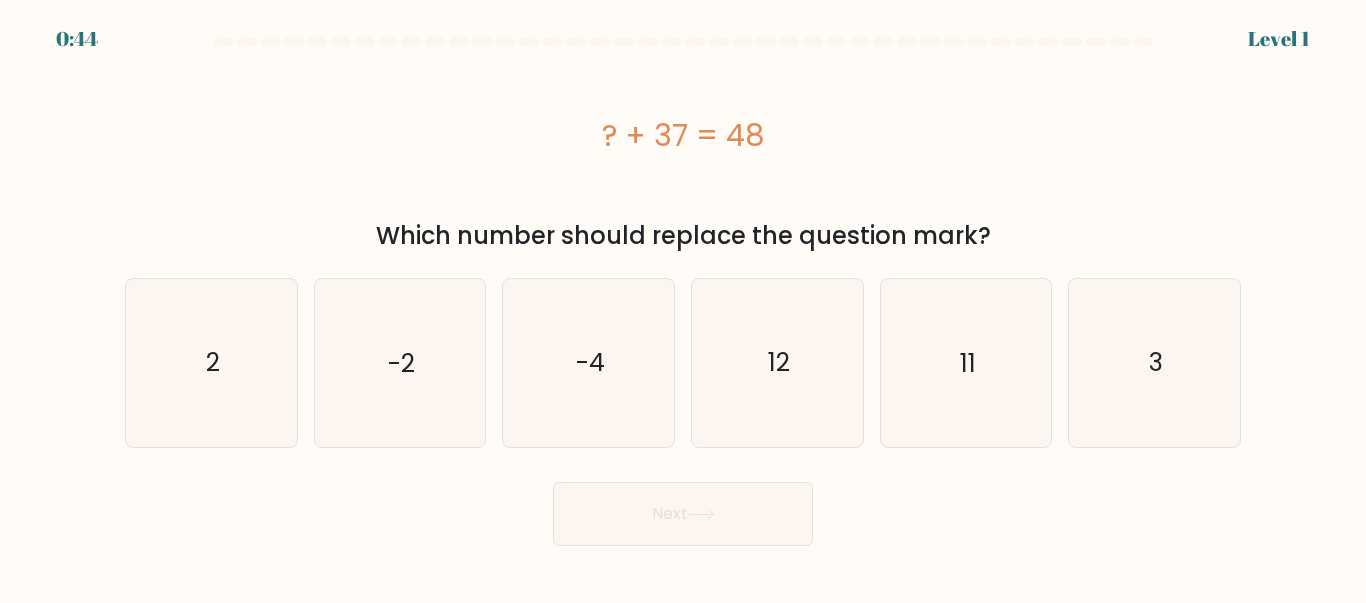 scroll, scrollTop: 0, scrollLeft: 0, axis: both 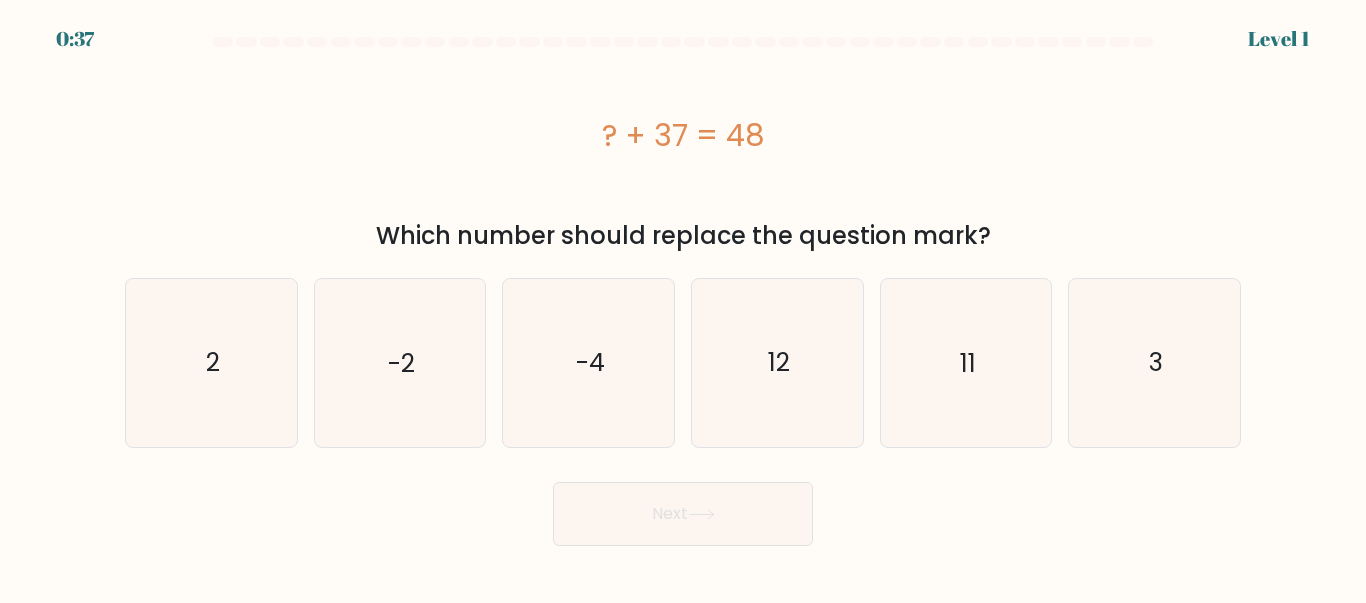 click on "11" at bounding box center [965, 362] 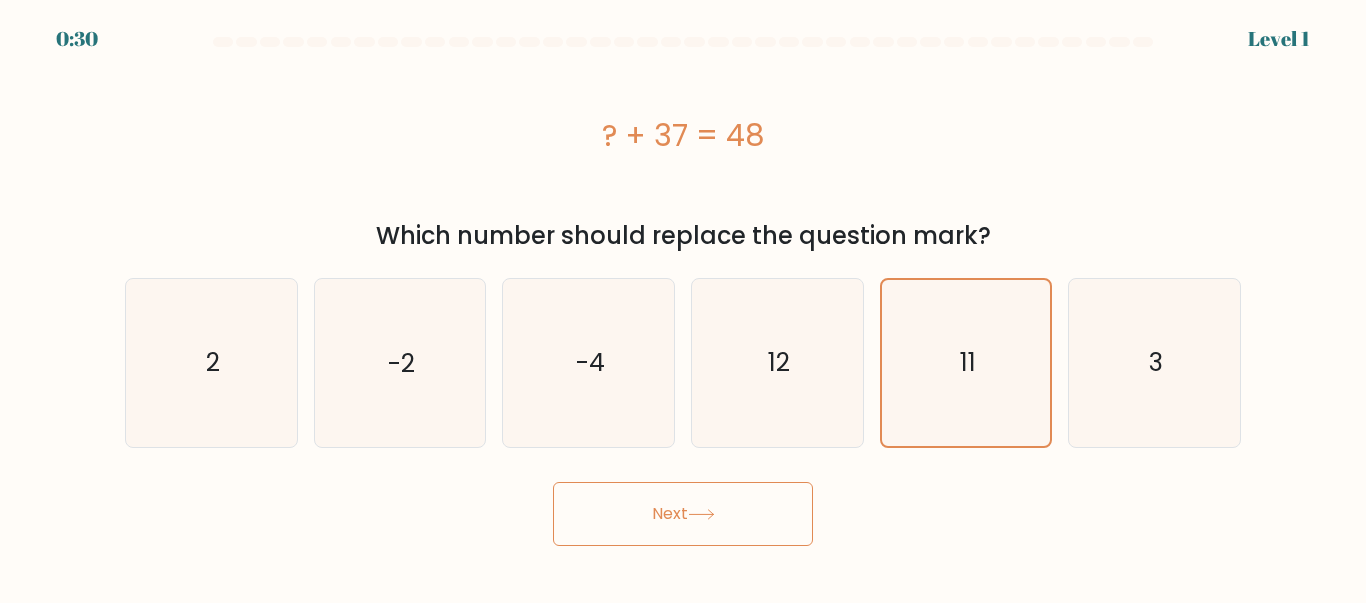 click on "Next" at bounding box center [683, 514] 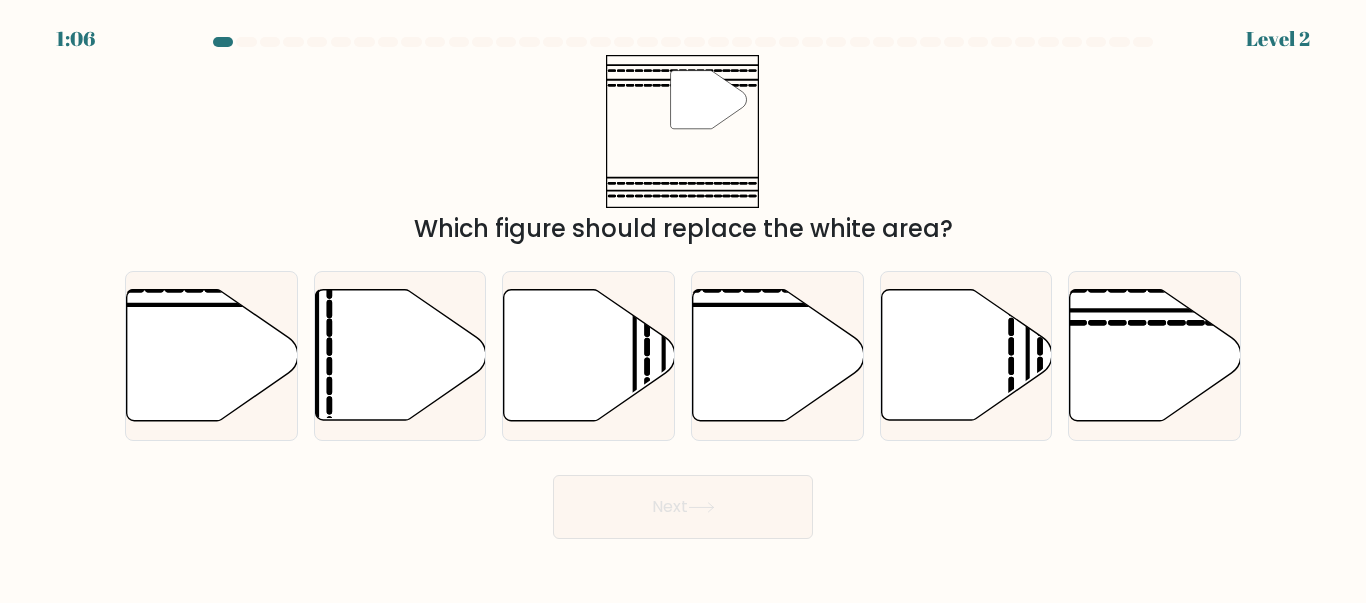 click at bounding box center [1155, 355] 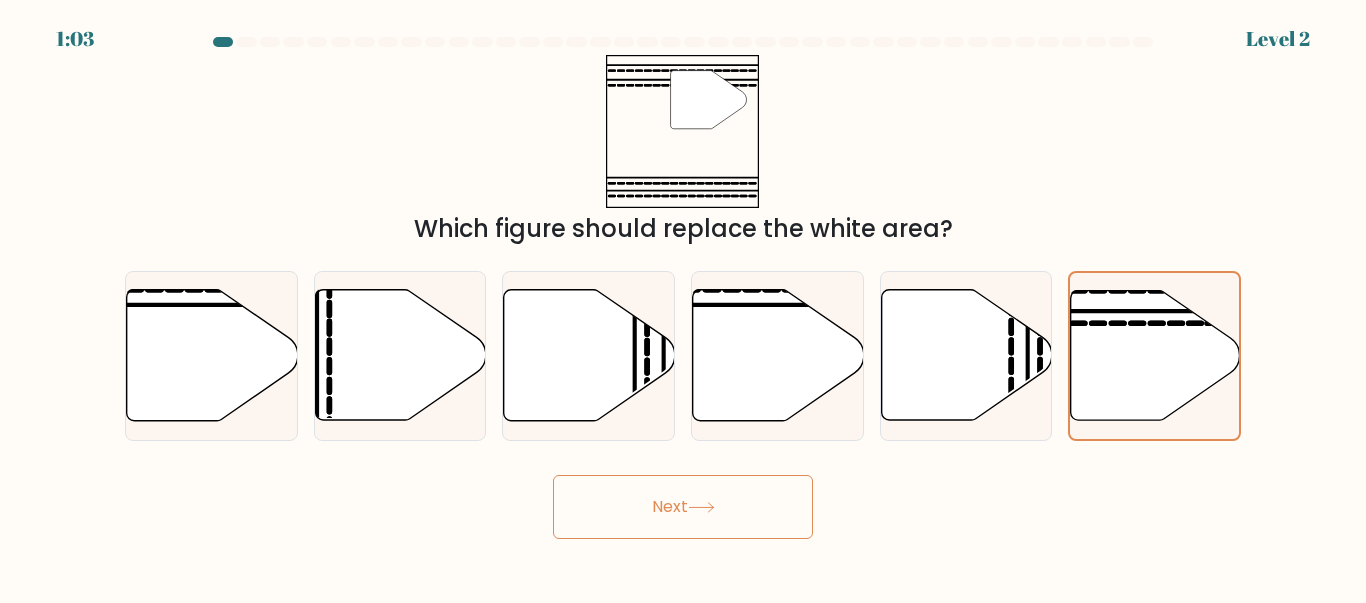 click on "4:51
Lorem 9" at bounding box center (683, 301) 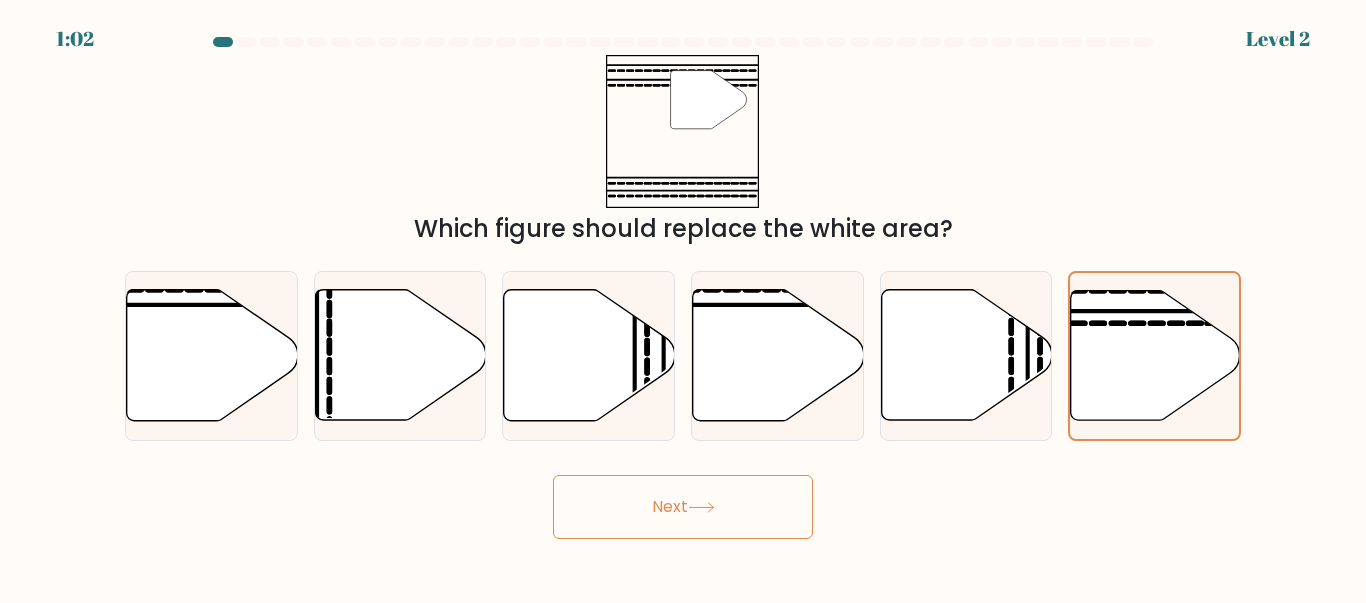 click on "Next" at bounding box center [683, 507] 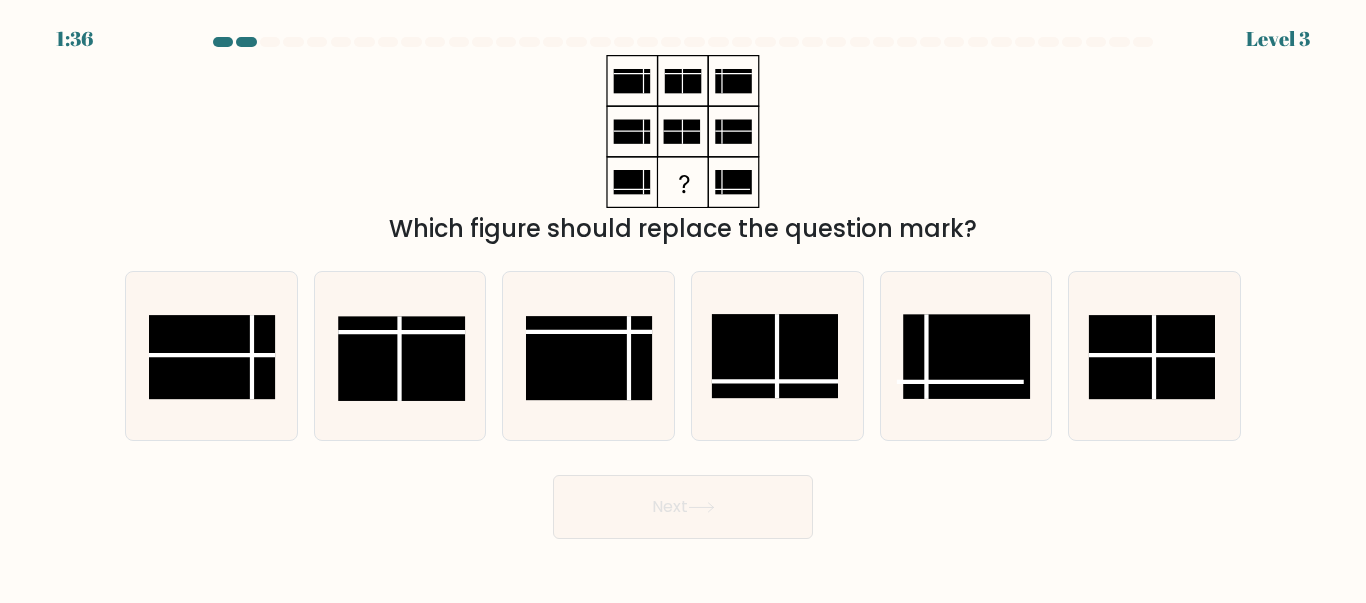 click at bounding box center (775, 357) 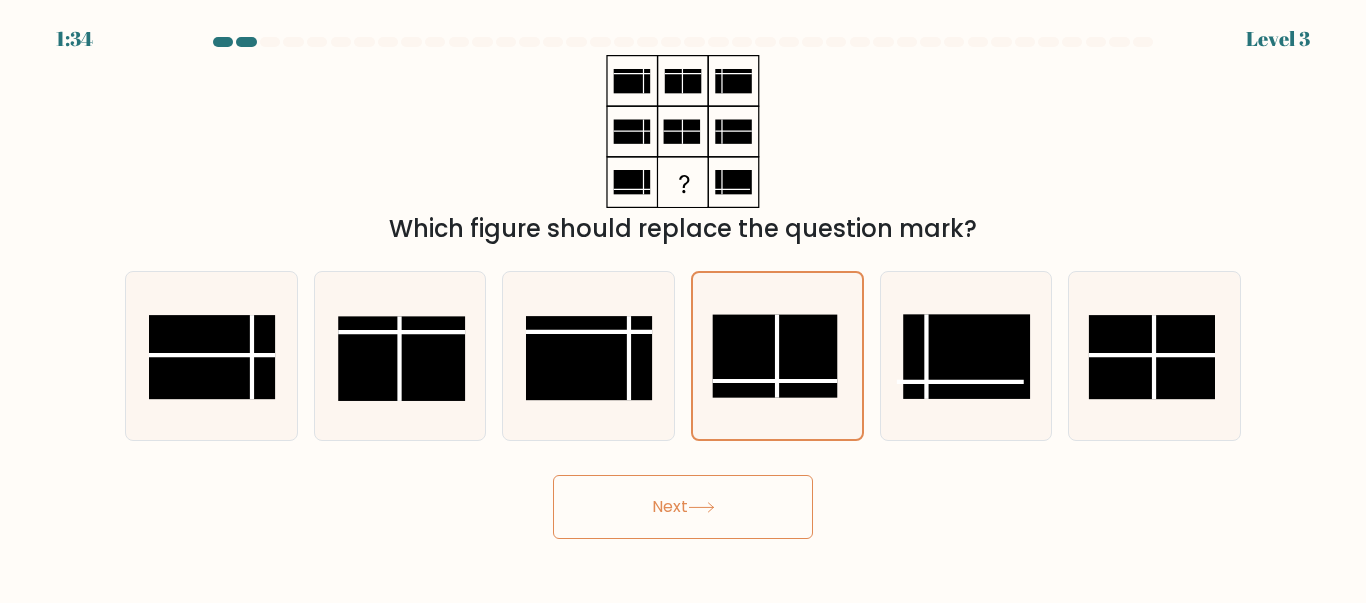 click on "Next" at bounding box center (683, 507) 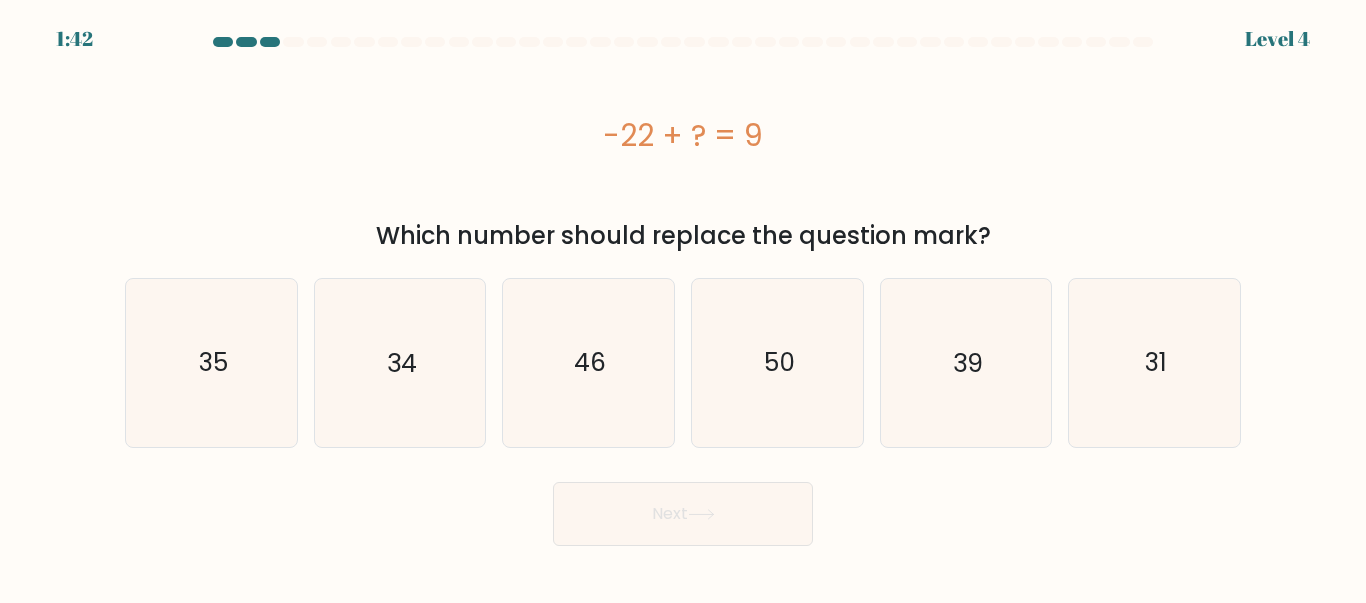 click on "31" at bounding box center [1156, 362] 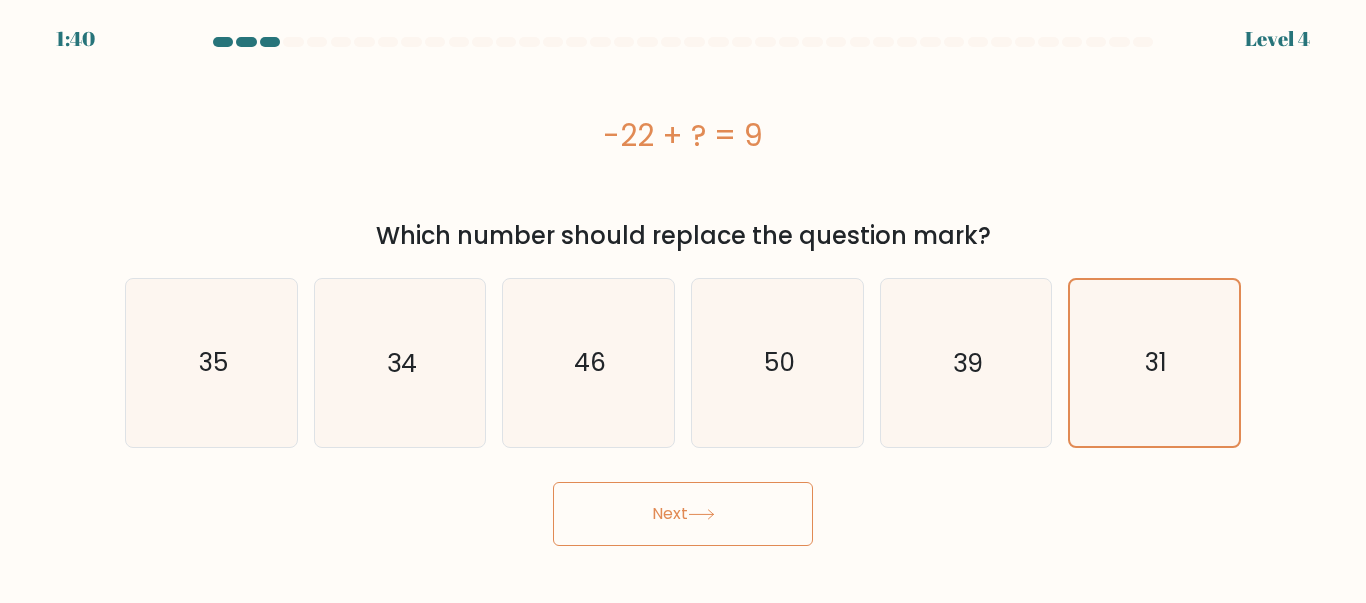 click on "Next" at bounding box center [683, 514] 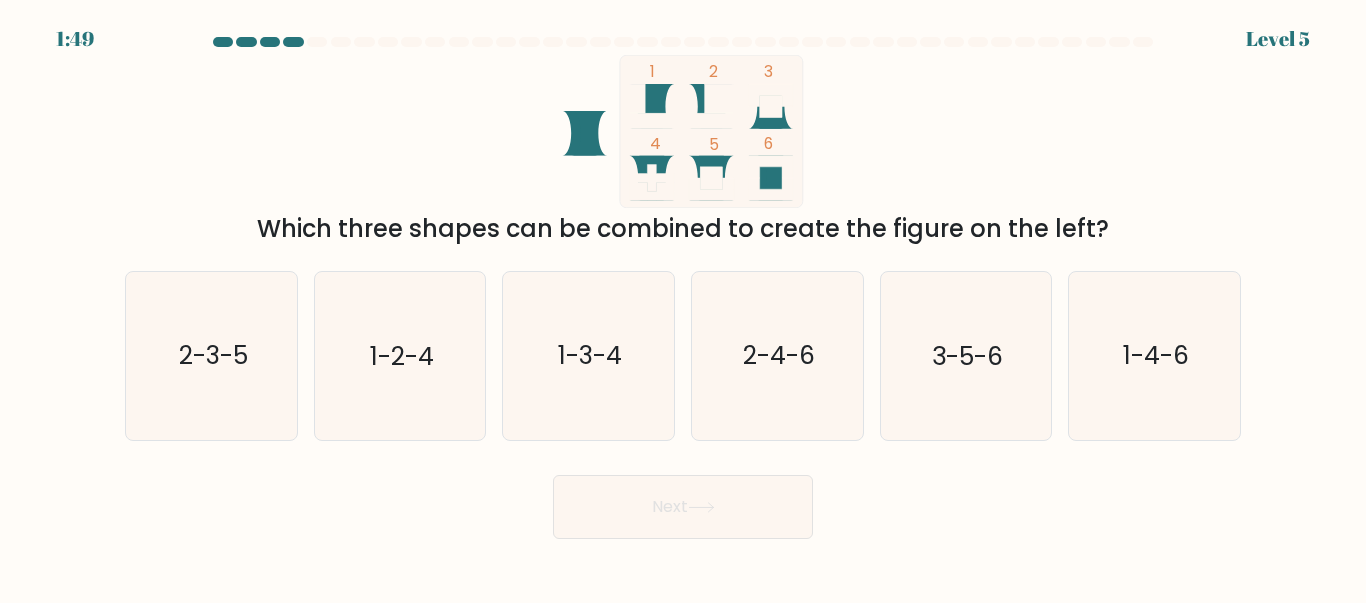 click on "3-5-6" at bounding box center (965, 355) 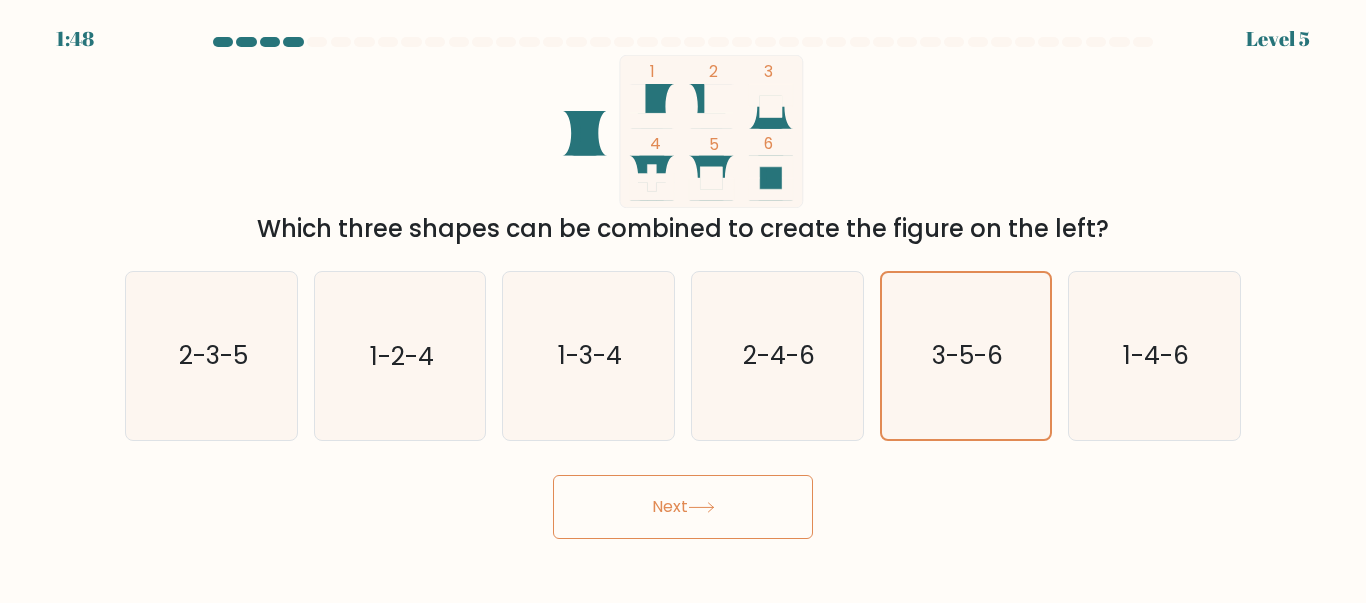 click on "9:83
Lorem 5" at bounding box center [683, 301] 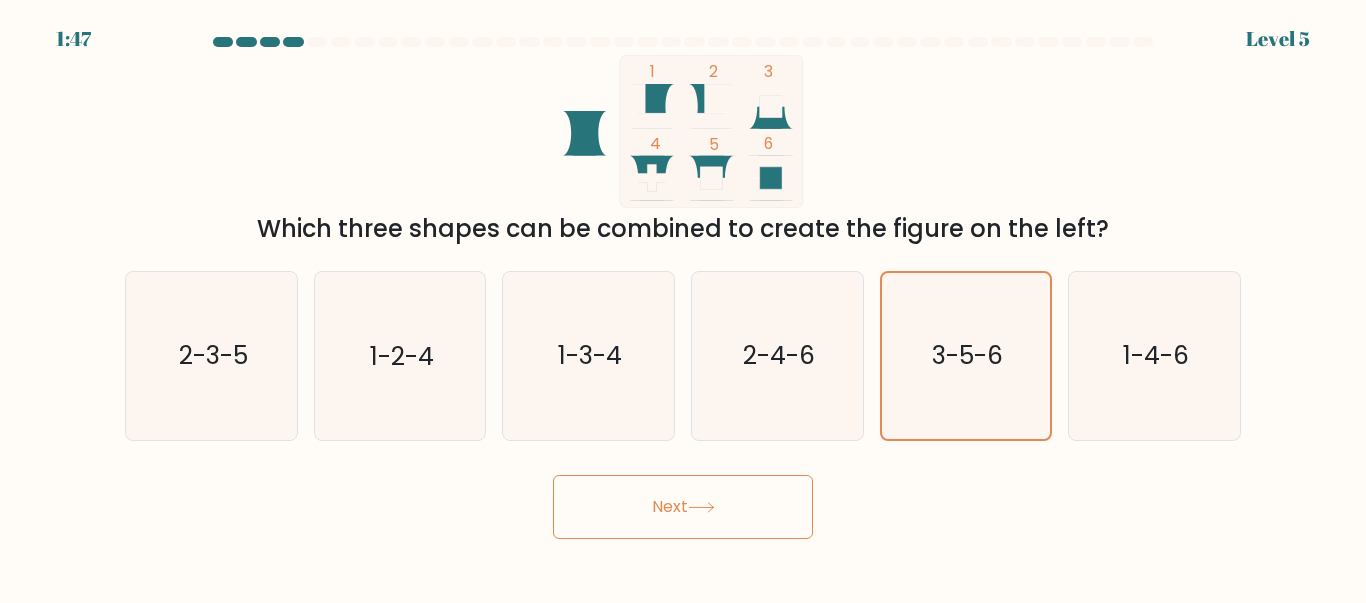 click on "Next" at bounding box center (683, 507) 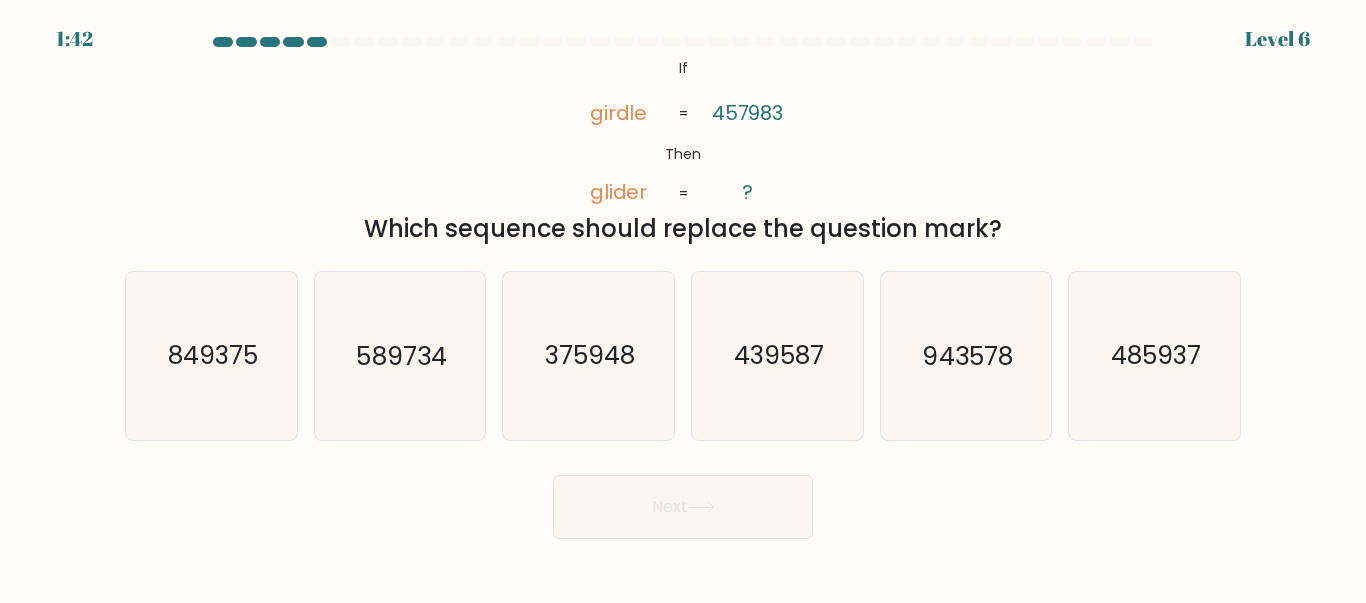 click on "485937" at bounding box center [1154, 355] 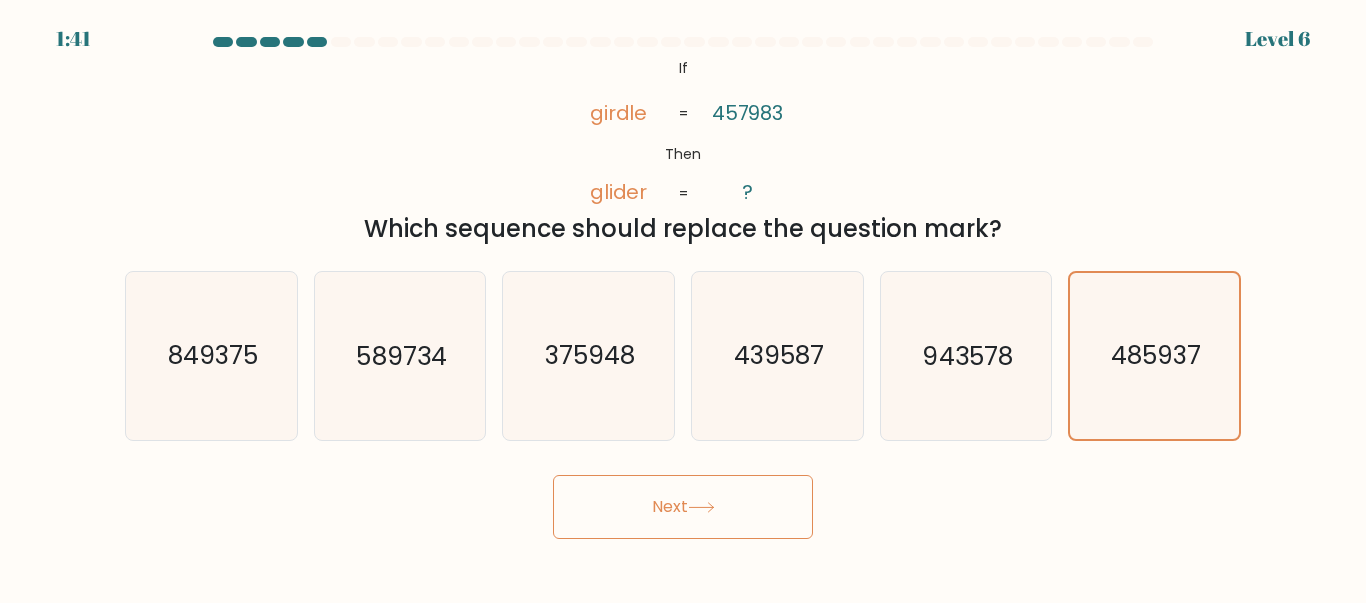 click on "Next" at bounding box center [683, 507] 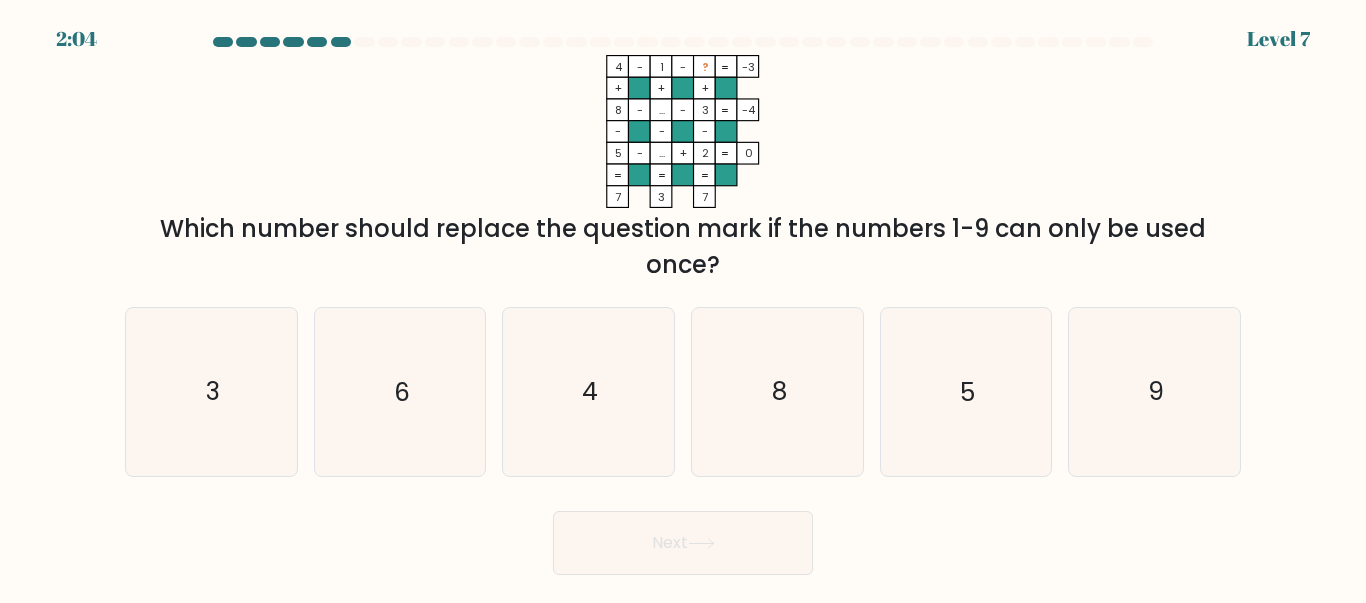 click on "3" at bounding box center (211, 391) 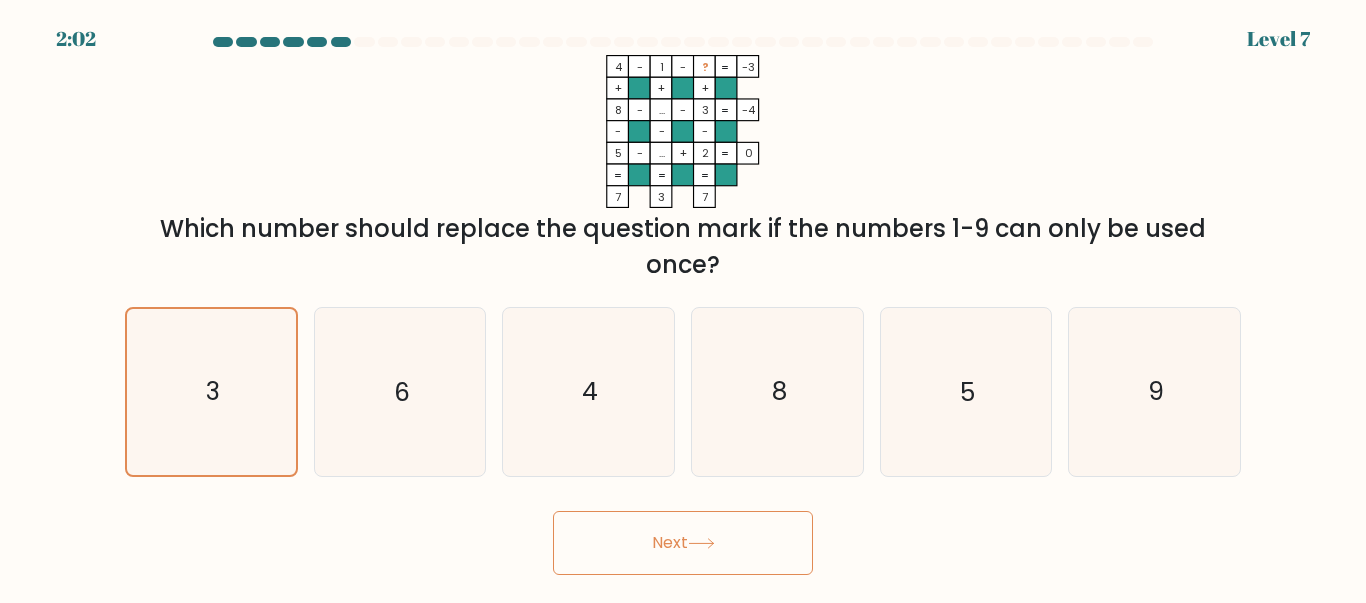 click on "Next" at bounding box center [683, 543] 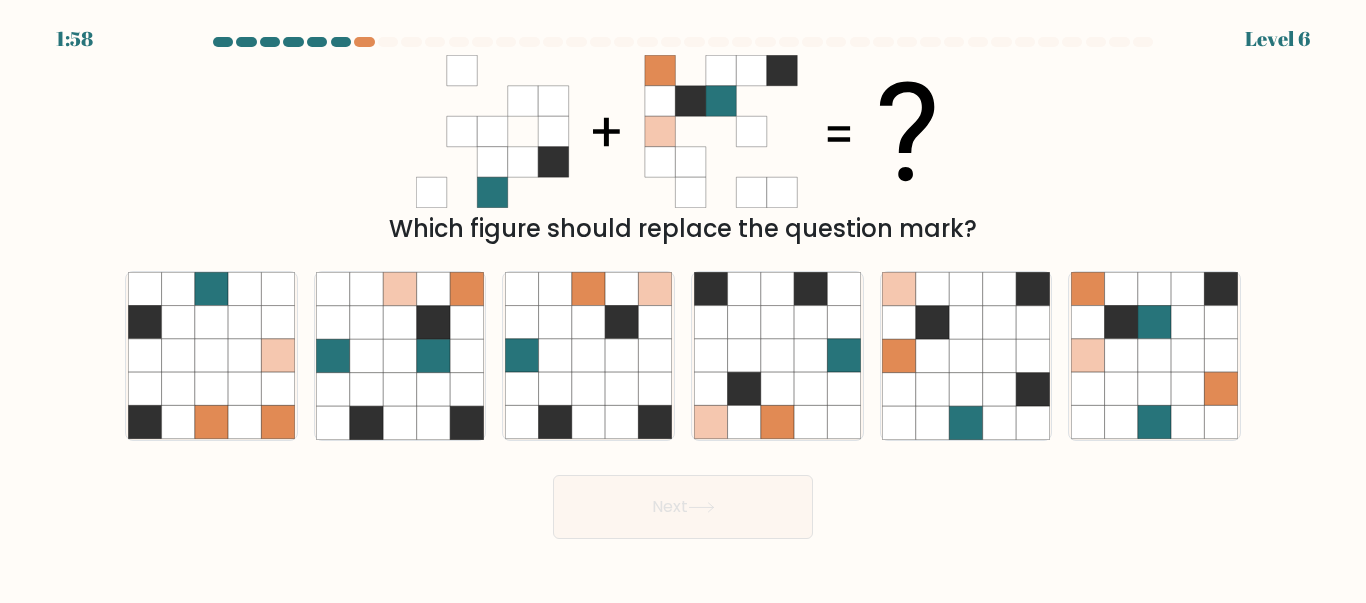 click at bounding box center [433, 389] 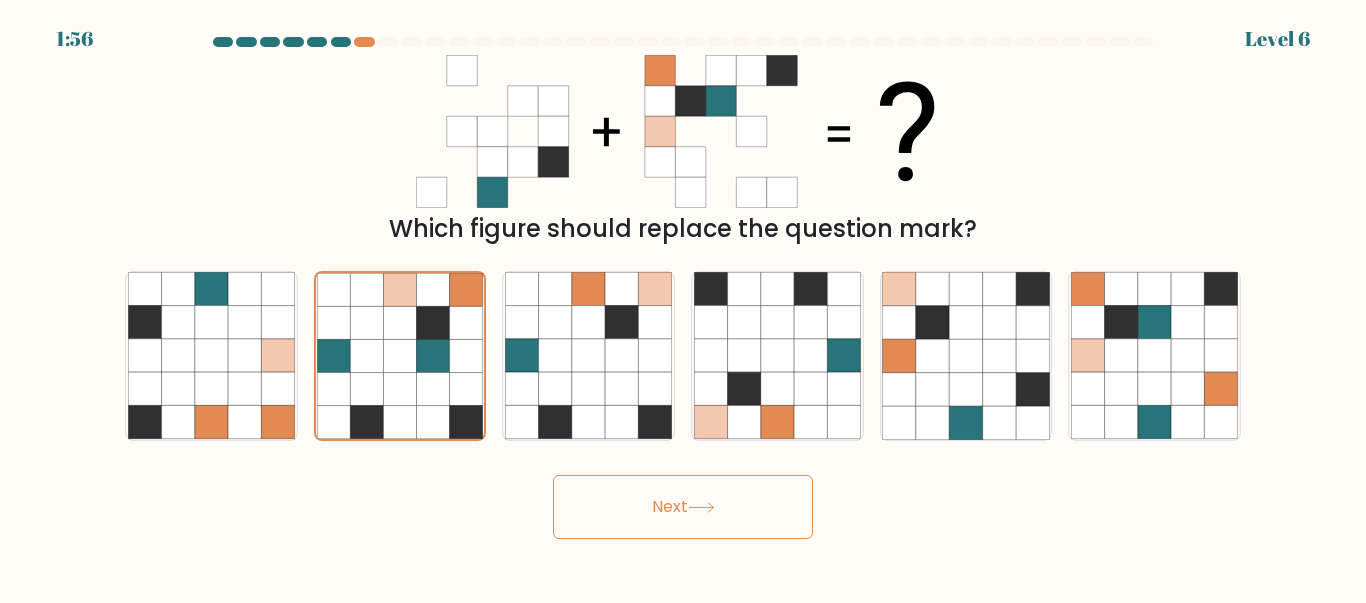 click on "Next" at bounding box center (683, 507) 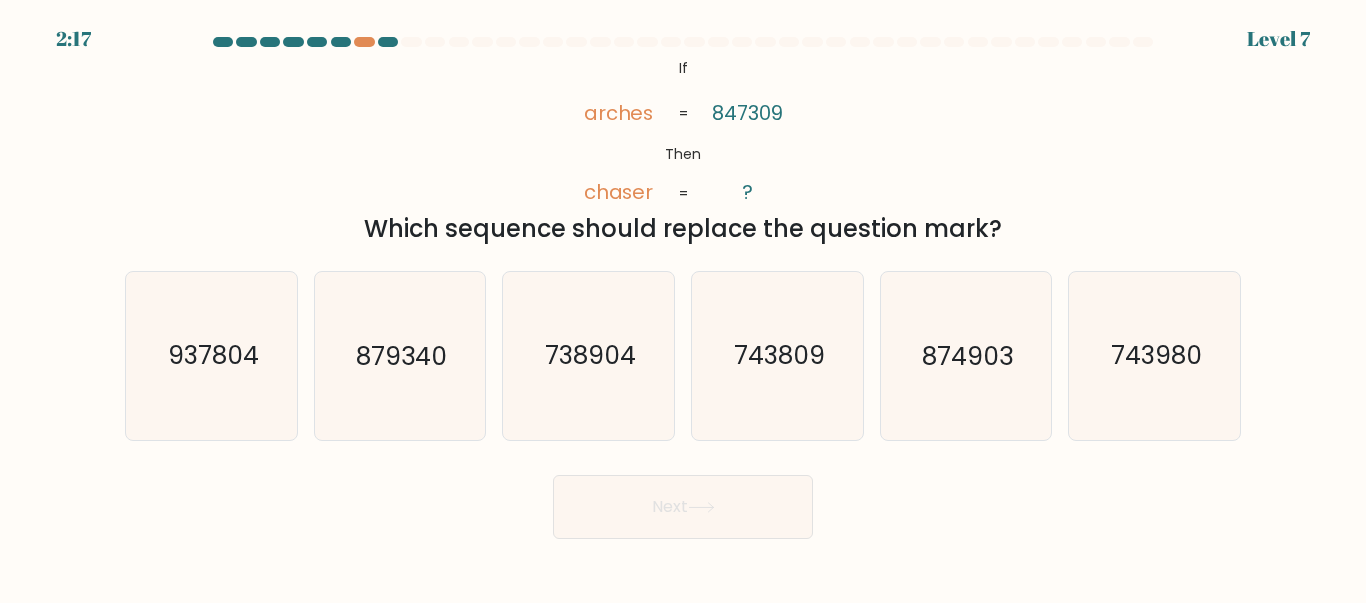 click on "874903" at bounding box center [965, 355] 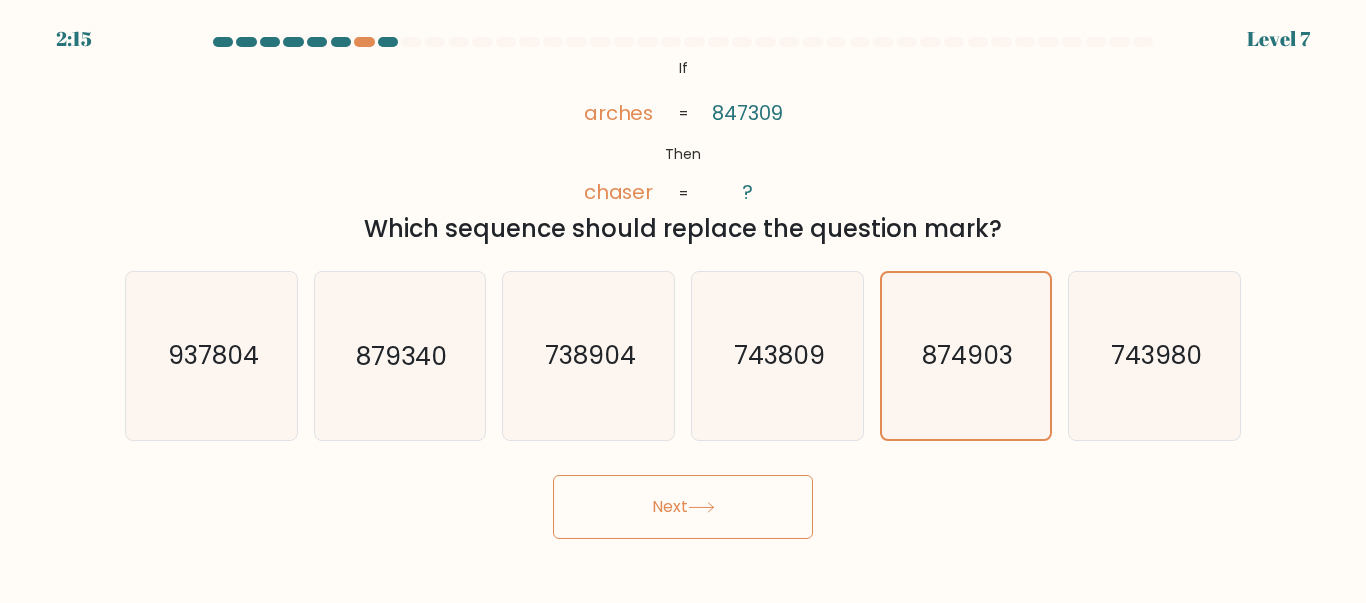 click on "8:89
Lorem 7
Ip" at bounding box center (683, 301) 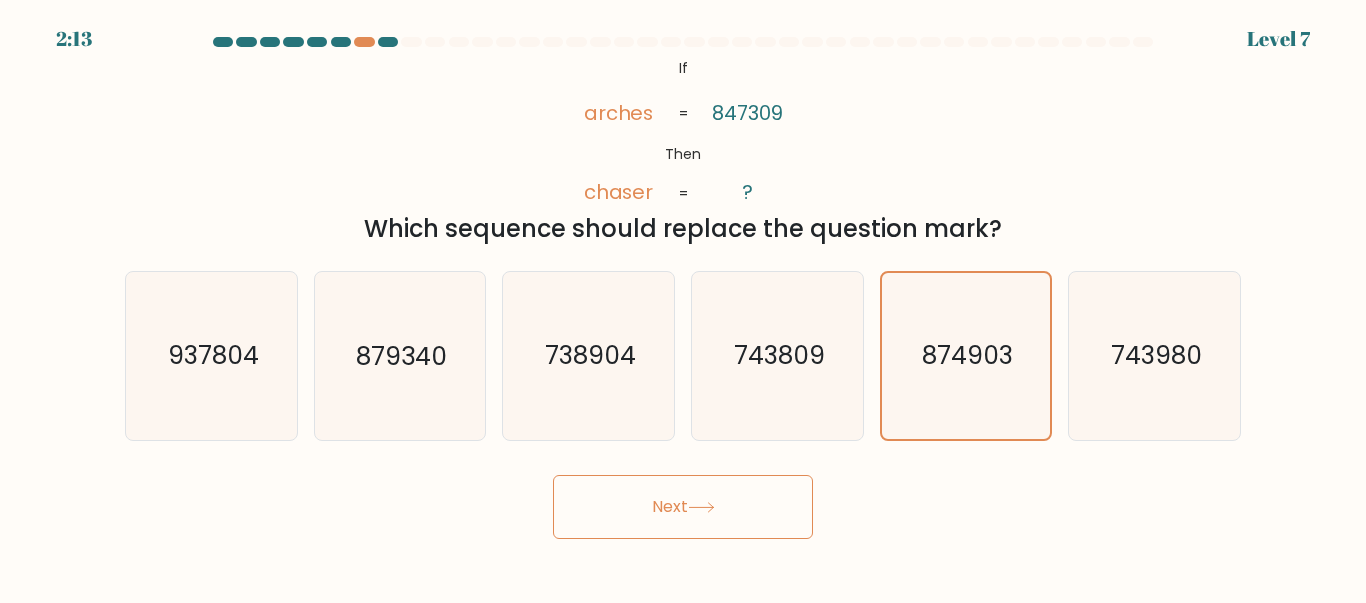 click on "Next" at bounding box center [683, 507] 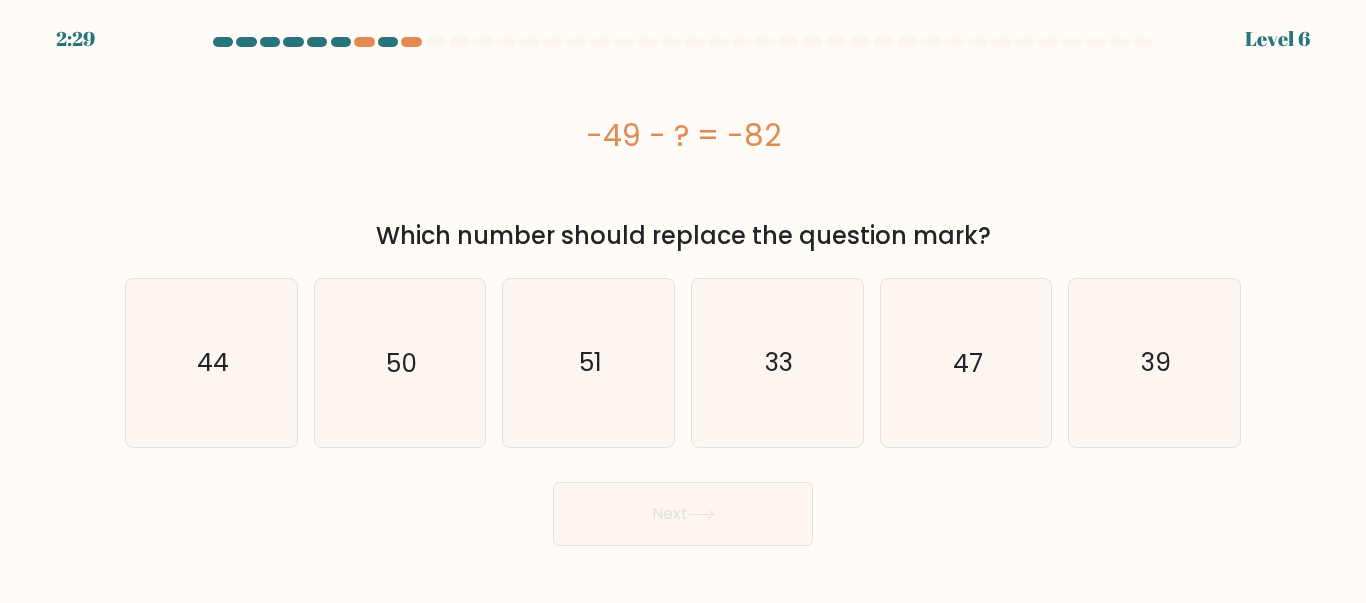 click on "33" at bounding box center (777, 362) 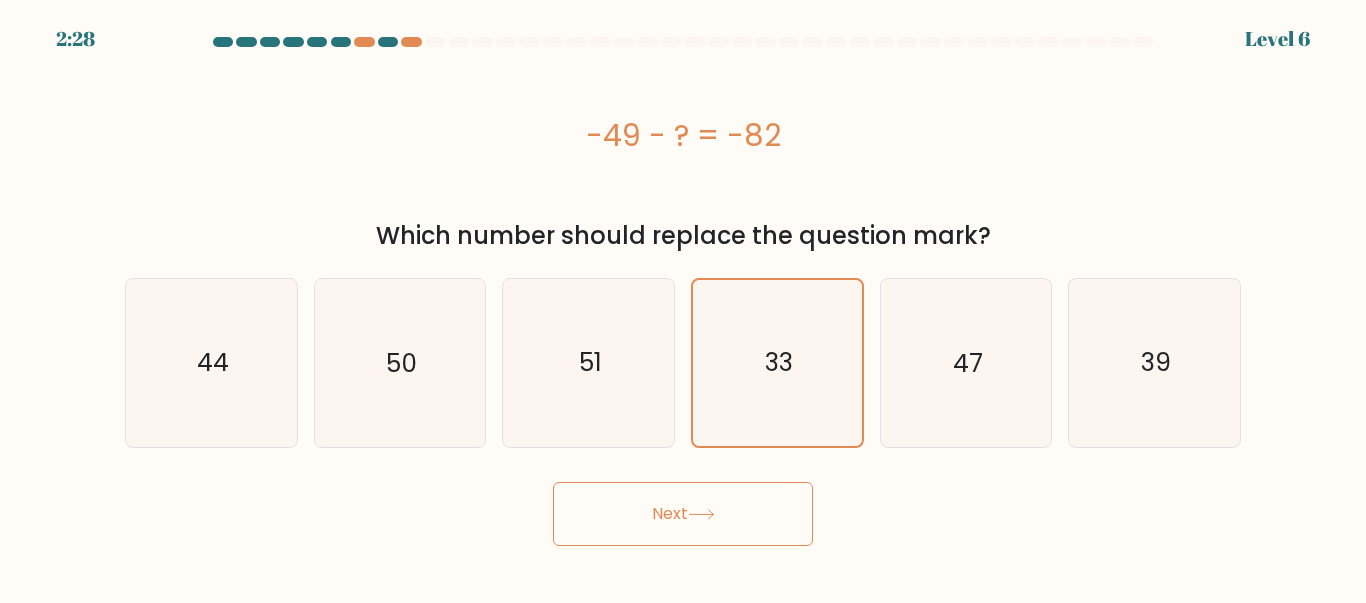 click on "Next" at bounding box center [683, 514] 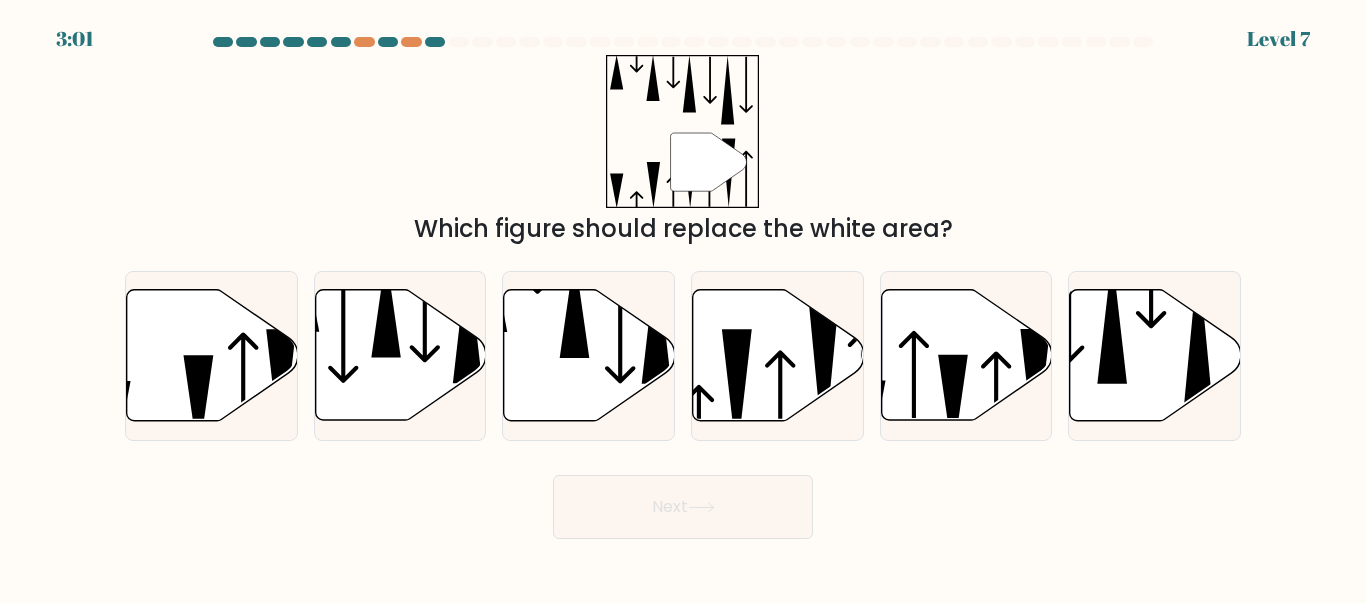 click at bounding box center (778, 355) 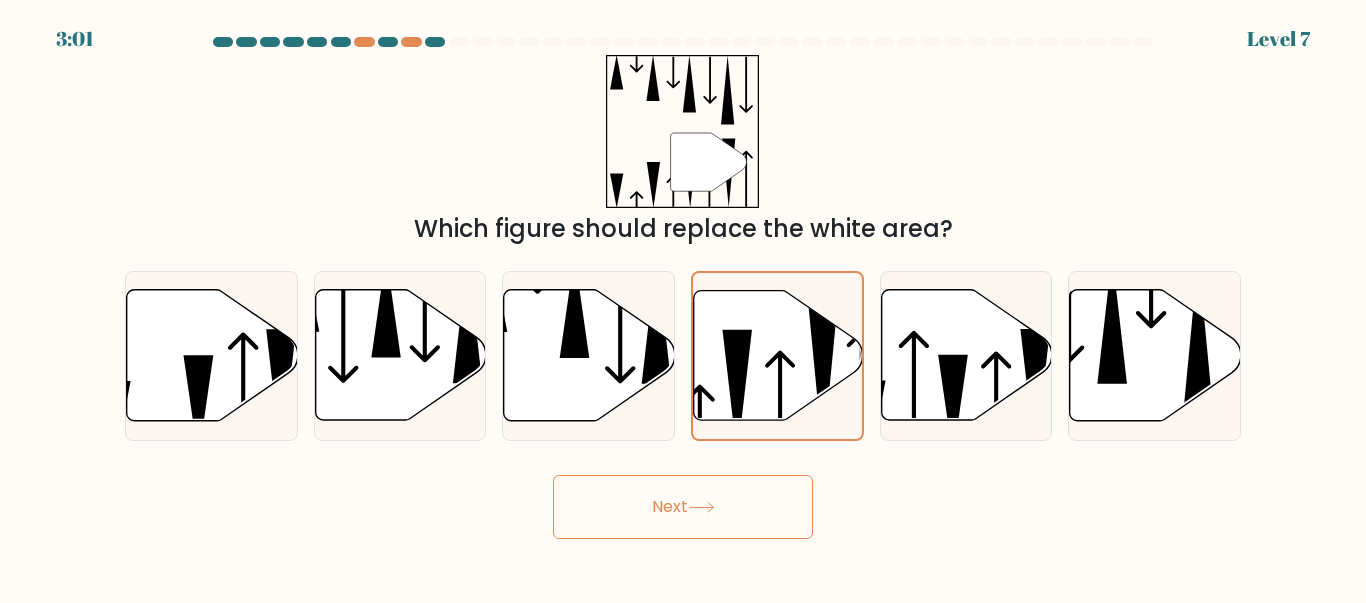 click on "Next" at bounding box center (683, 507) 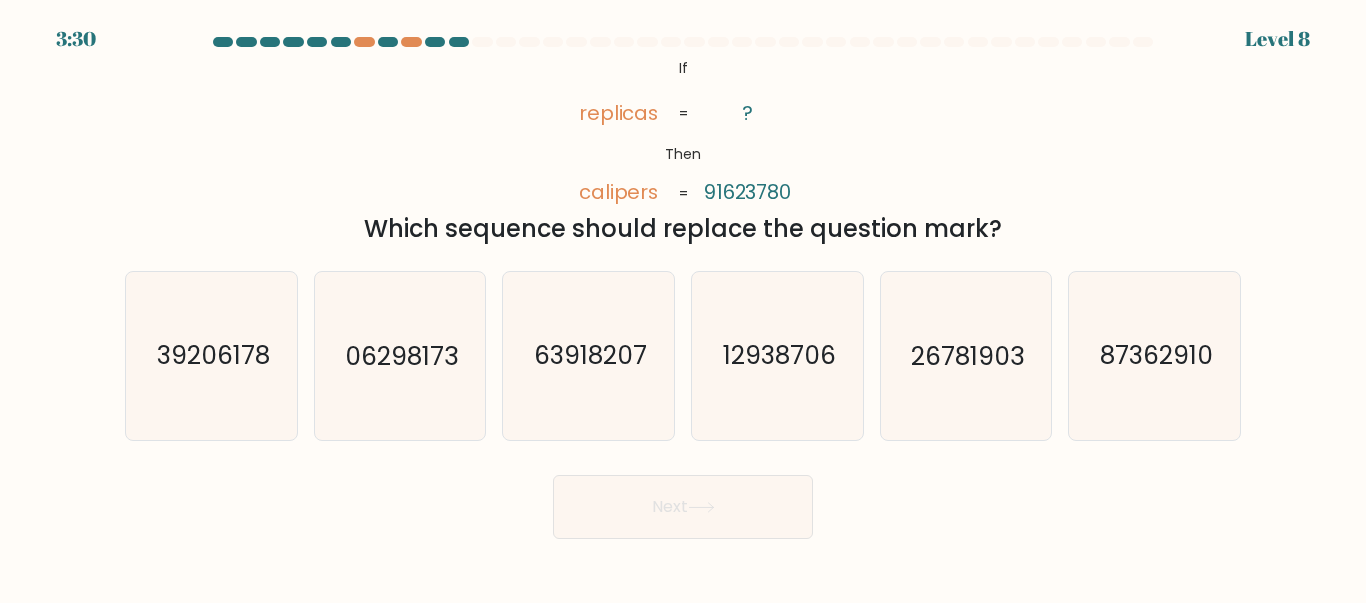 click on "12938706" at bounding box center [777, 355] 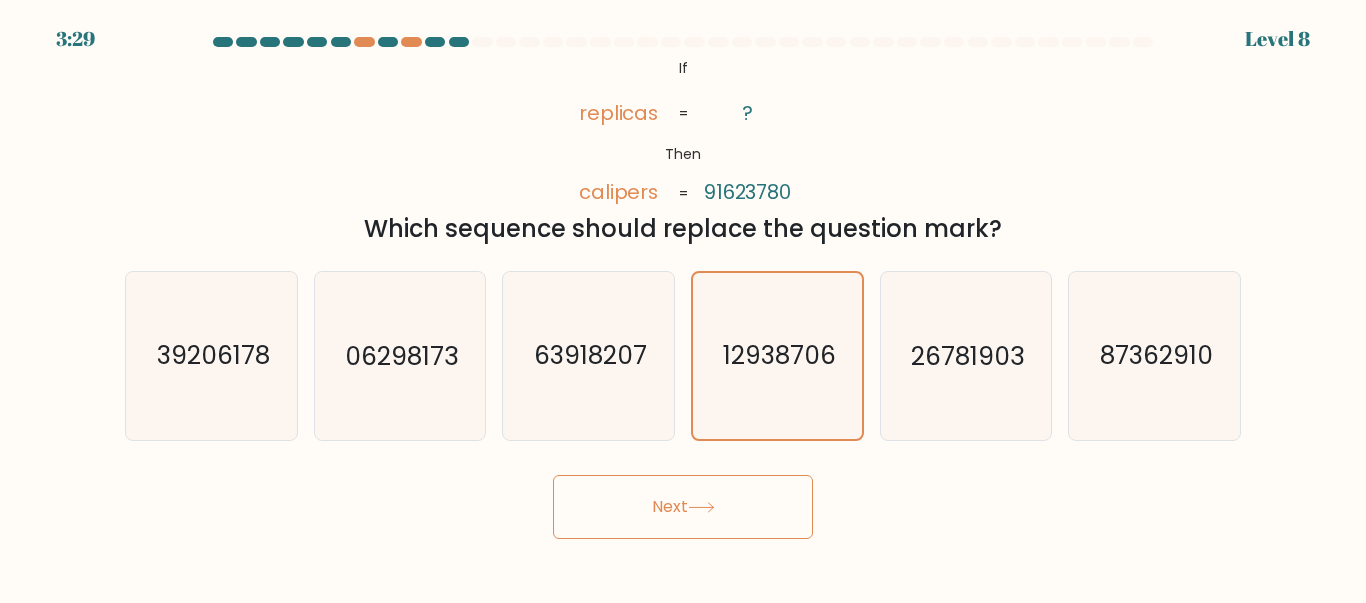 click on "Next" at bounding box center [683, 507] 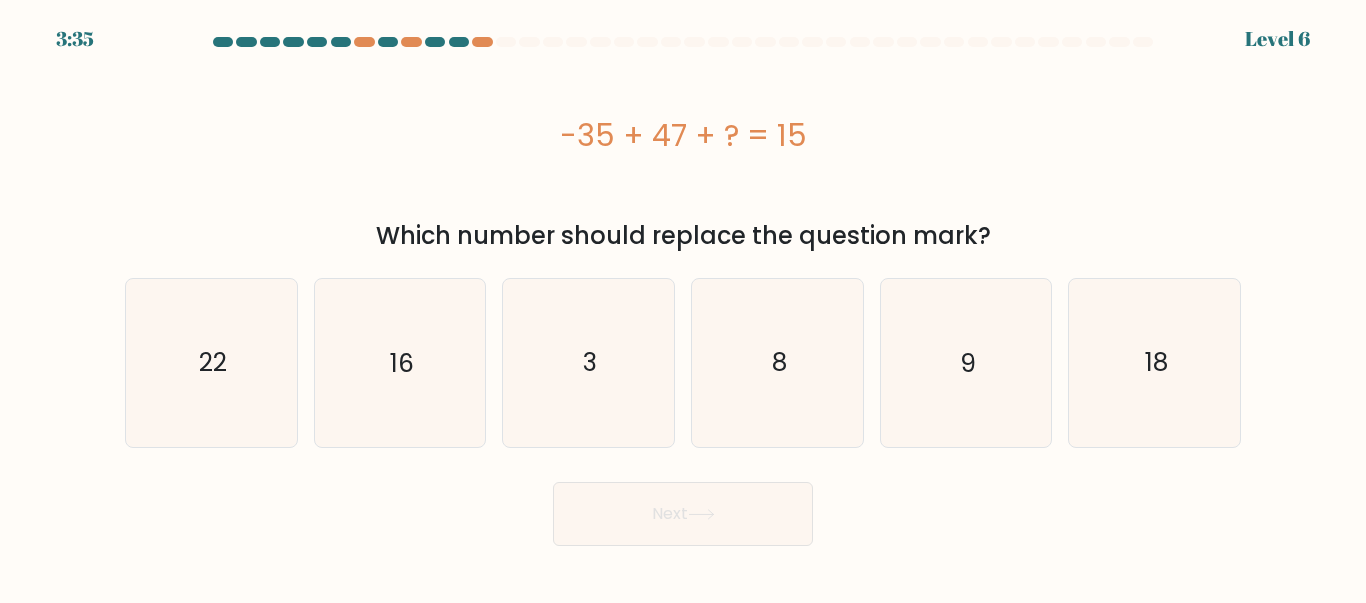 click on "3" at bounding box center [590, 362] 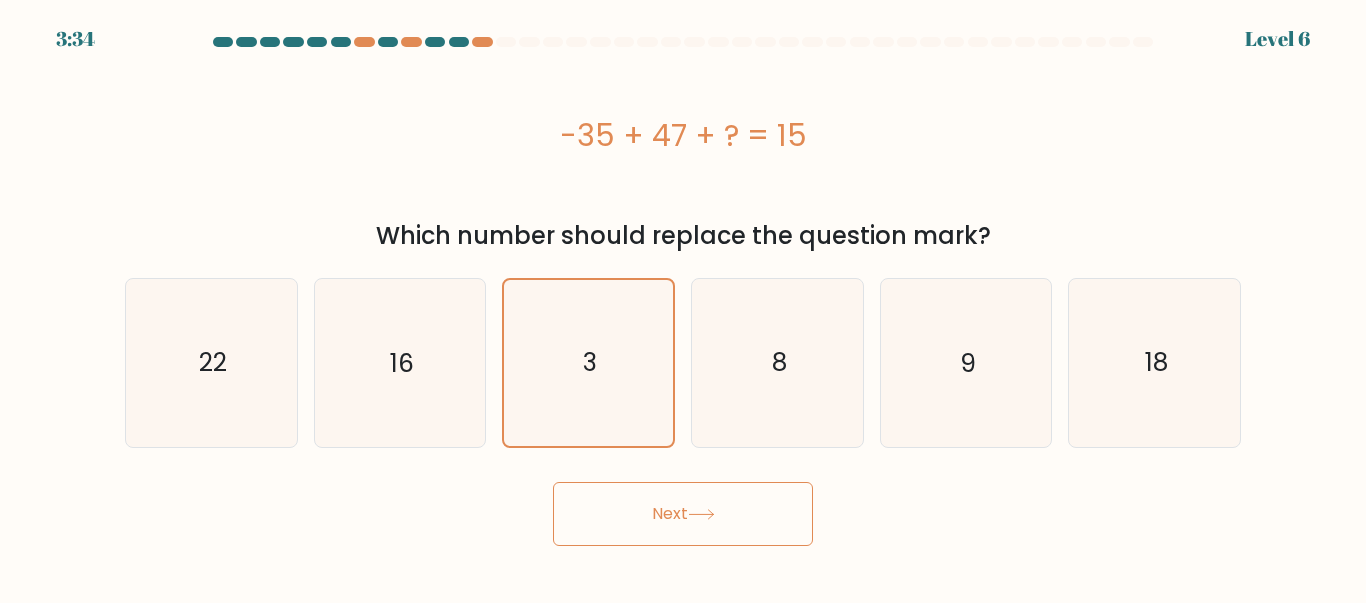 click on "Next" at bounding box center [683, 514] 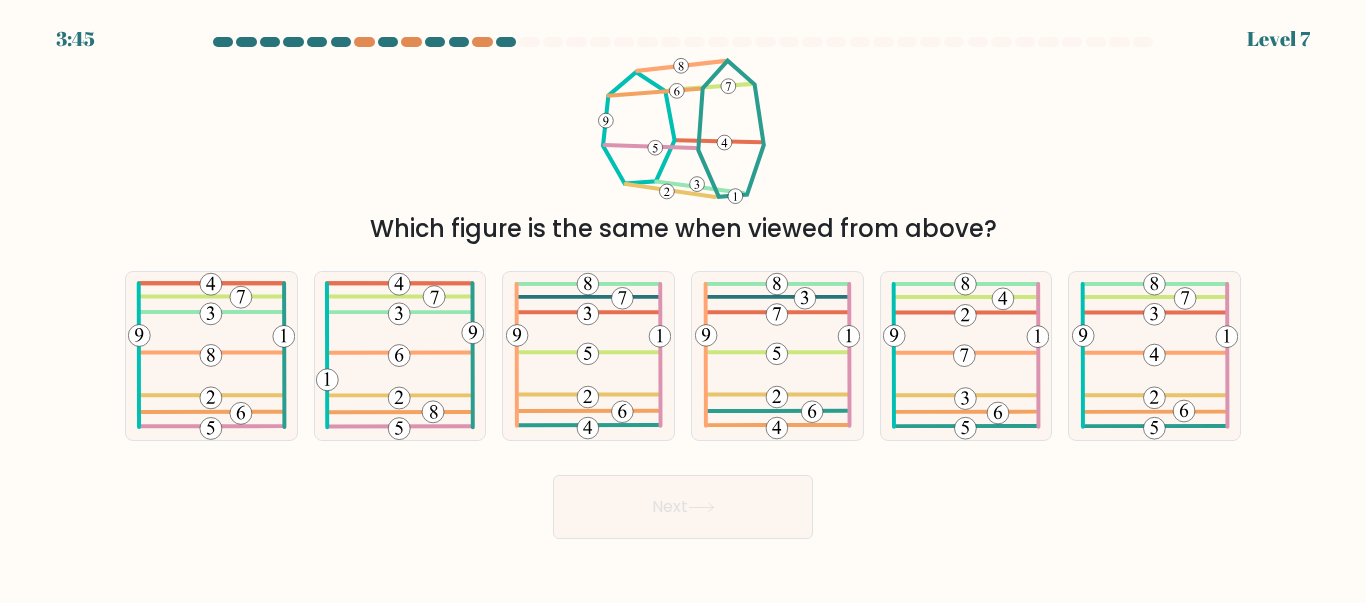 click at bounding box center [211, 398] 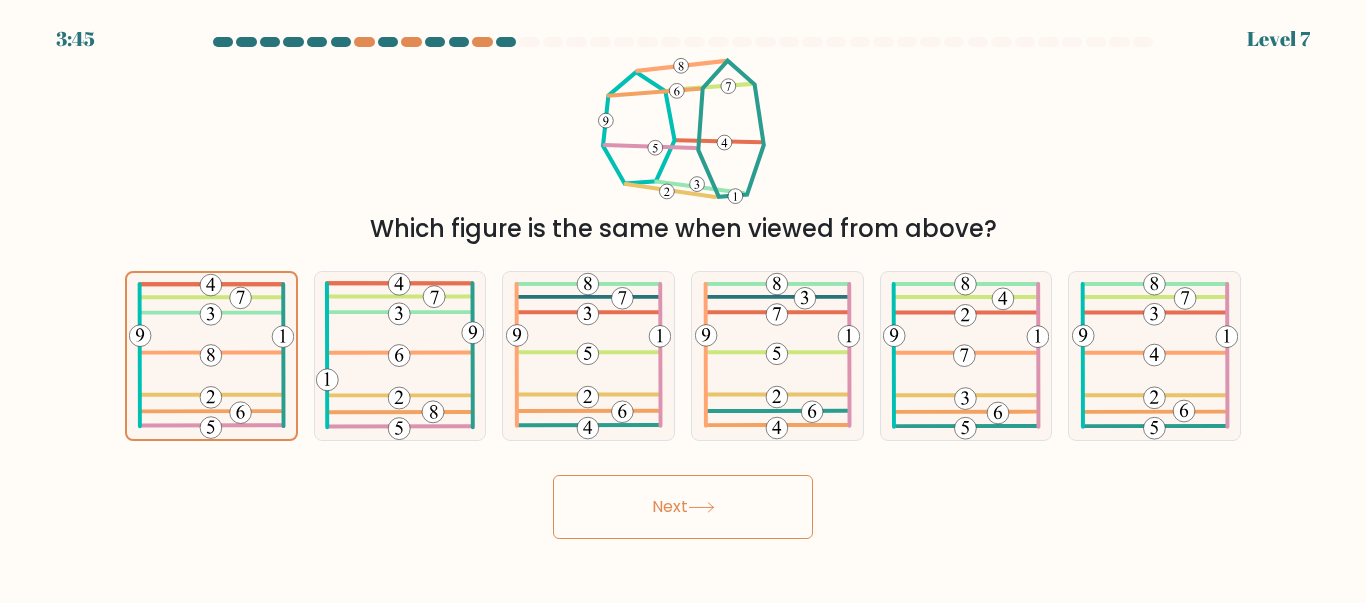 click on "Next" at bounding box center (683, 507) 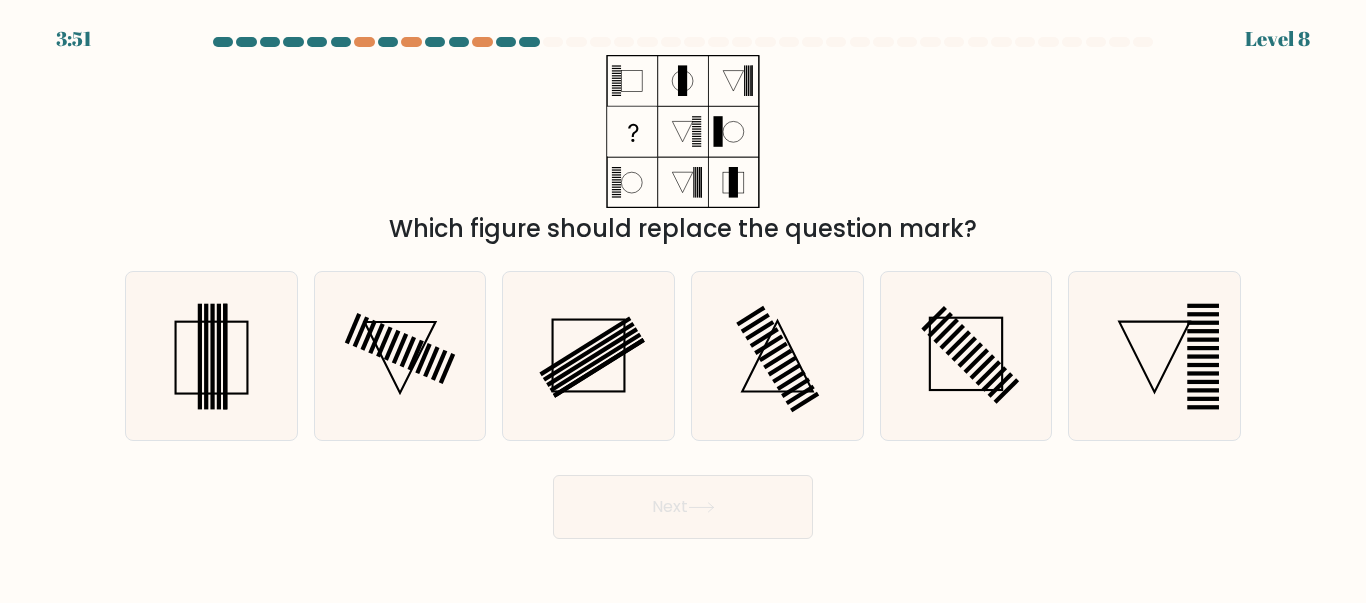 click at bounding box center [211, 355] 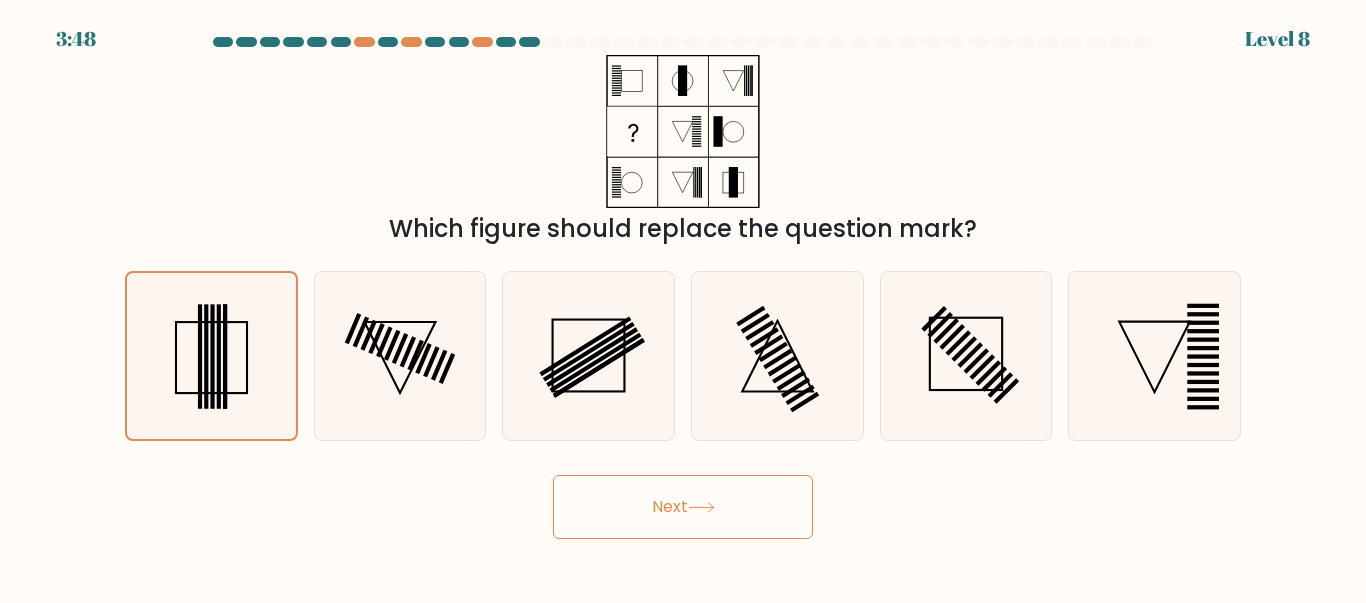 click on "Next" at bounding box center (683, 507) 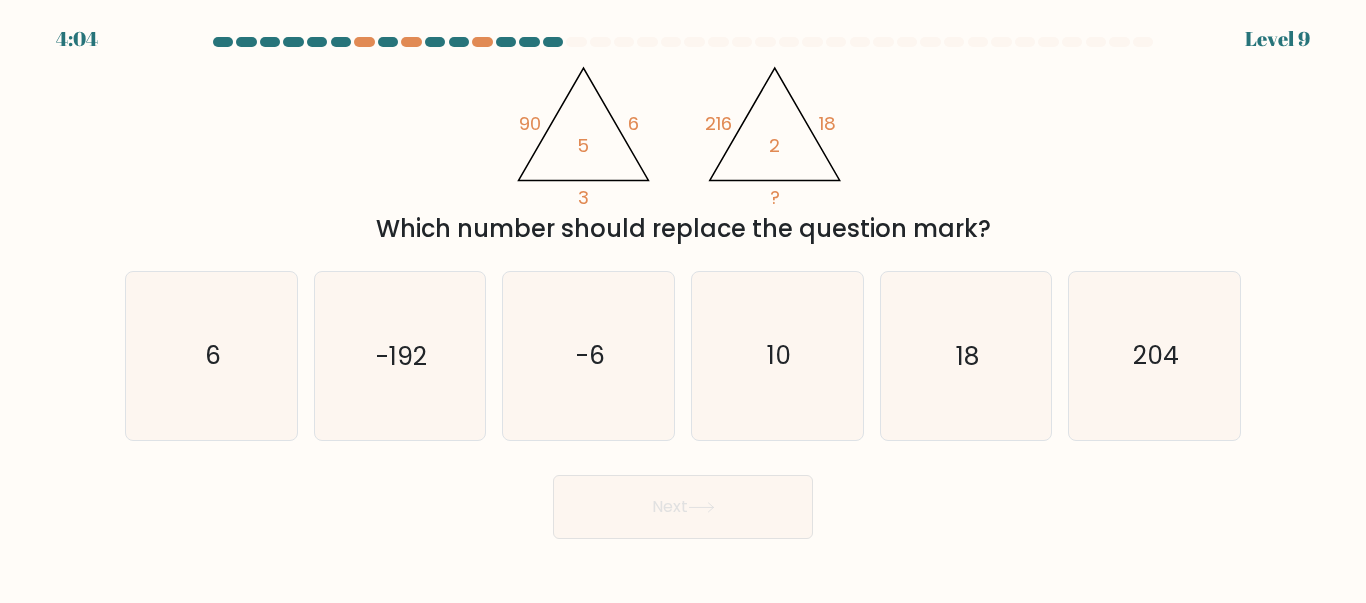 click on "6" at bounding box center [213, 356] 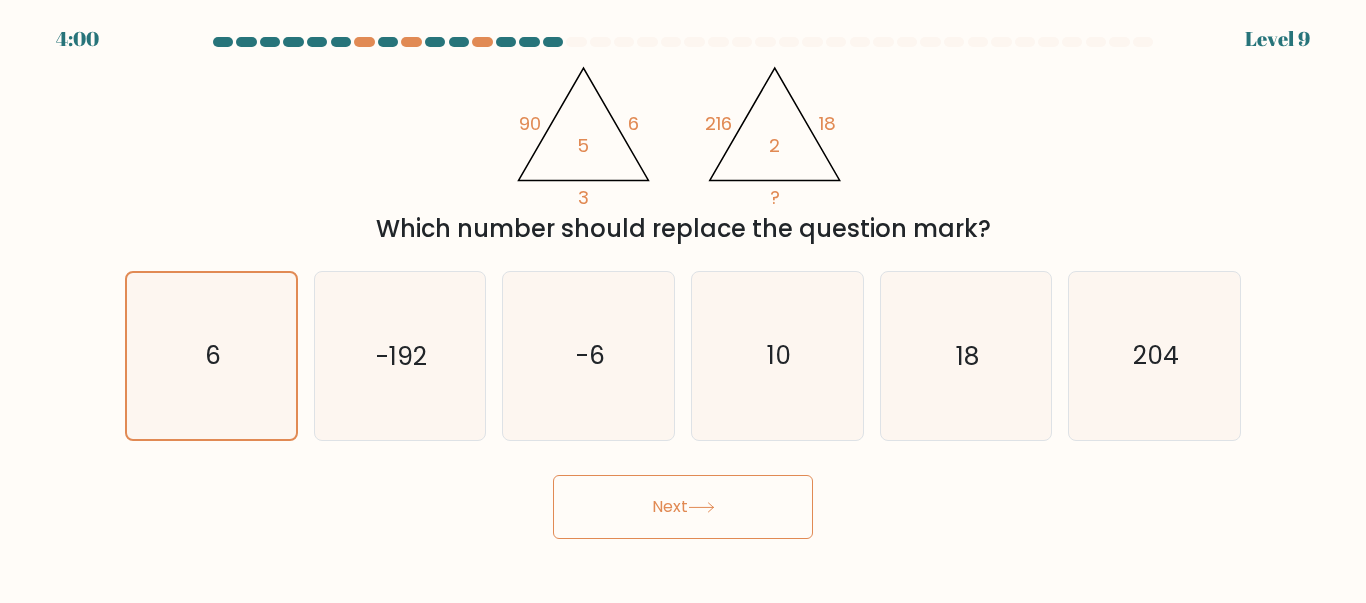click on "Next" at bounding box center (683, 507) 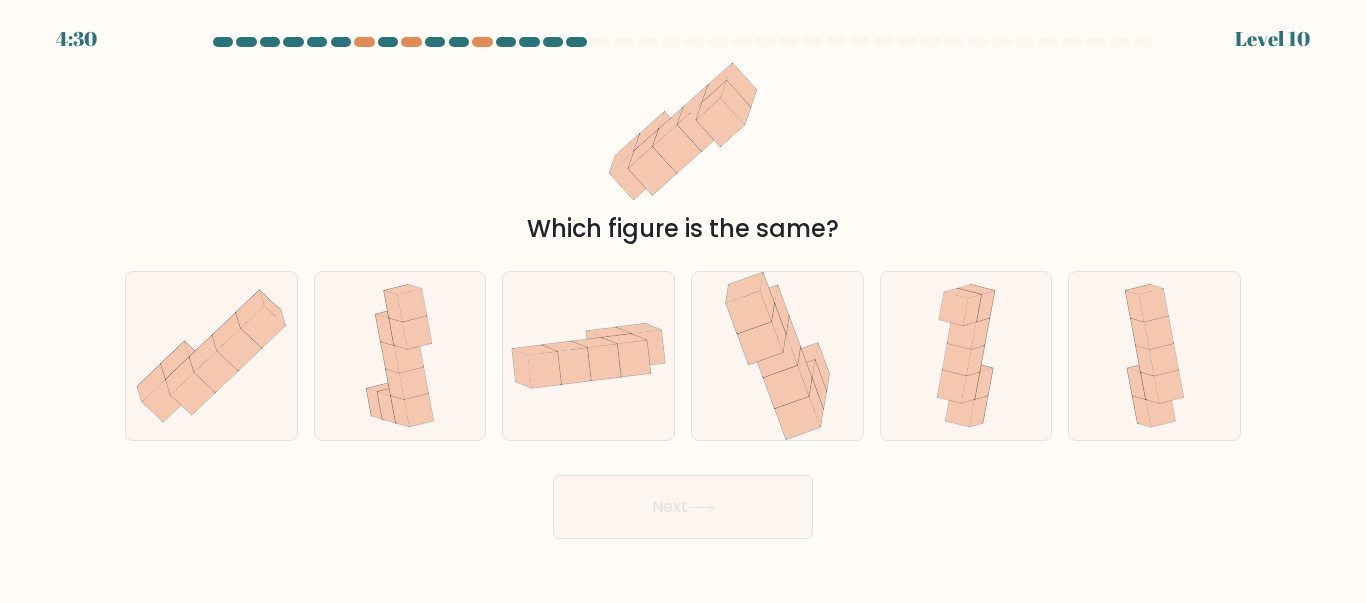 click at bounding box center [966, 355] 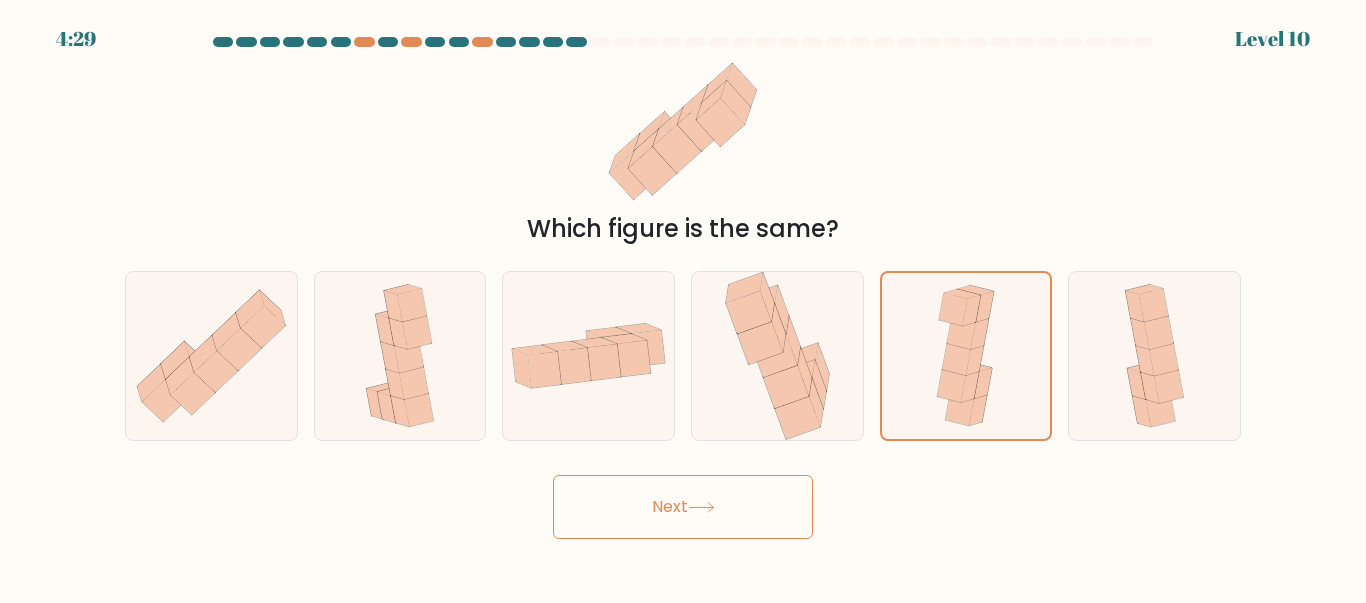 click on "Next" at bounding box center (683, 507) 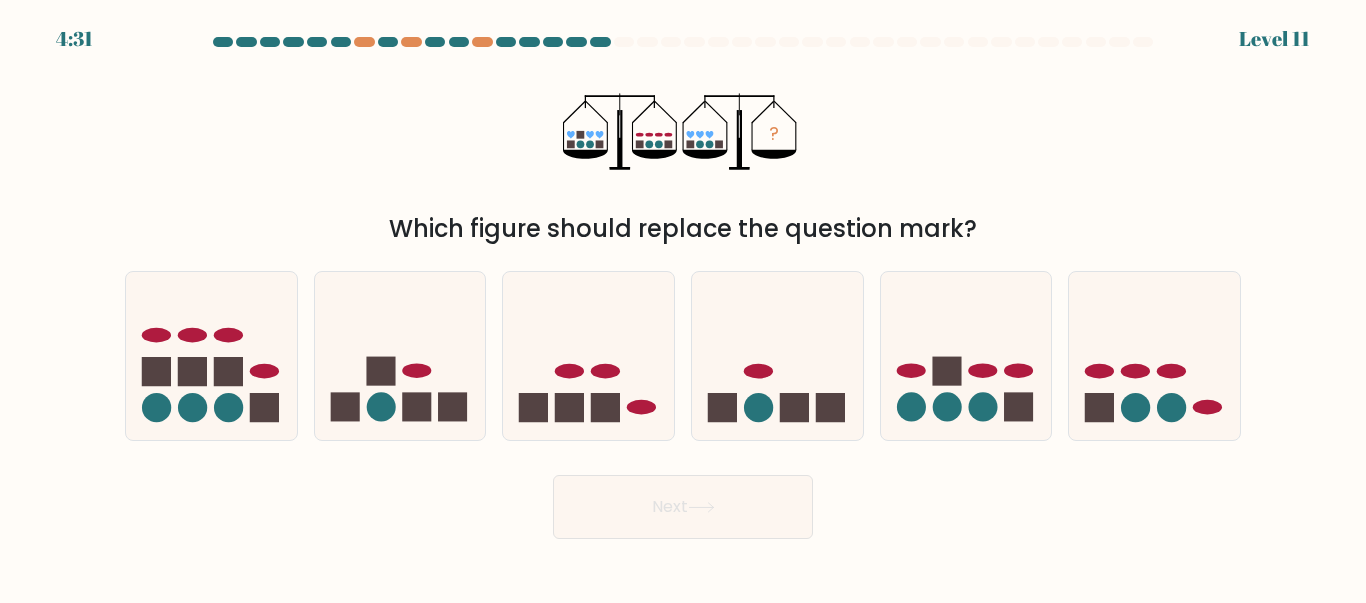 click at bounding box center [966, 355] 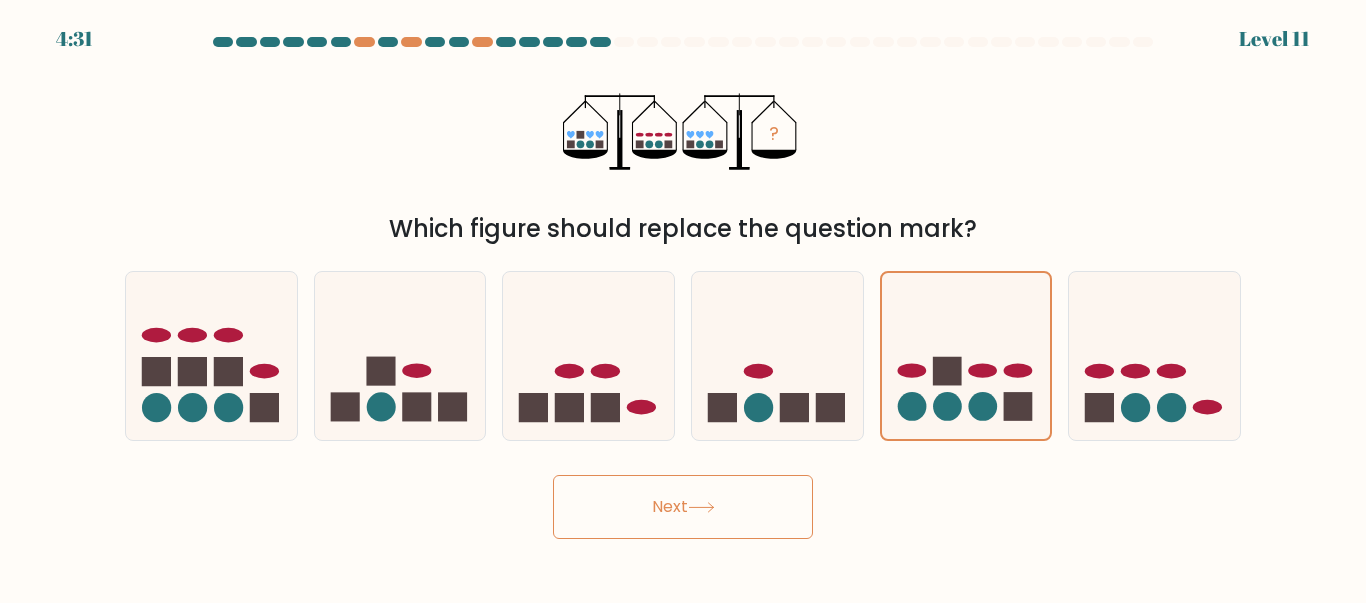 click at bounding box center (701, 507) 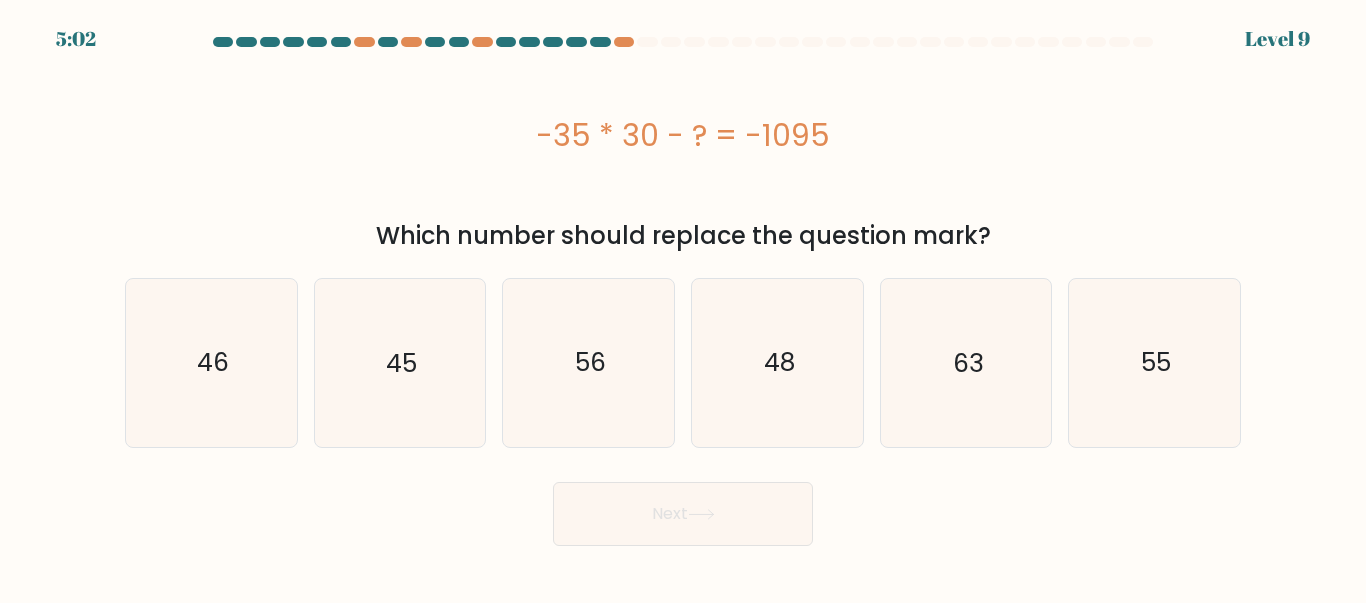click on "45" at bounding box center [399, 362] 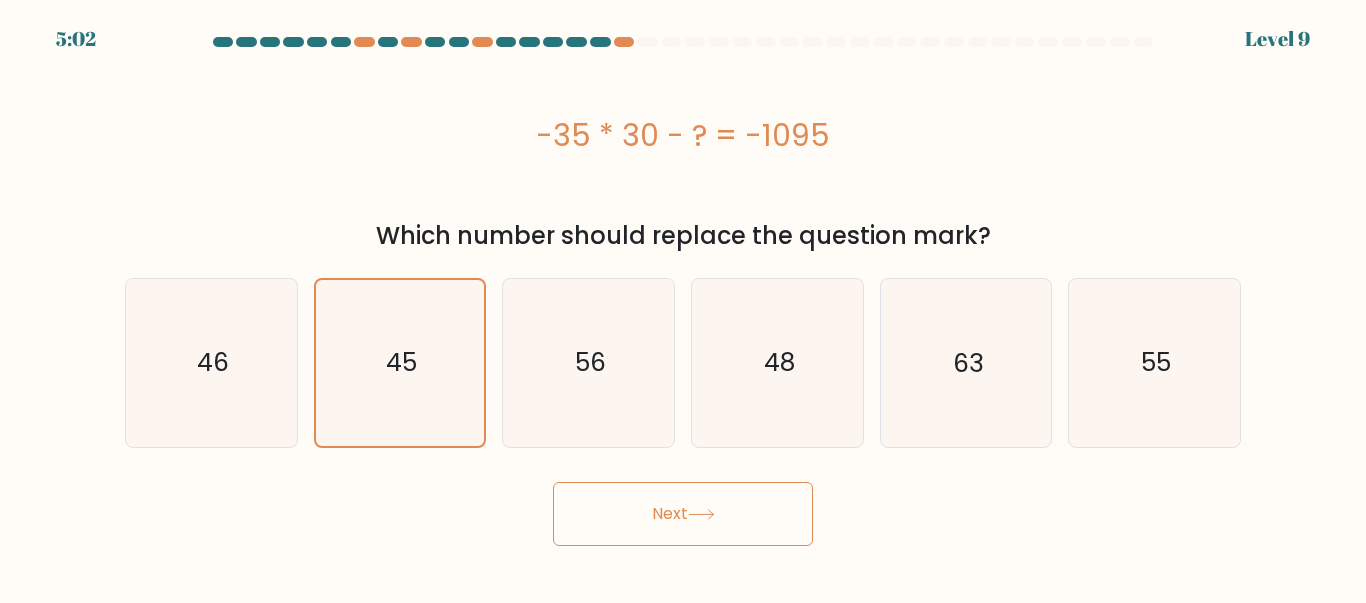 click on "Next" at bounding box center [683, 514] 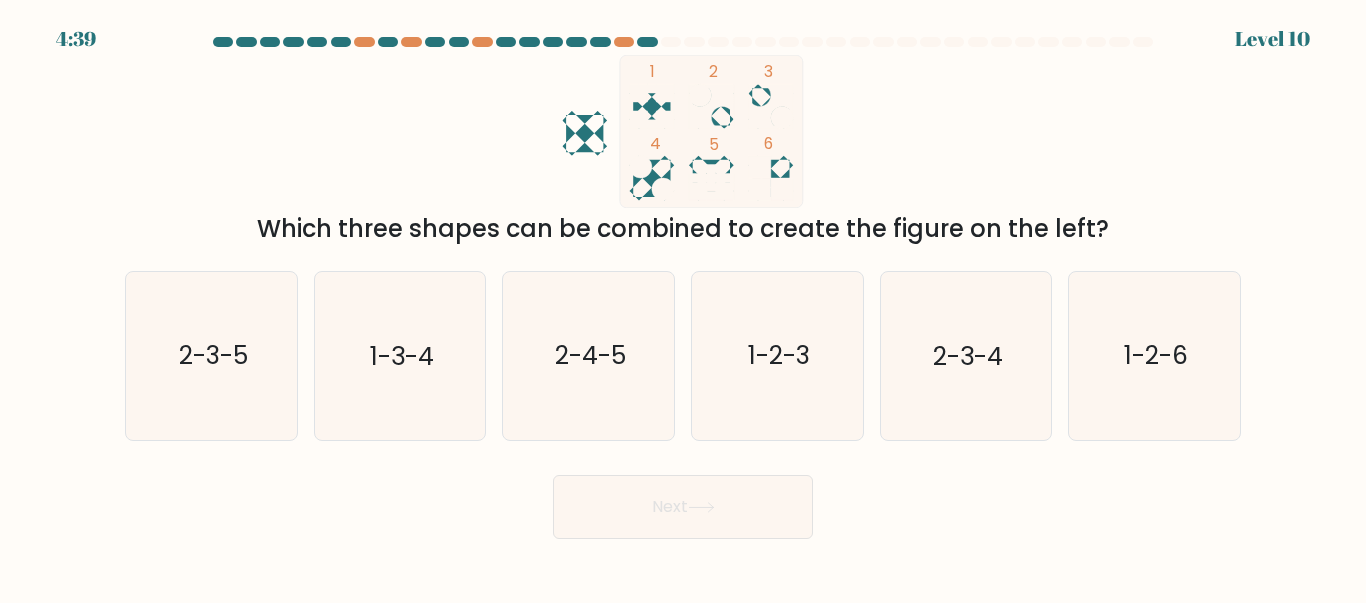 click on "2-3-4" at bounding box center (968, 356) 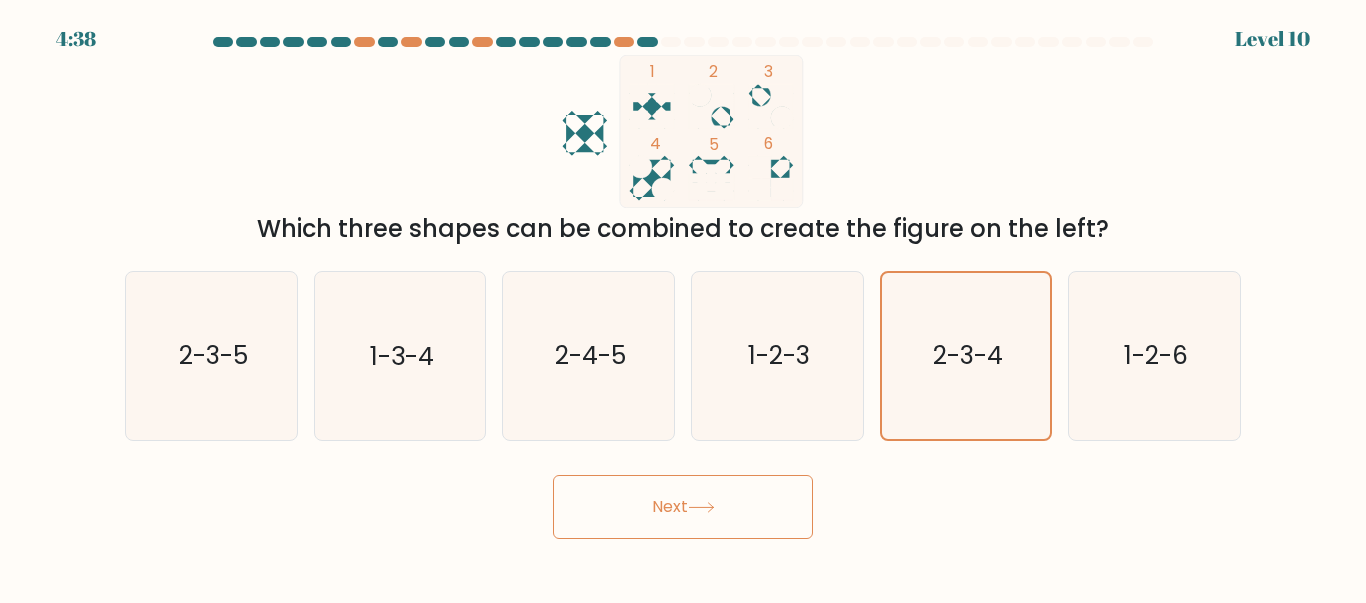 click on "Next" at bounding box center (683, 507) 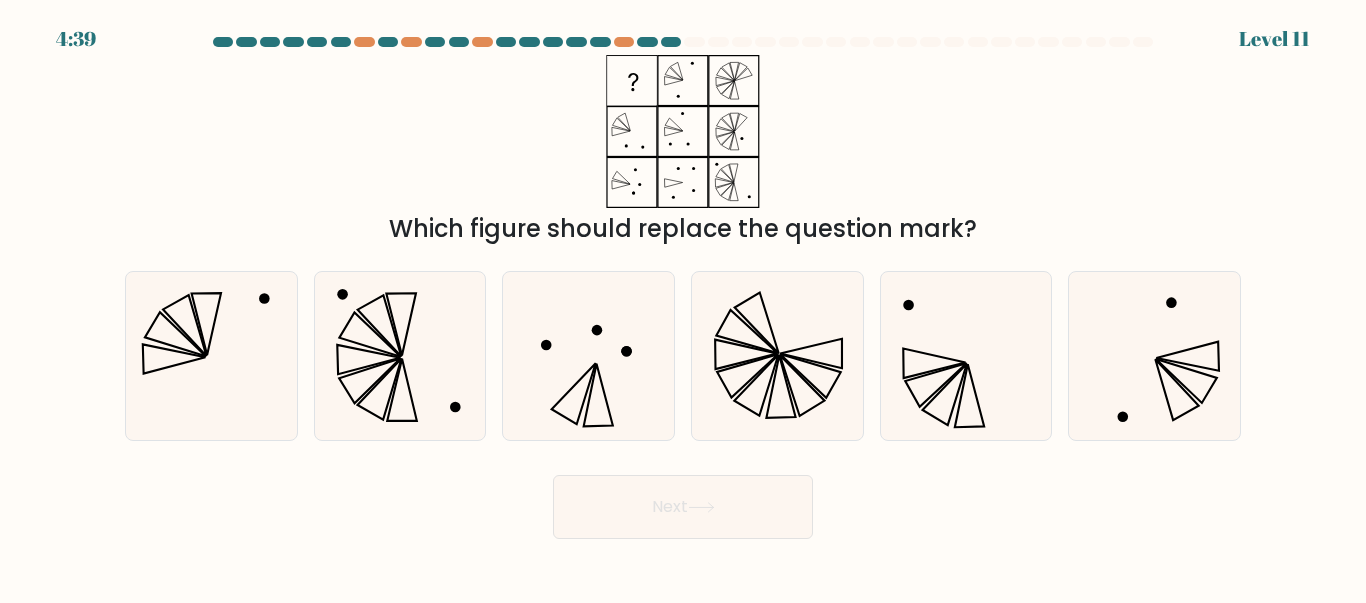click at bounding box center [211, 355] 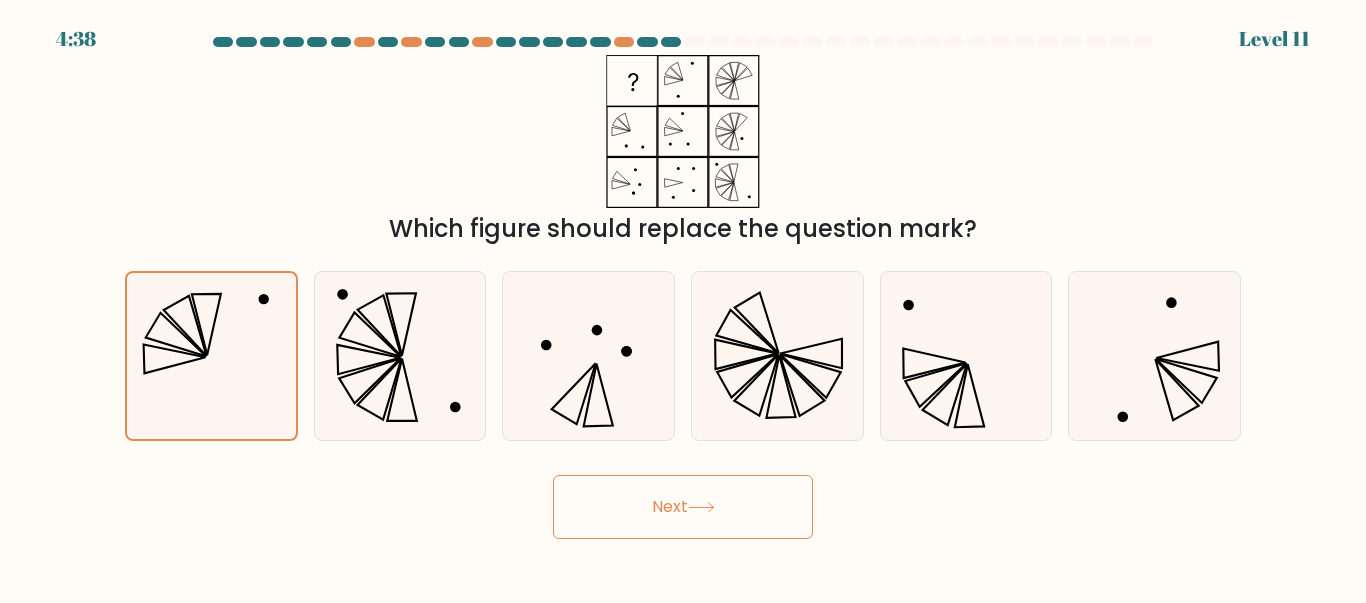 click on "Next" at bounding box center (683, 507) 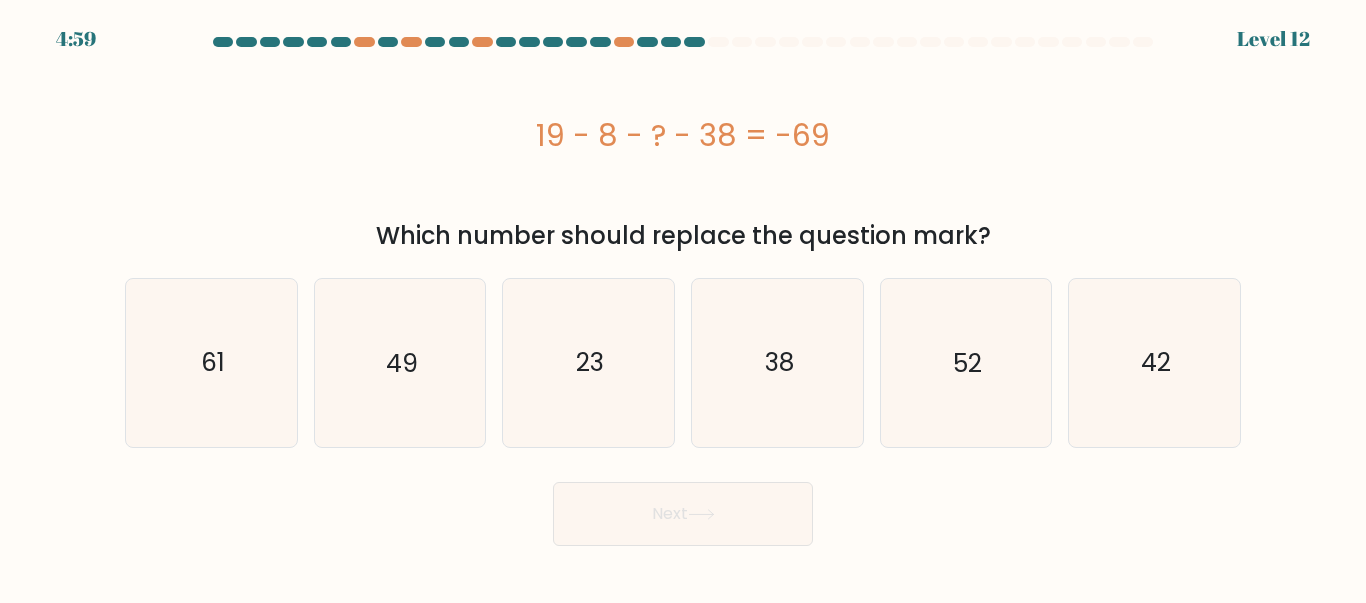click on "42" at bounding box center [1156, 362] 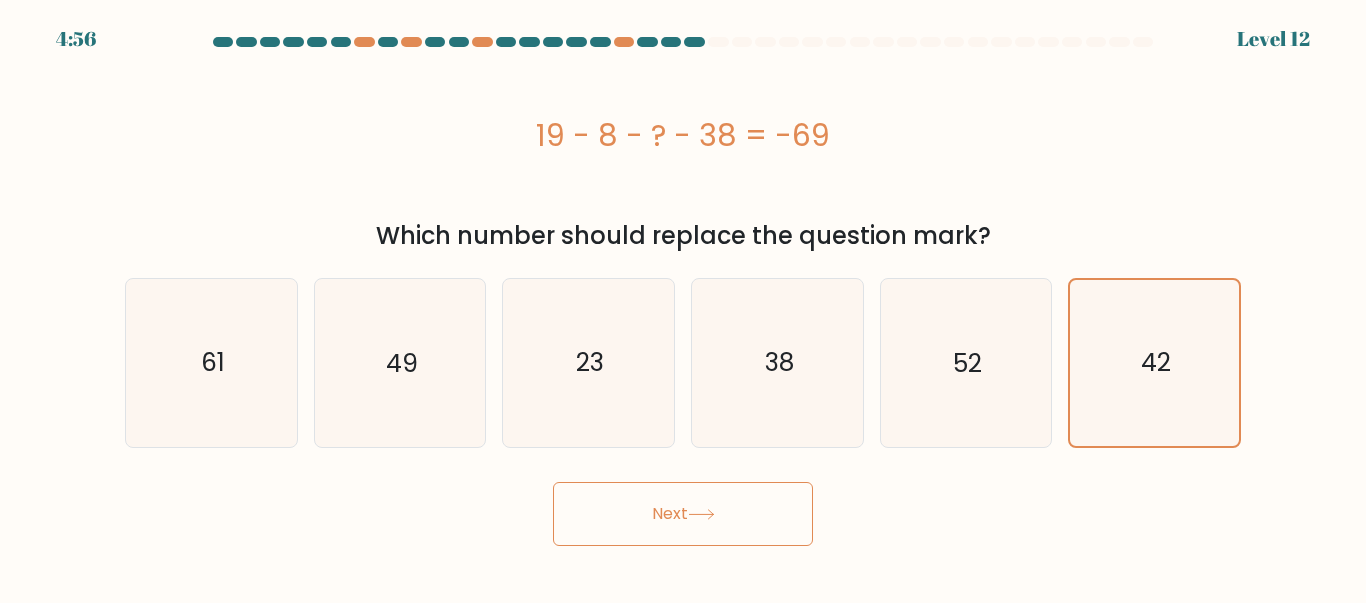 click on "Next" at bounding box center [683, 514] 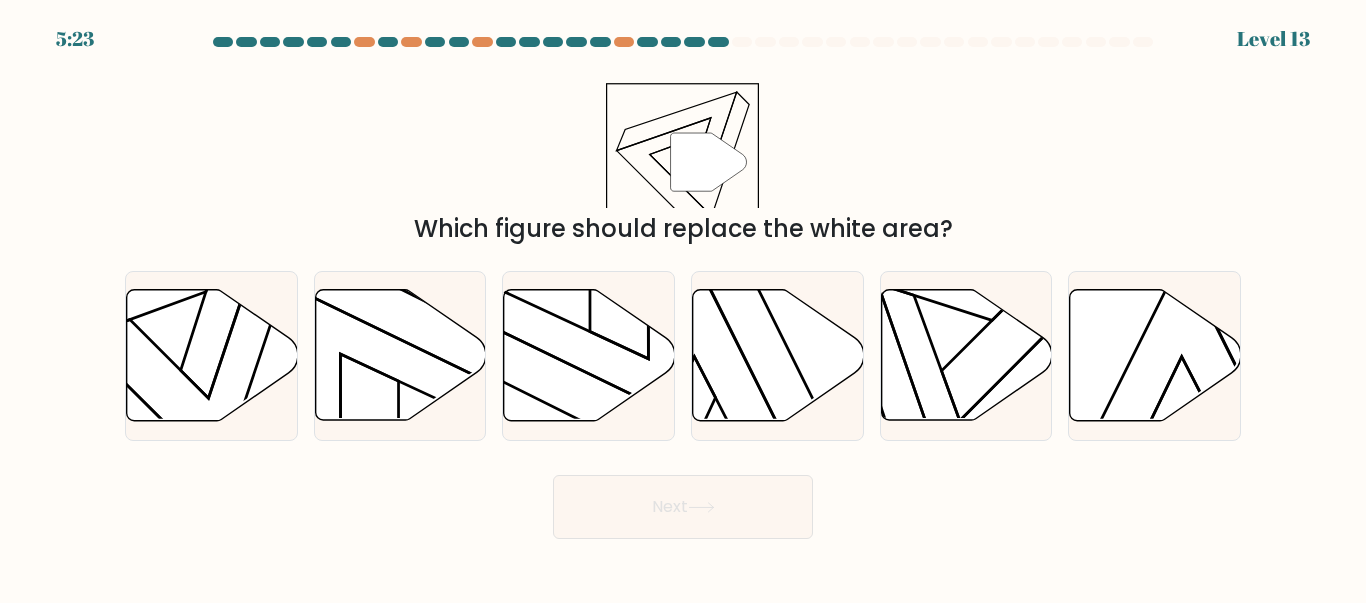 click at bounding box center (212, 355) 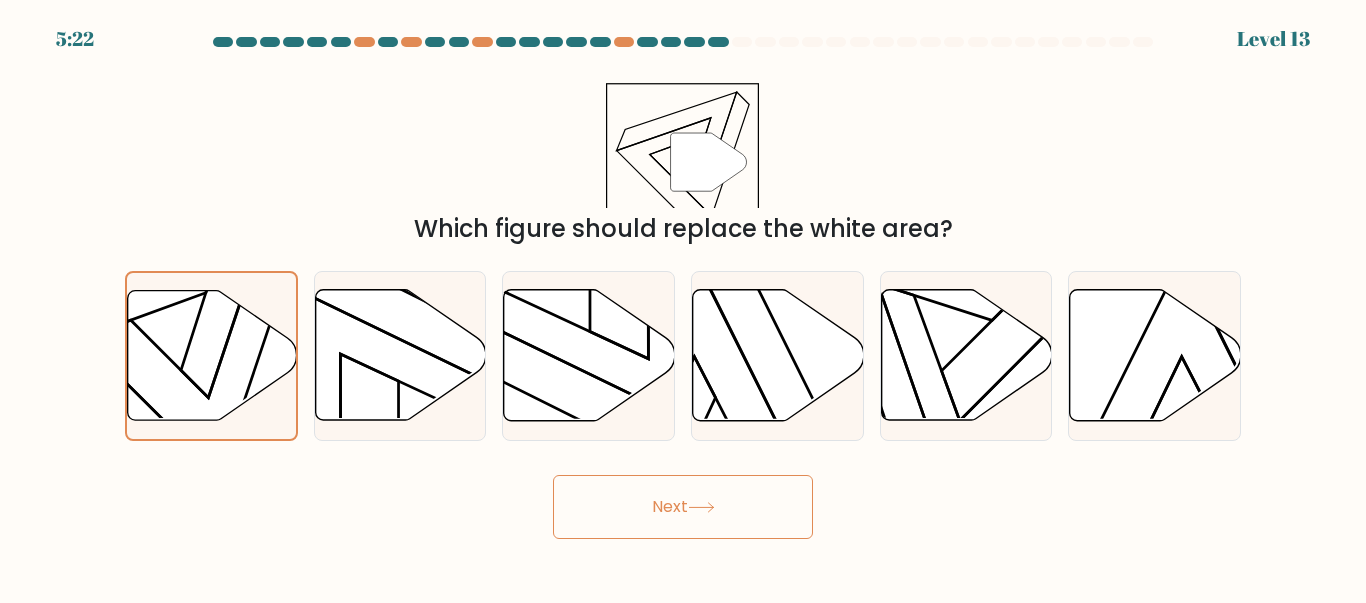 click on "Next" at bounding box center (683, 507) 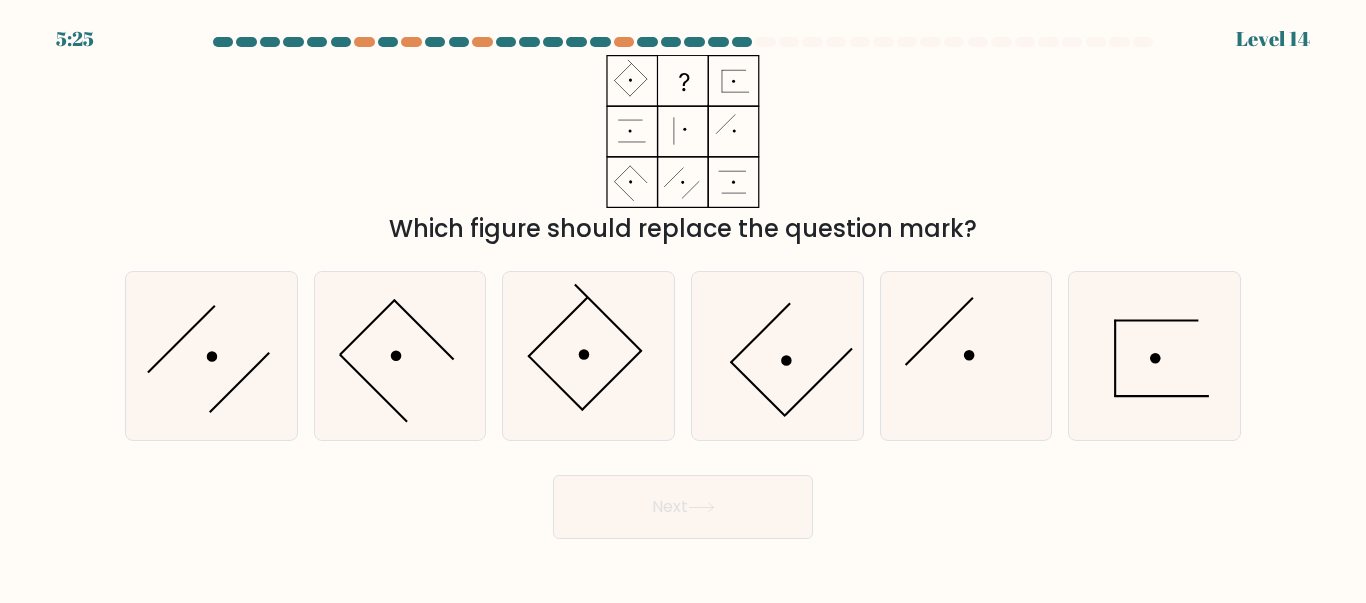 click at bounding box center (777, 355) 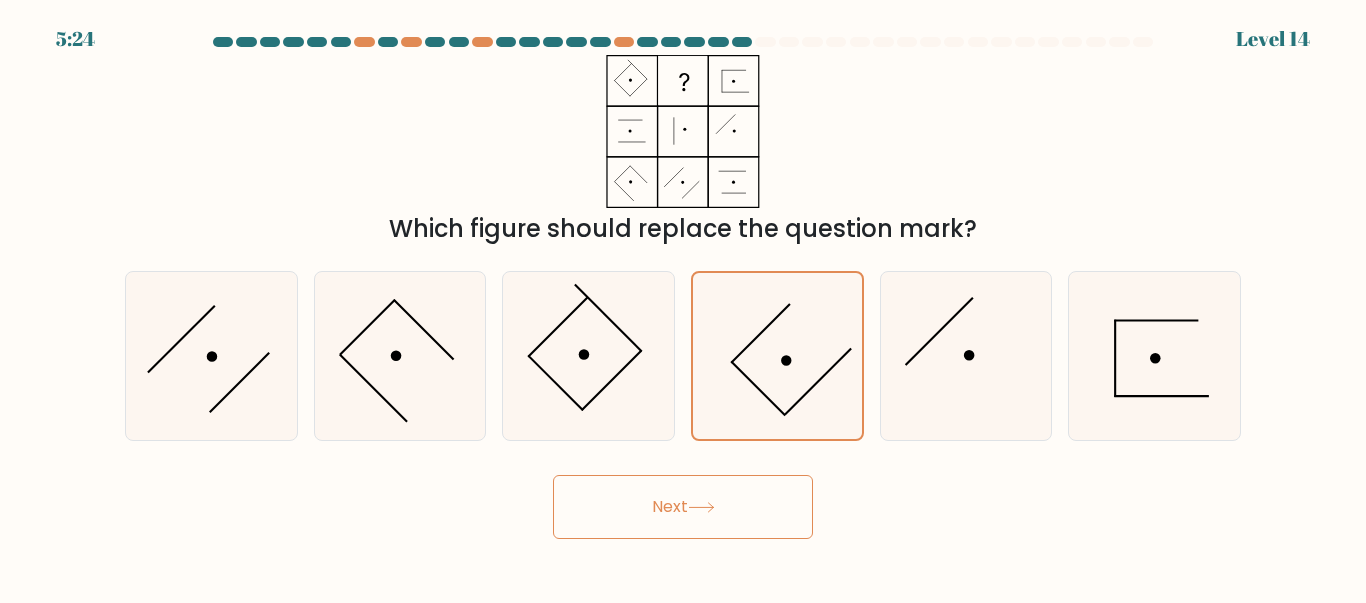 click on "Next" at bounding box center [683, 507] 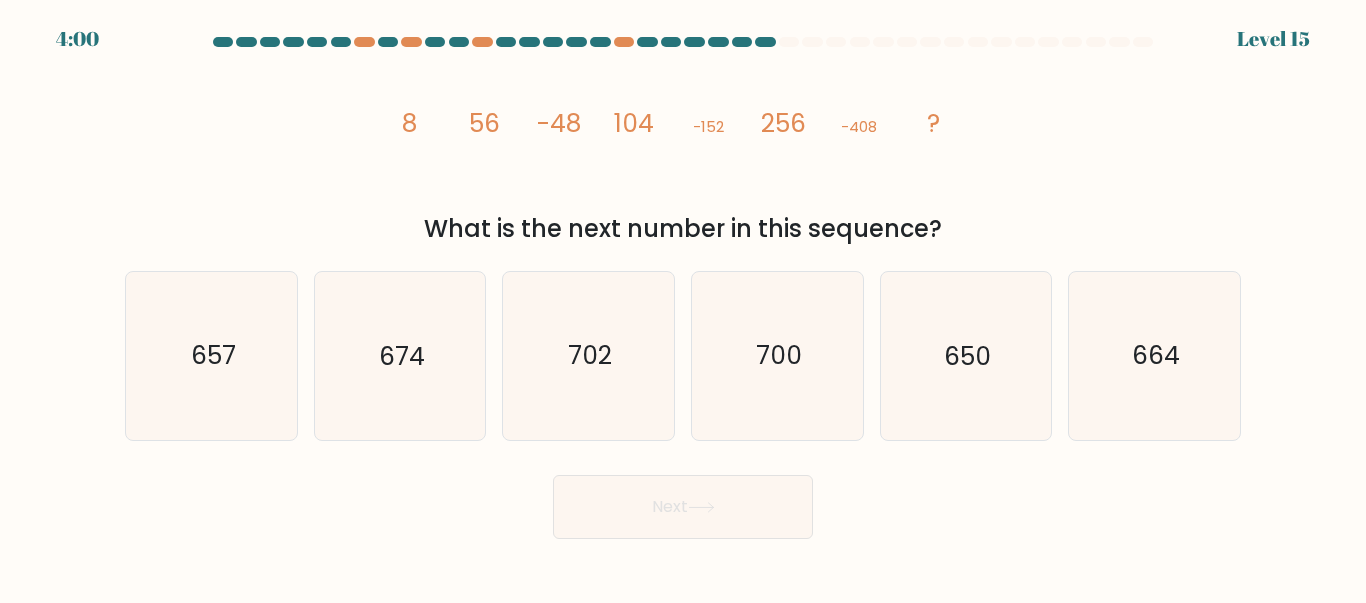 click on "702" at bounding box center (588, 355) 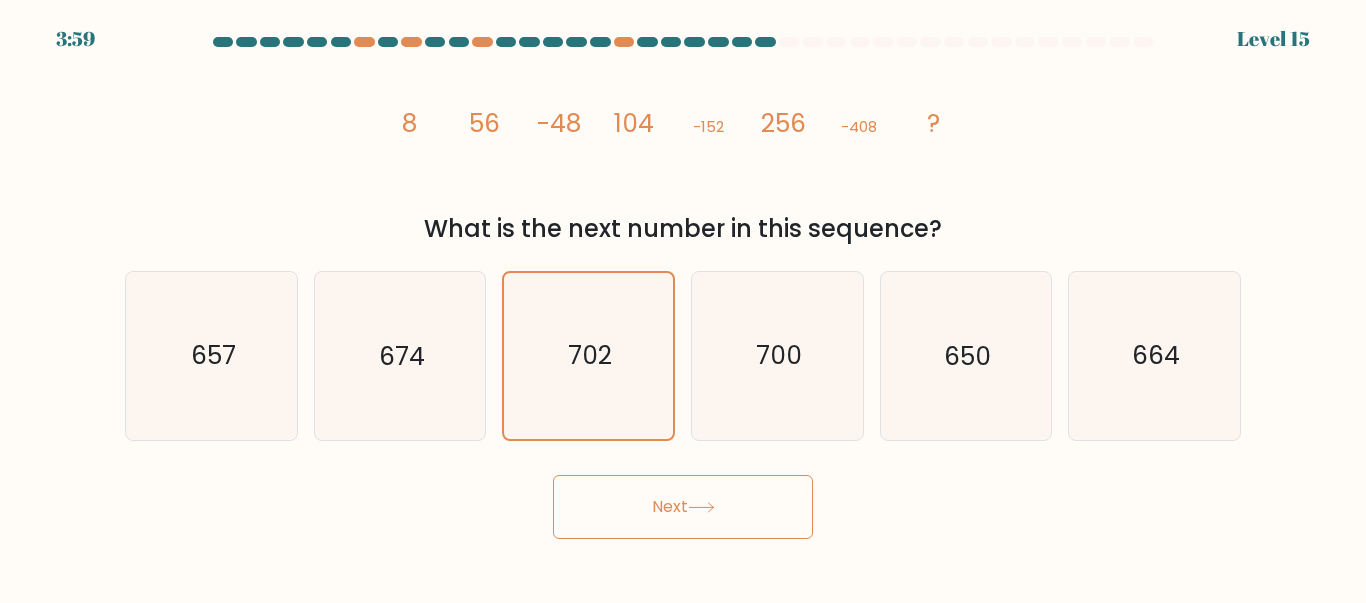 click on "Next" at bounding box center (683, 507) 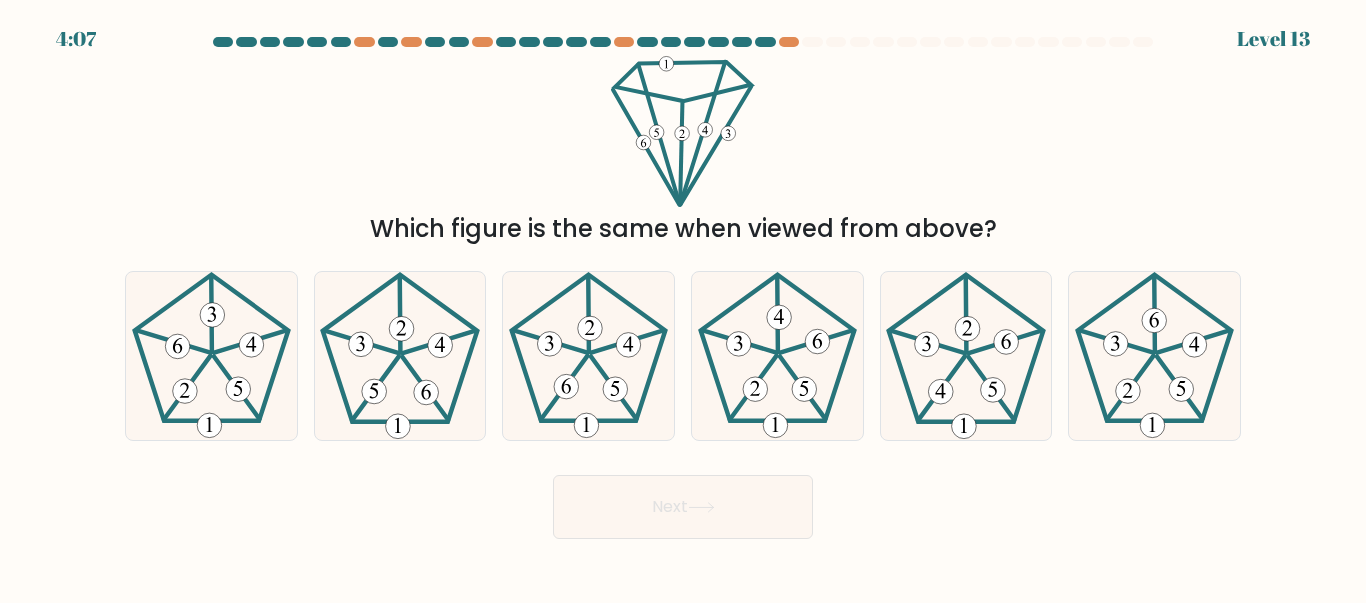 click at bounding box center (965, 355) 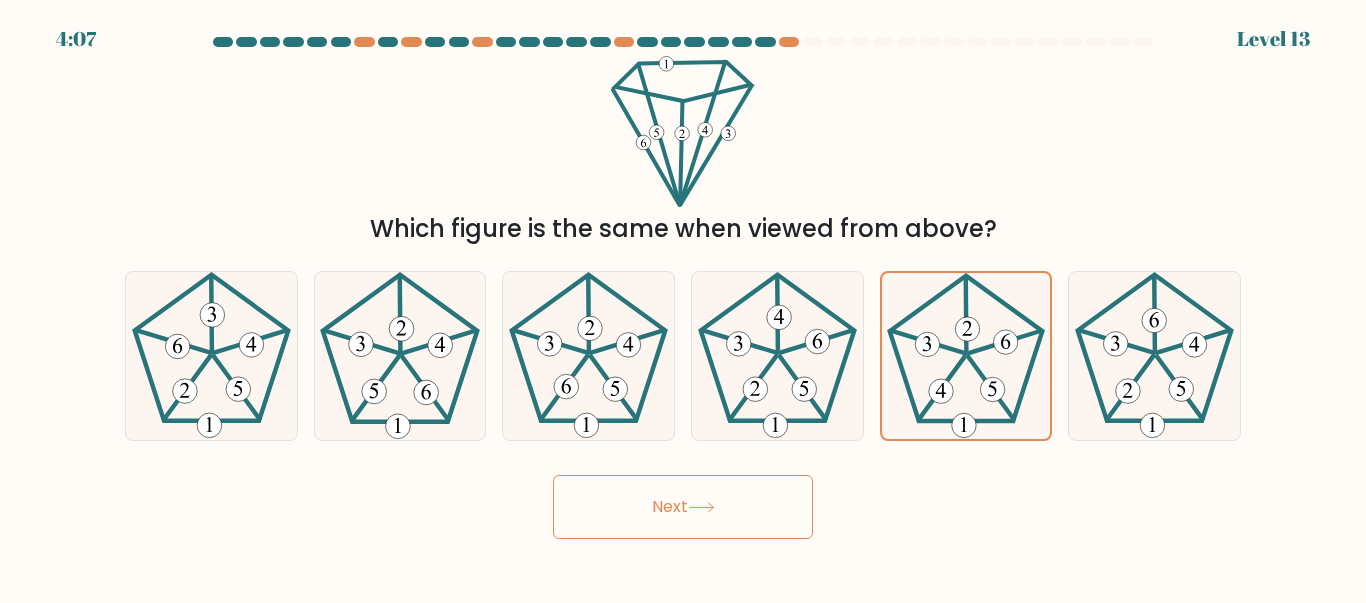 click on "Next" at bounding box center [683, 507] 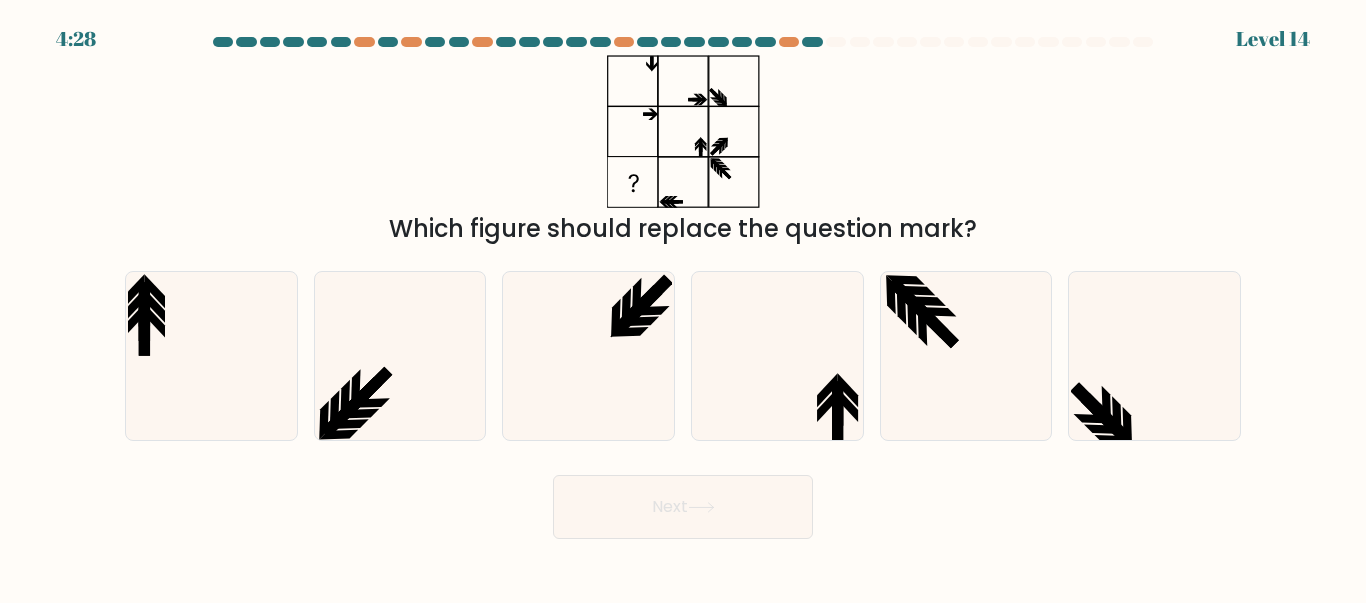 click at bounding box center (777, 355) 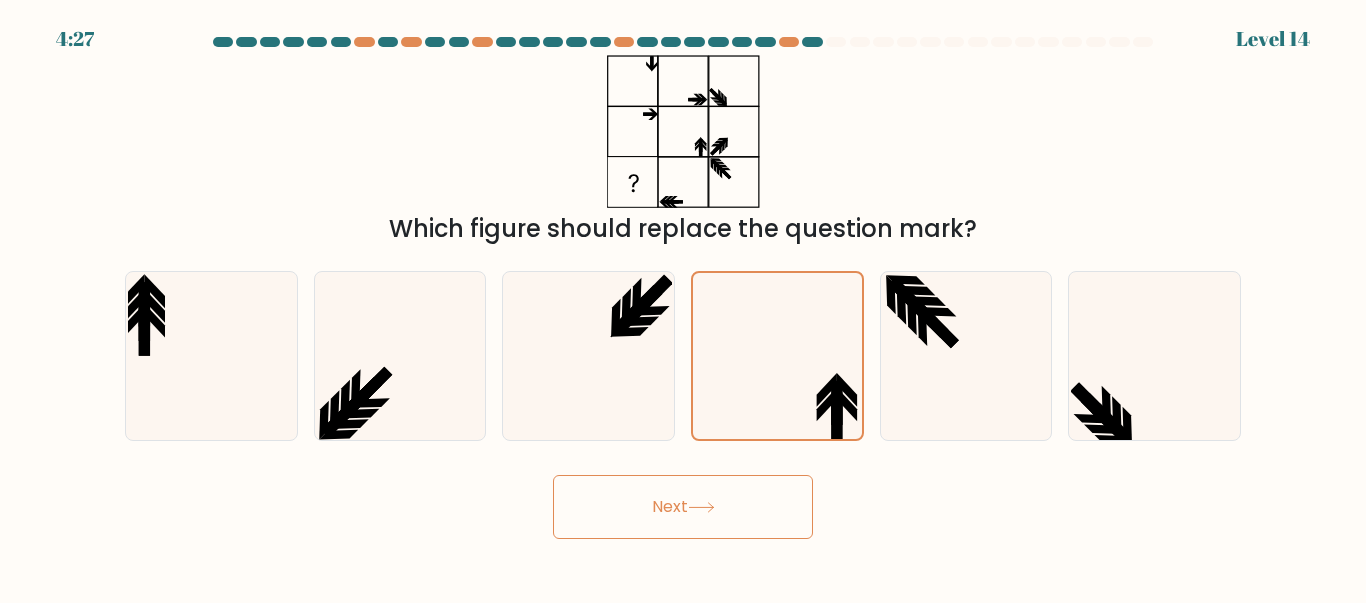 click on "Next" at bounding box center [683, 507] 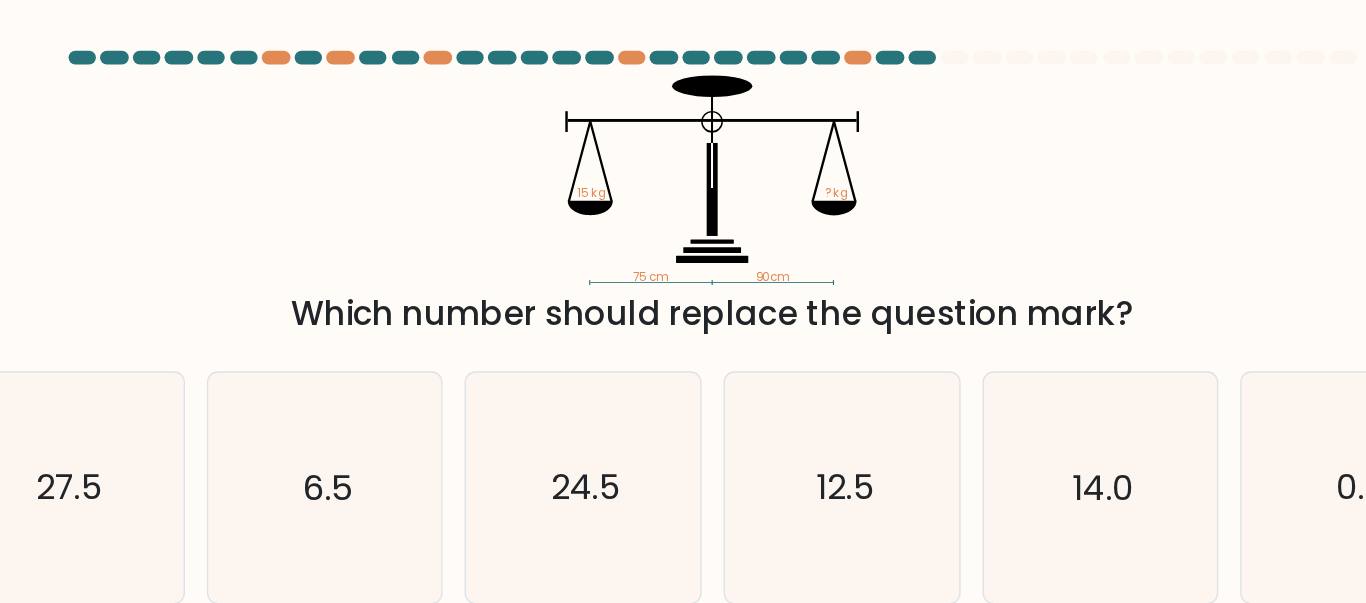 click on "12.5" at bounding box center (777, 355) 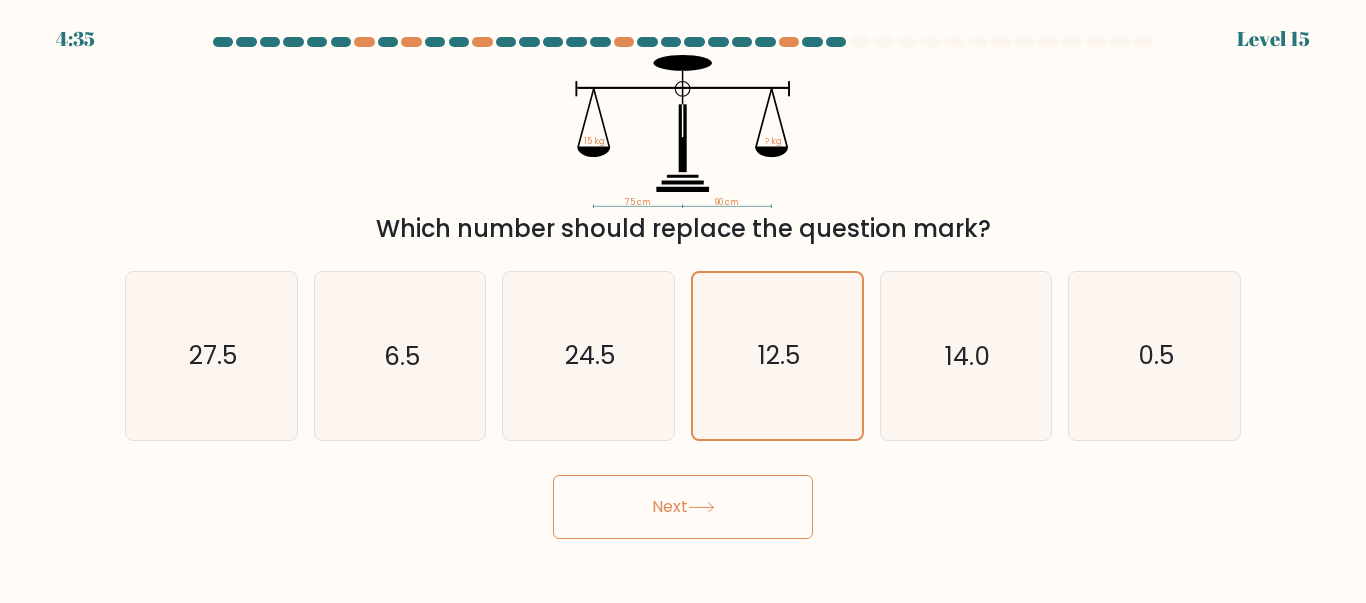 click on "Next" at bounding box center [683, 507] 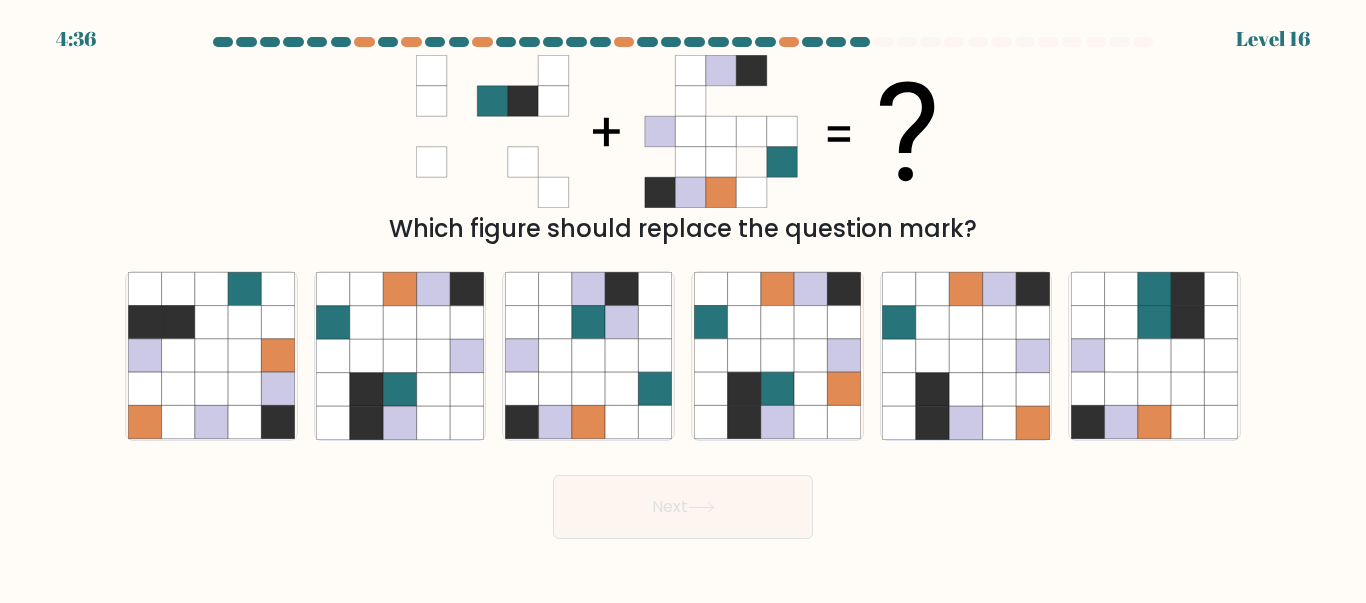 click at bounding box center (399, 389) 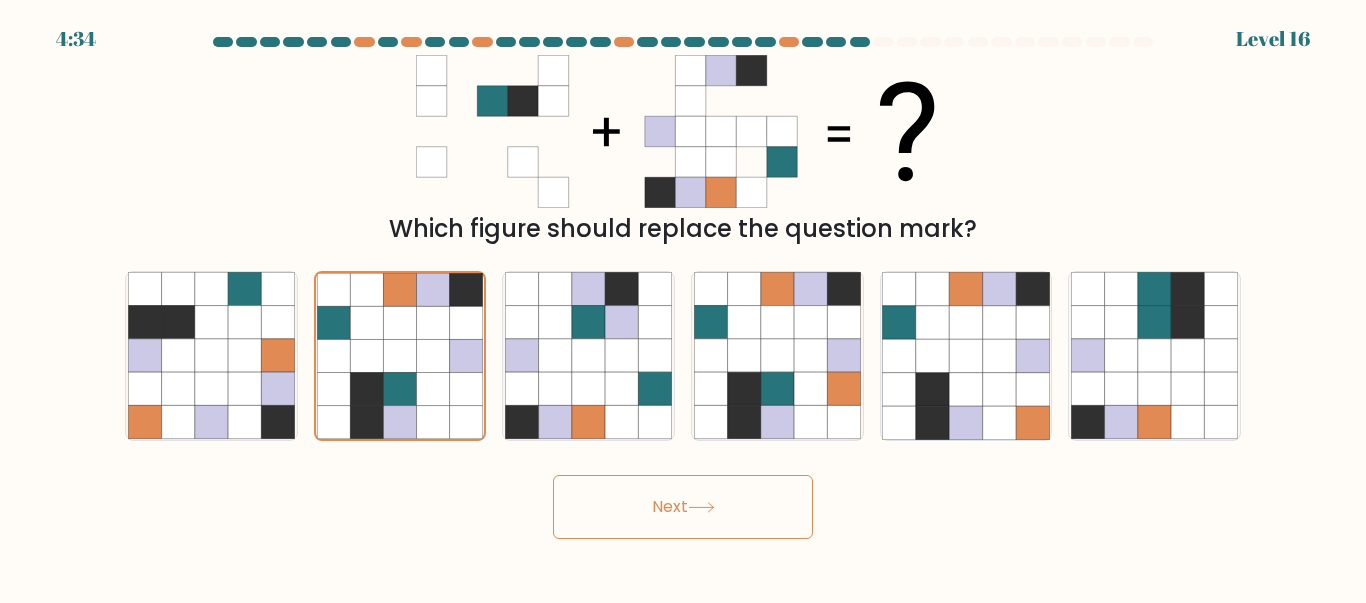 click on "Next" at bounding box center (683, 507) 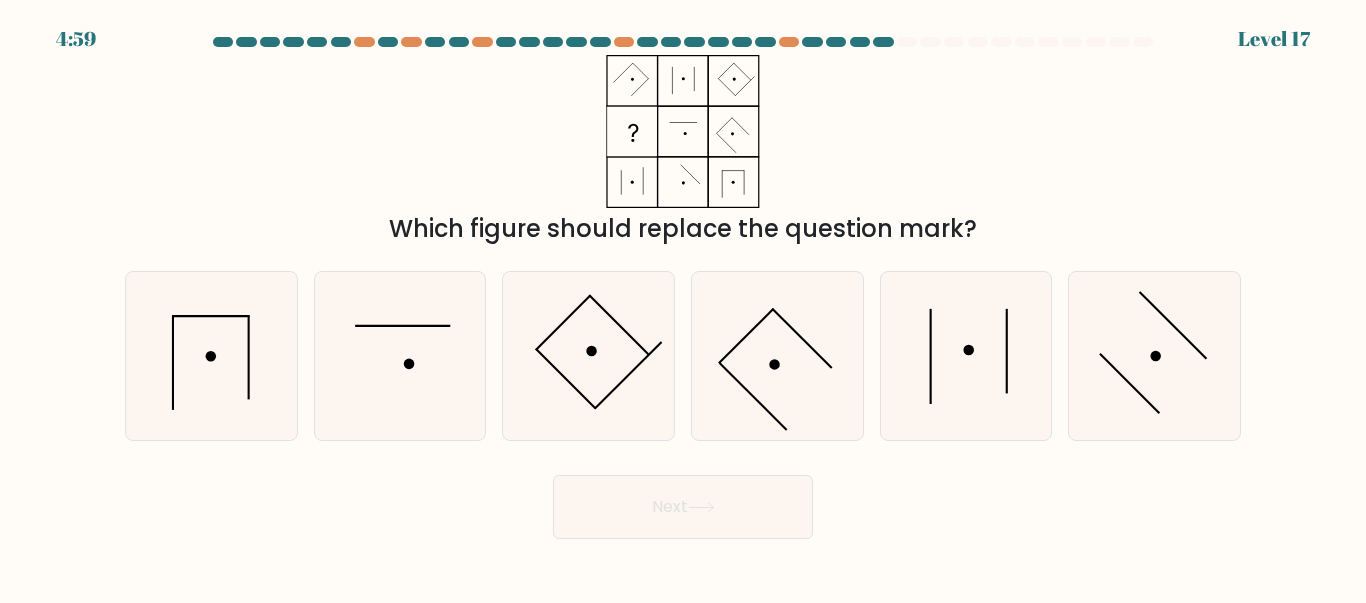 click at bounding box center (965, 355) 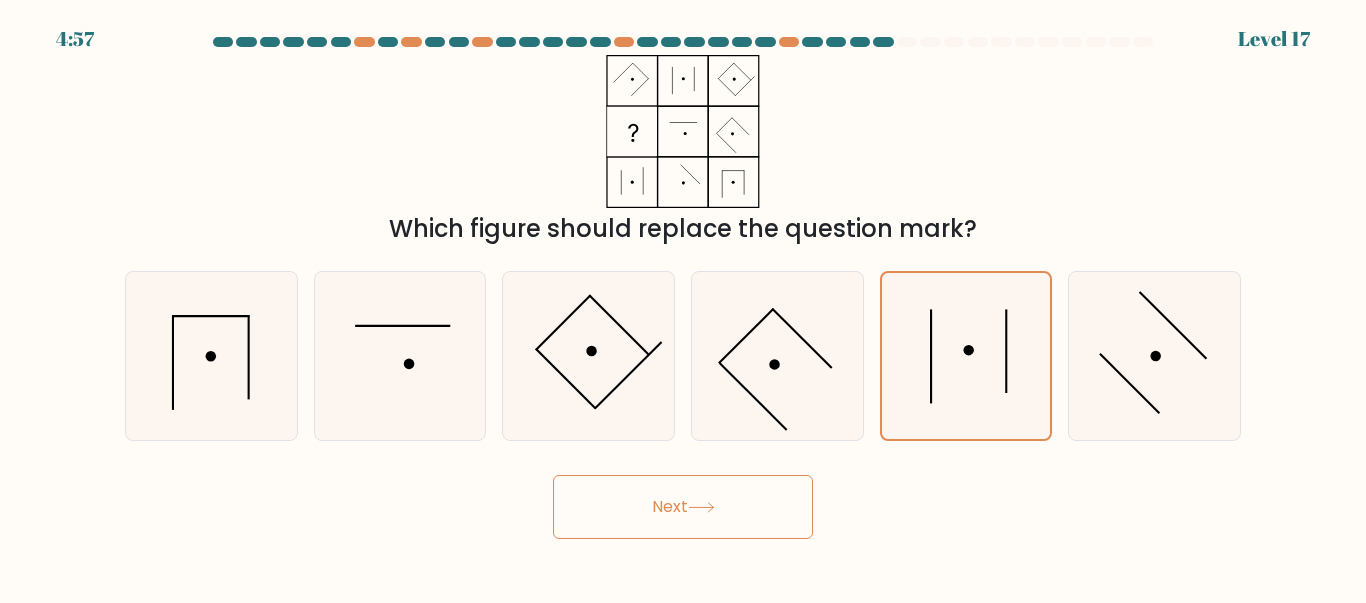 click at bounding box center [1154, 355] 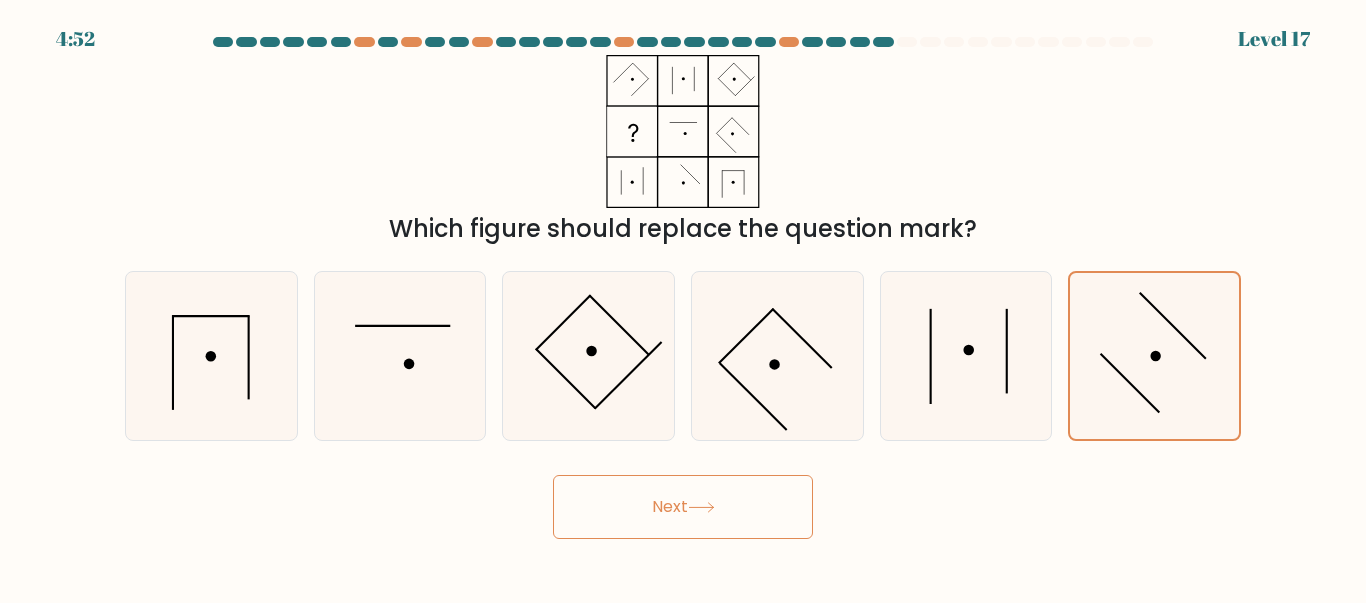 click on "Next" at bounding box center (683, 507) 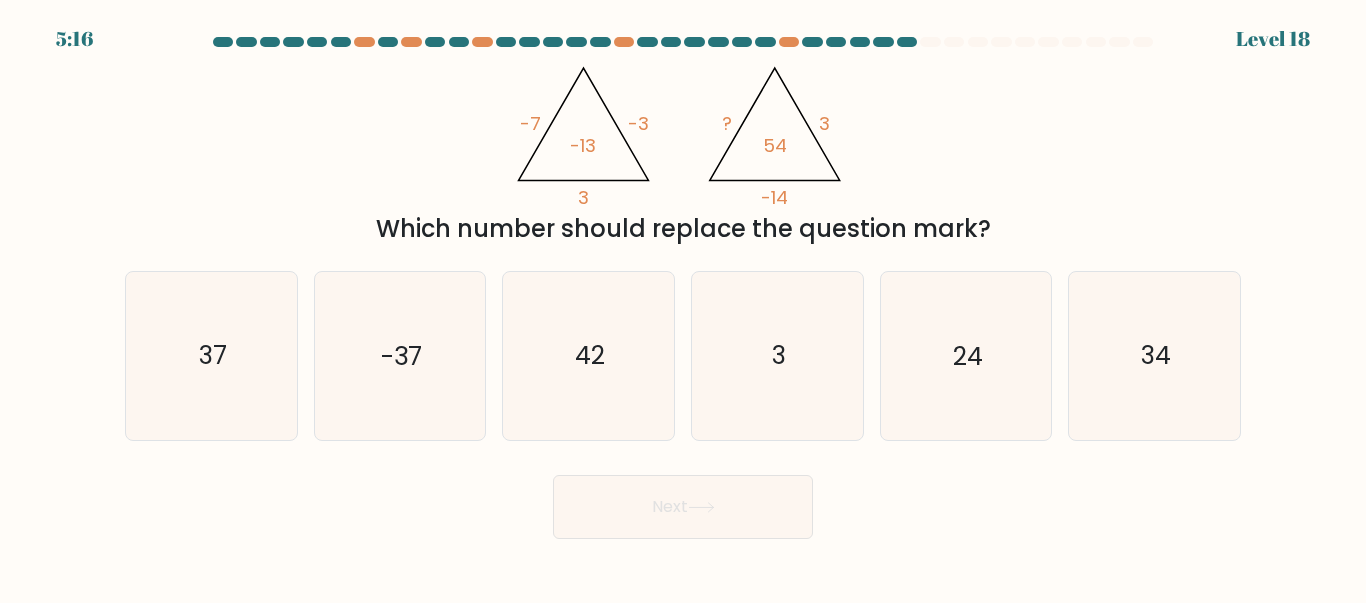 click on "37" at bounding box center [211, 355] 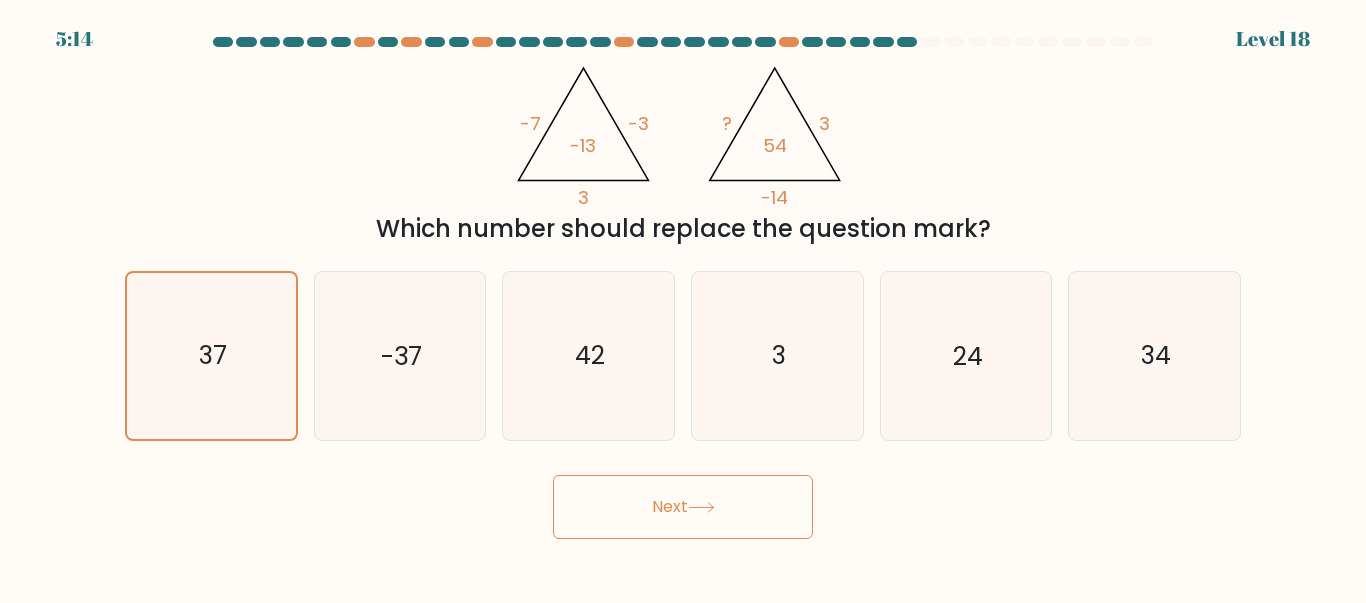 click on "Next" at bounding box center (683, 507) 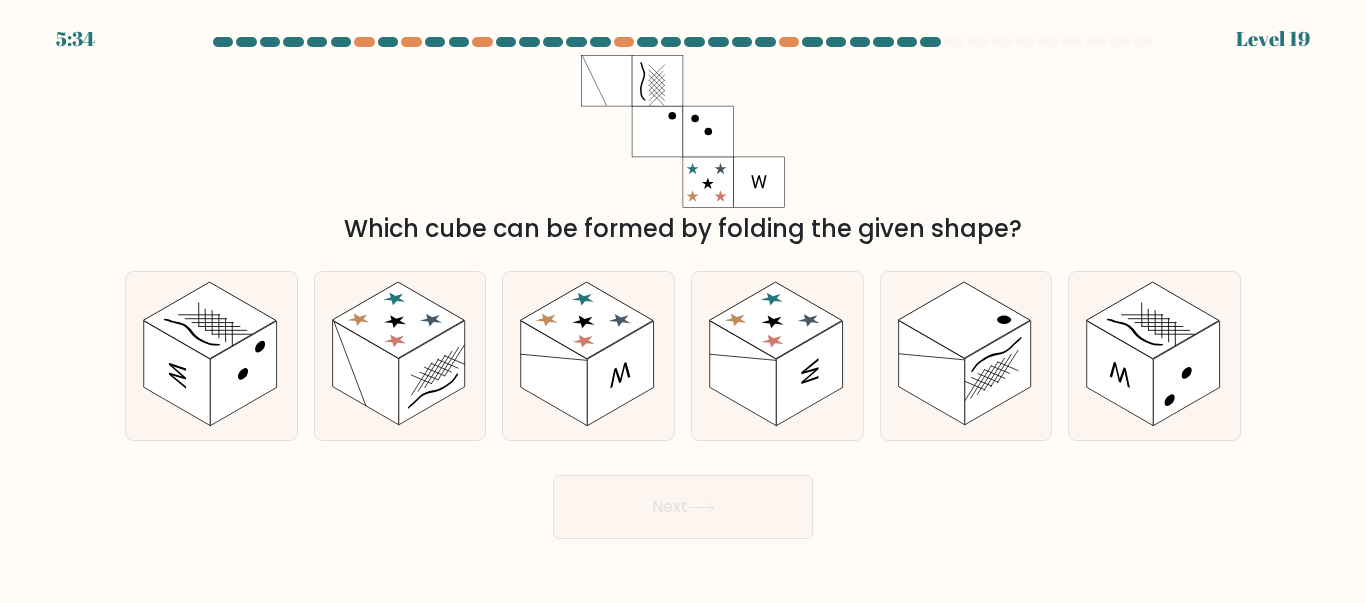click at bounding box center (809, 373) 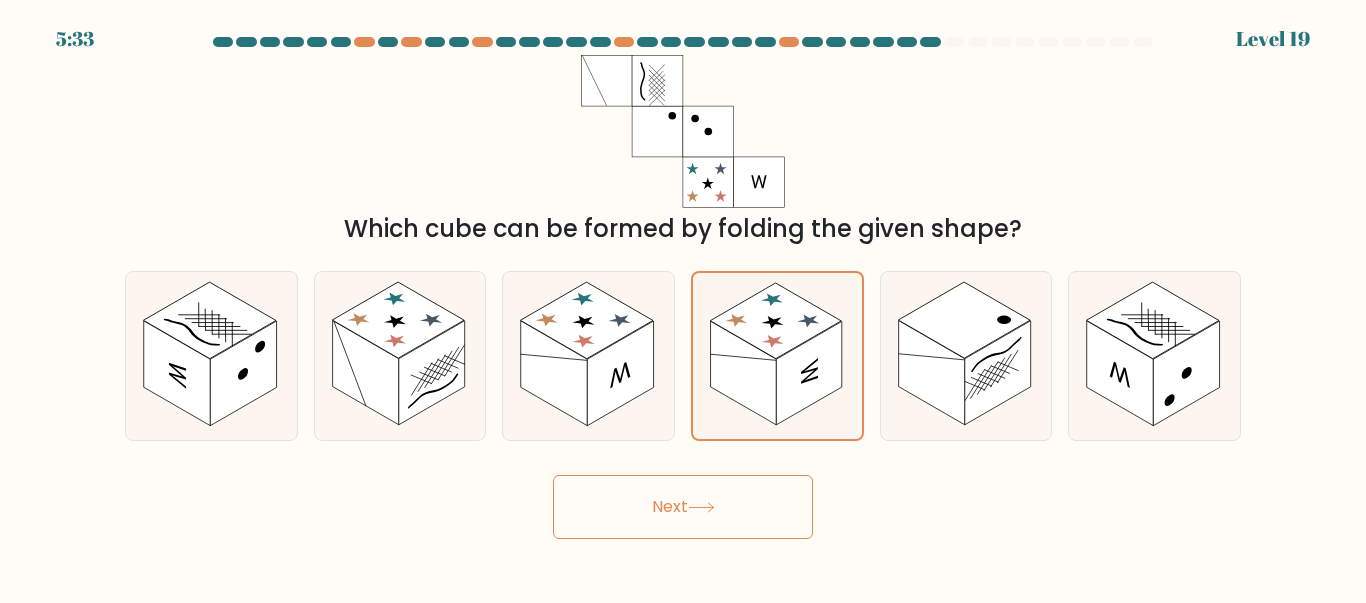 click on "Next" at bounding box center (683, 507) 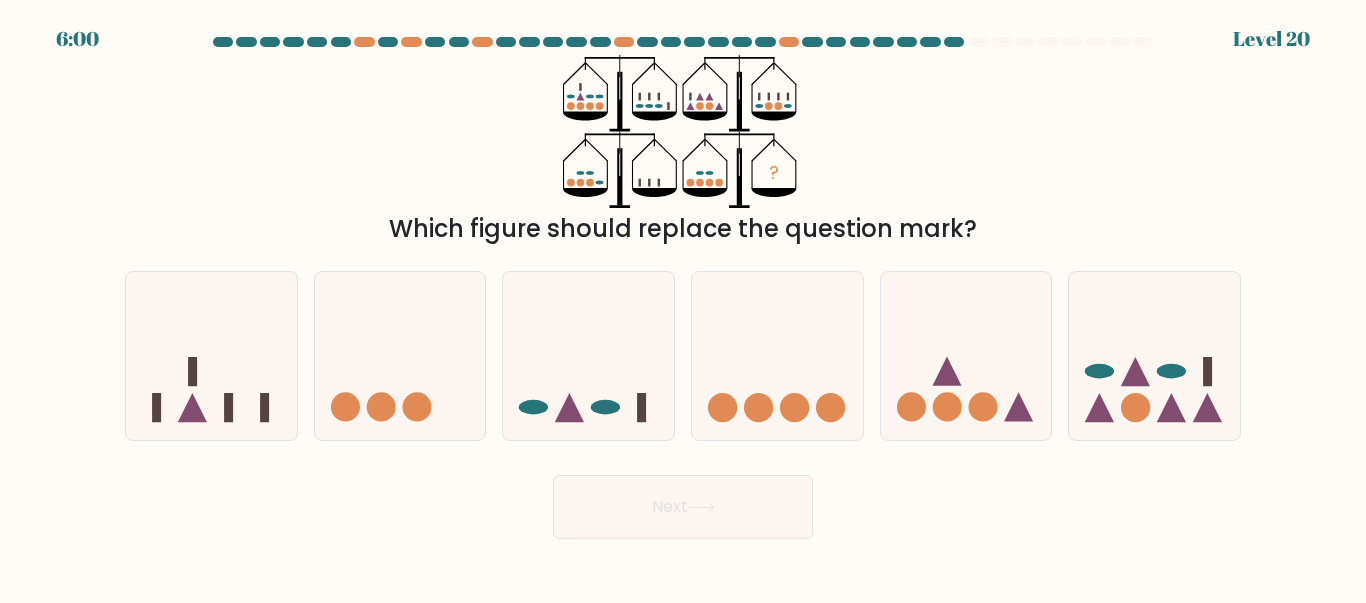 click at bounding box center (211, 355) 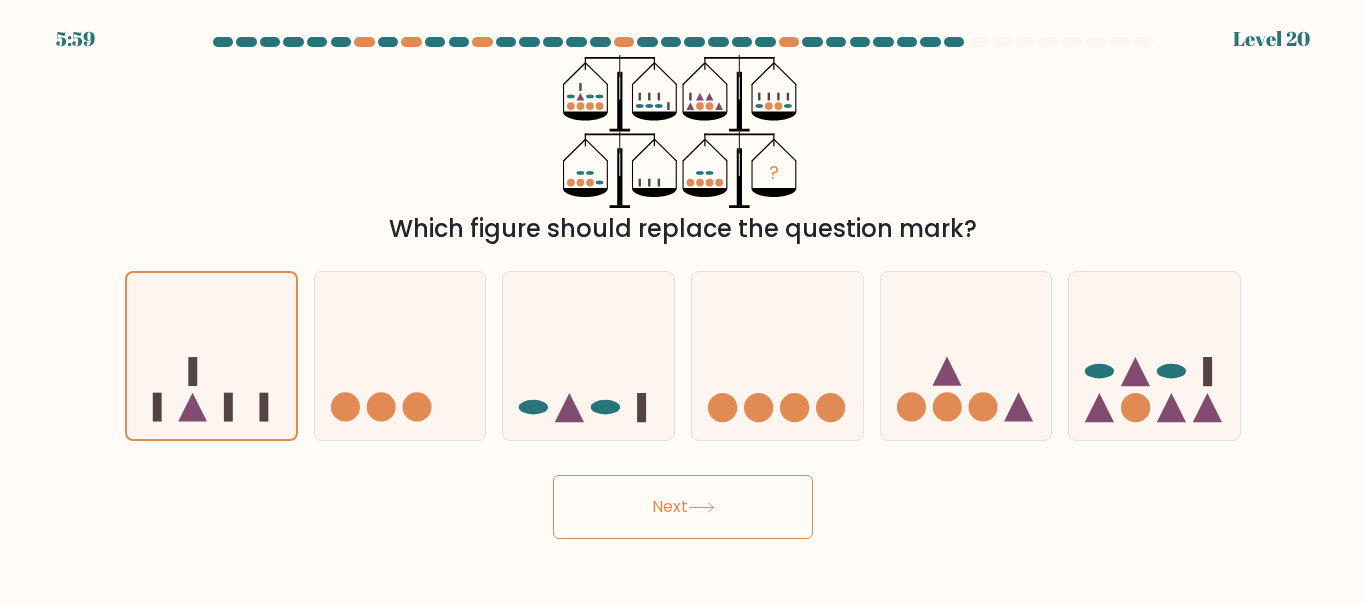 click on "Next" at bounding box center (683, 507) 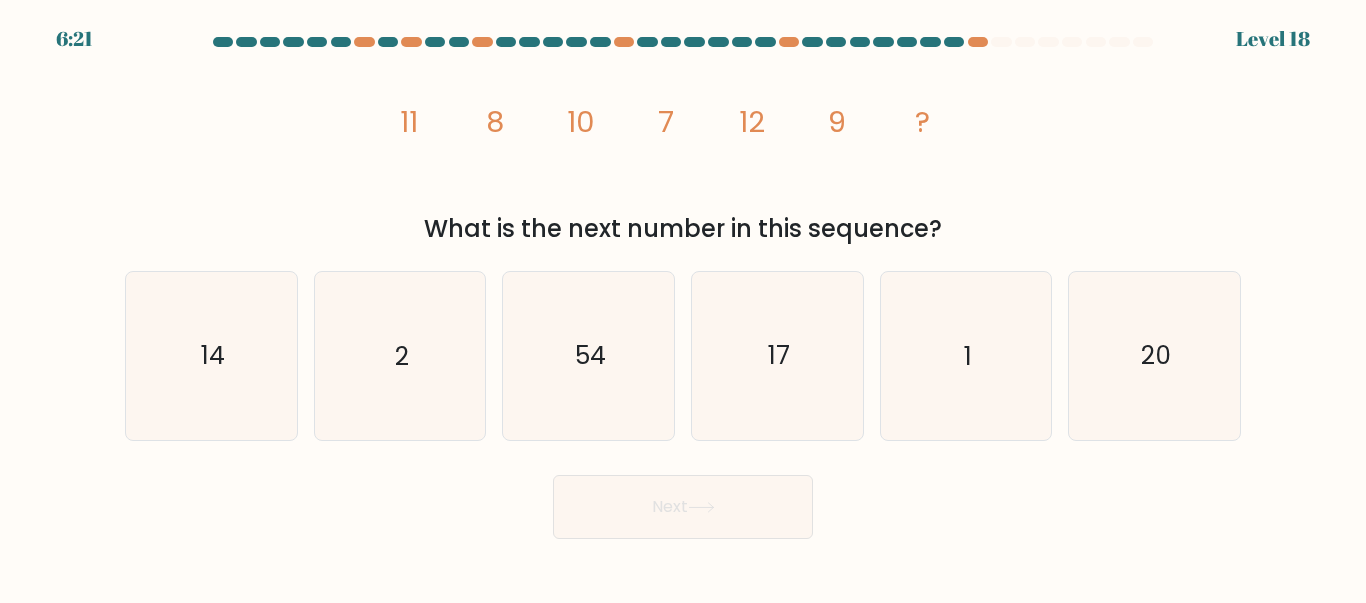 click on "14" at bounding box center [211, 355] 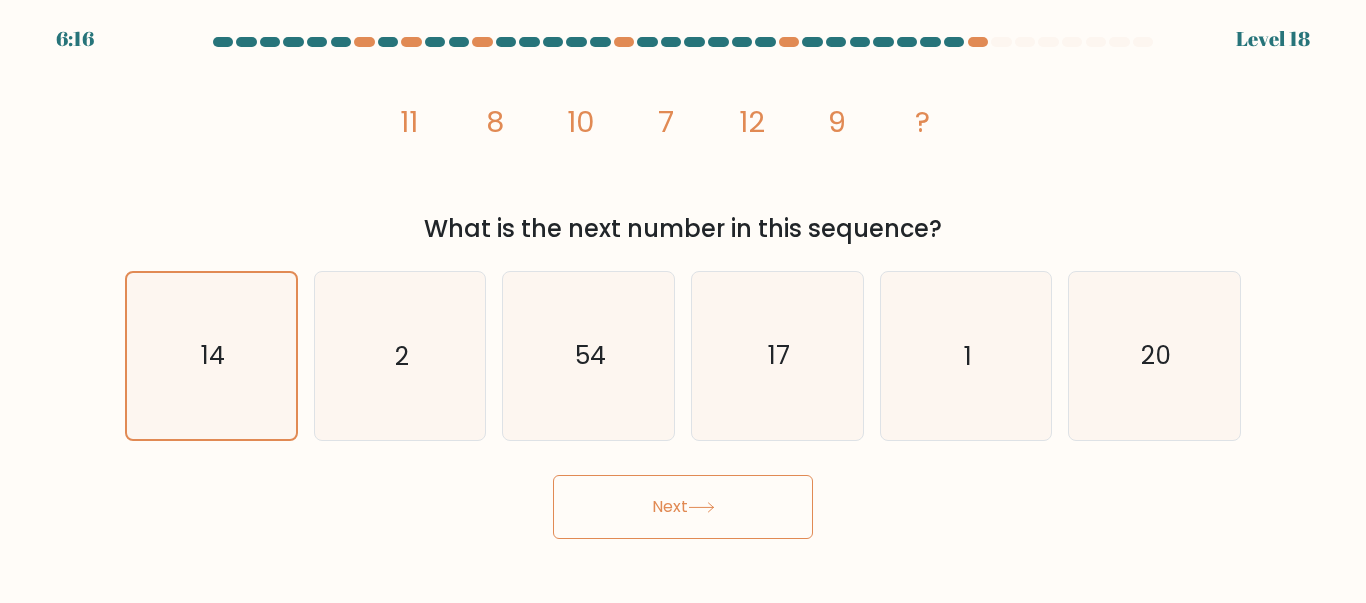 click on "17" at bounding box center [777, 355] 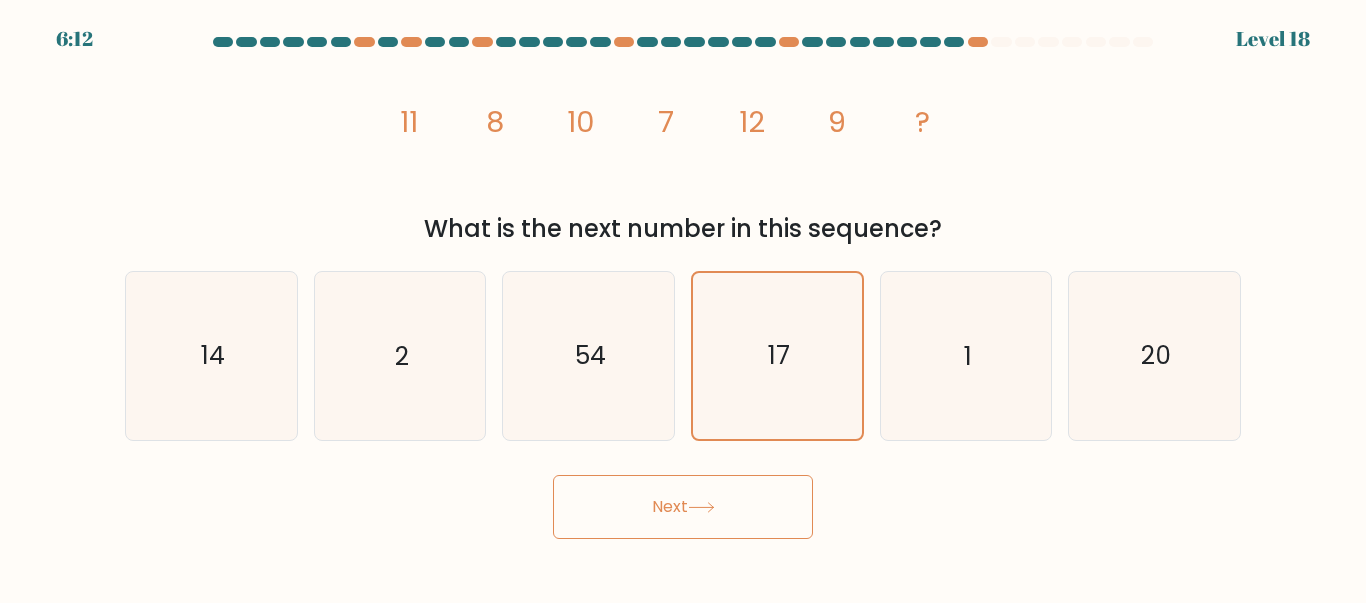 click on "lorem/ips+dol
20
8
89
1
99
1
?" at bounding box center [683, 131] 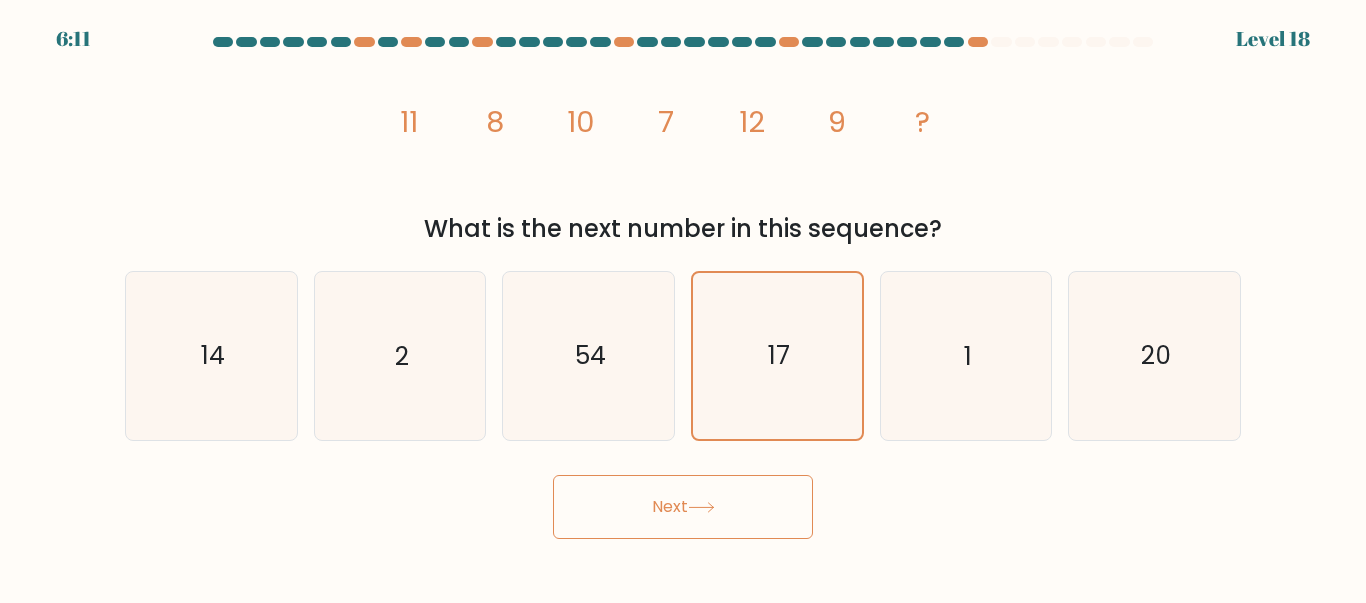 click on "lorem/ips+dol
20
8
89
1
99
1
?" at bounding box center [683, 131] 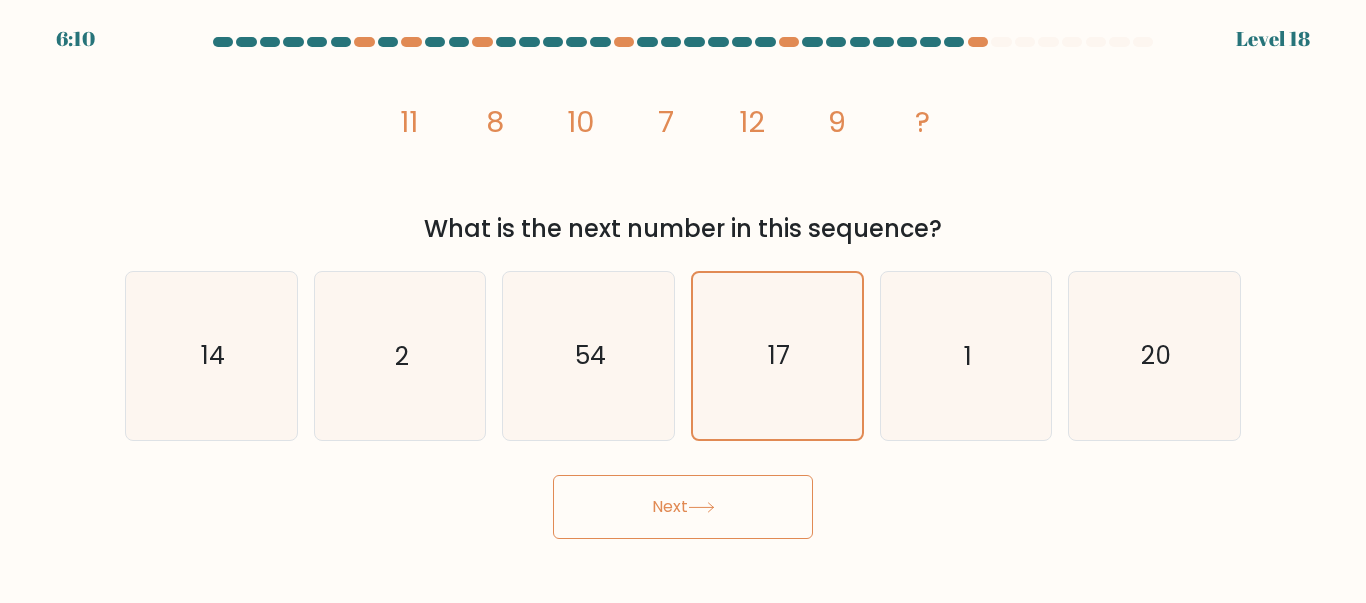 click on "lorem/ips+dol
20
8
89
1
99
1
?" at bounding box center [683, 131] 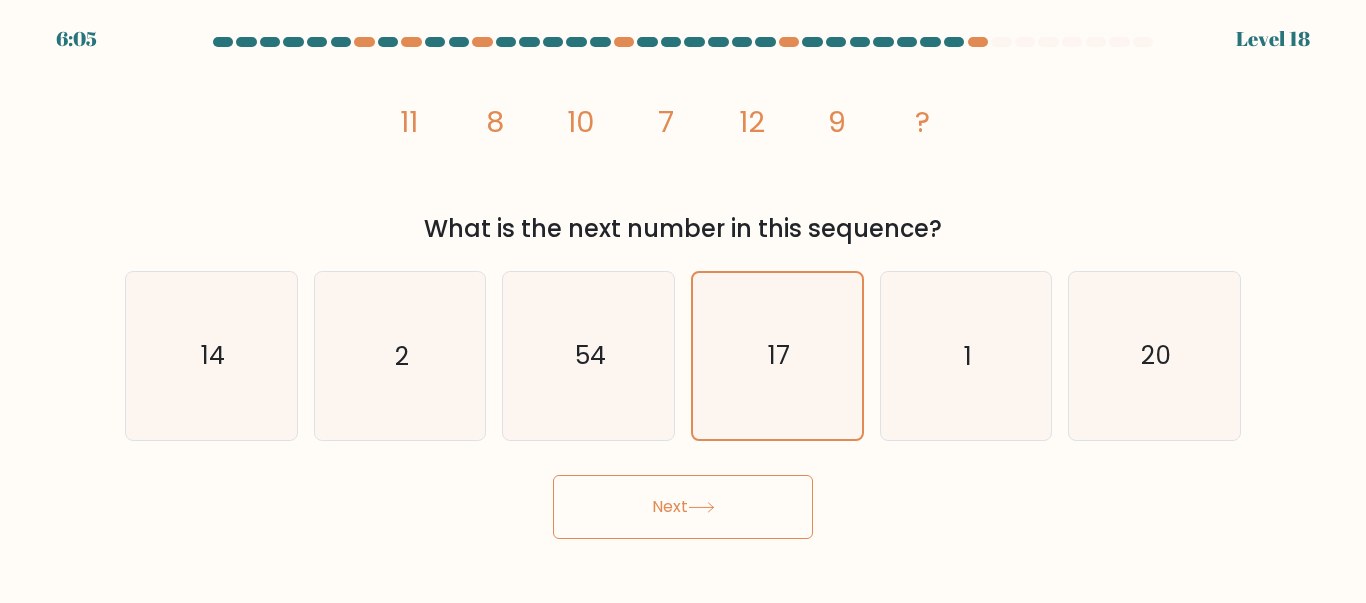 click on "lorem/ips+dol
20
8
89
1
99
1
?" at bounding box center (683, 131) 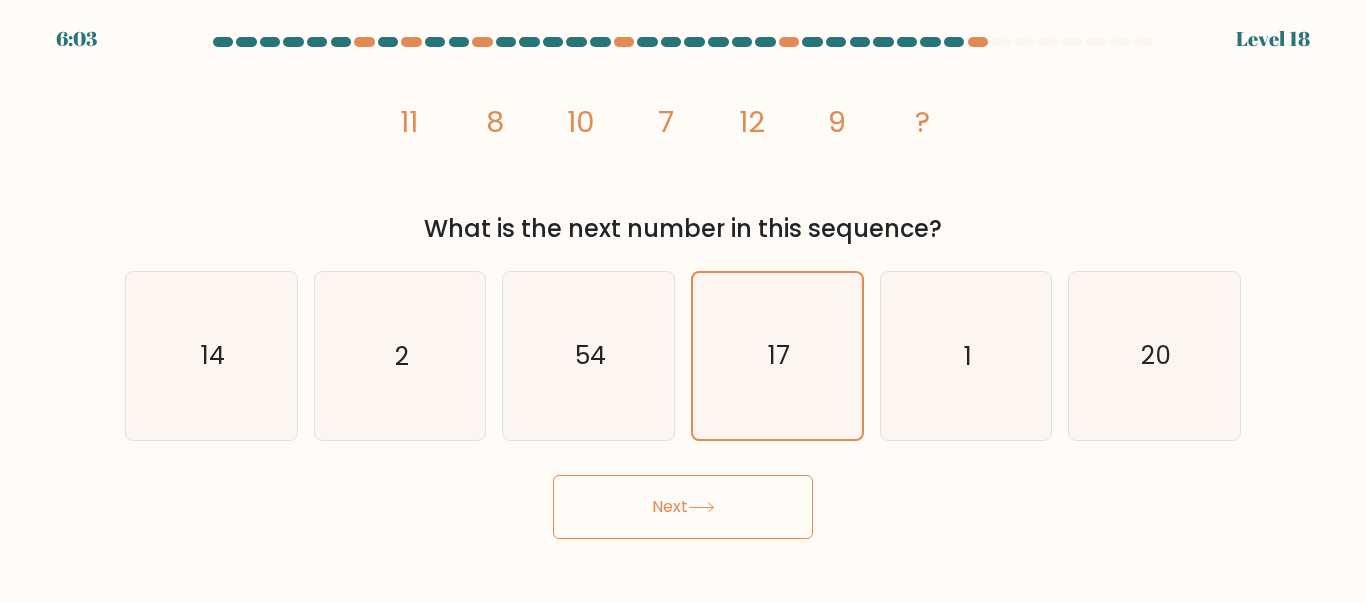 click on "lorem/ips+dol
20
8
89
1
99
1
?" at bounding box center [683, 131] 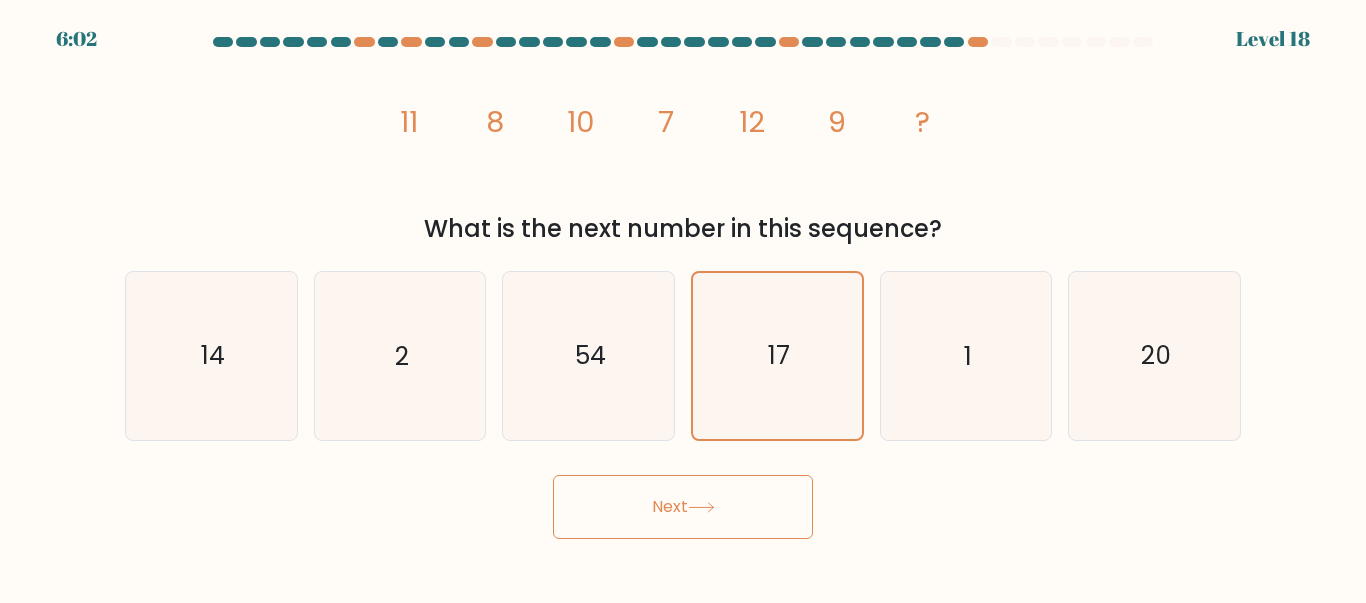 click on "lorem/ips+dol
20
8
89
1
99
1
?" at bounding box center (683, 131) 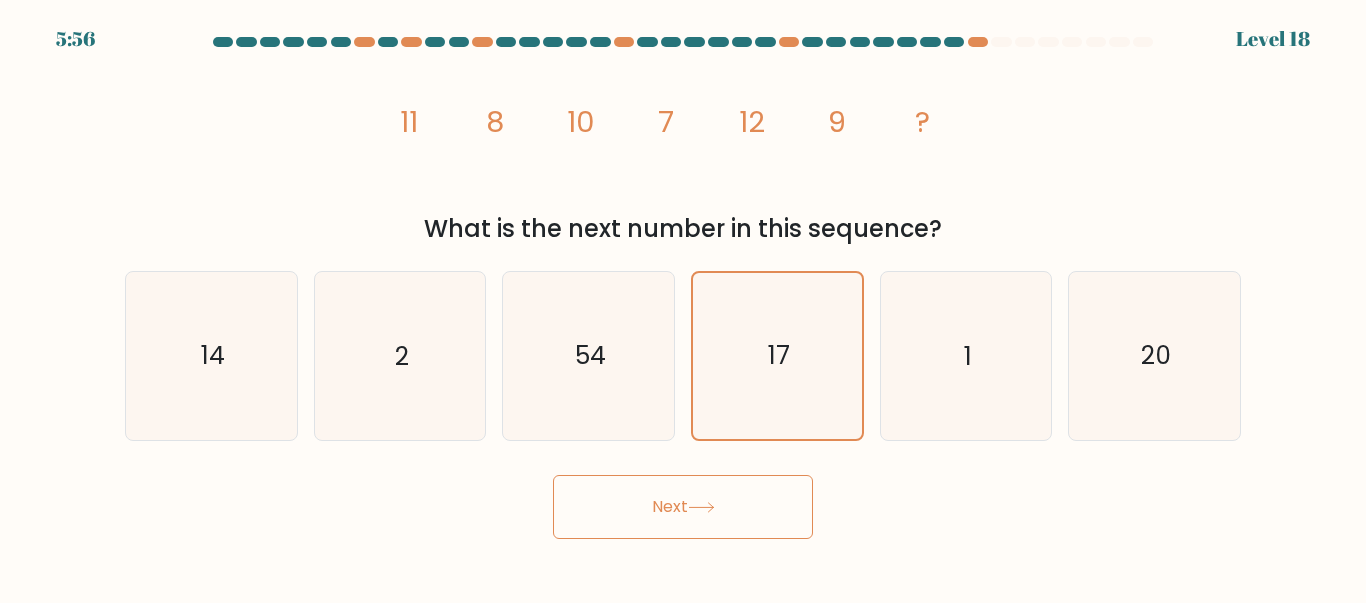 click on "Next" at bounding box center (683, 507) 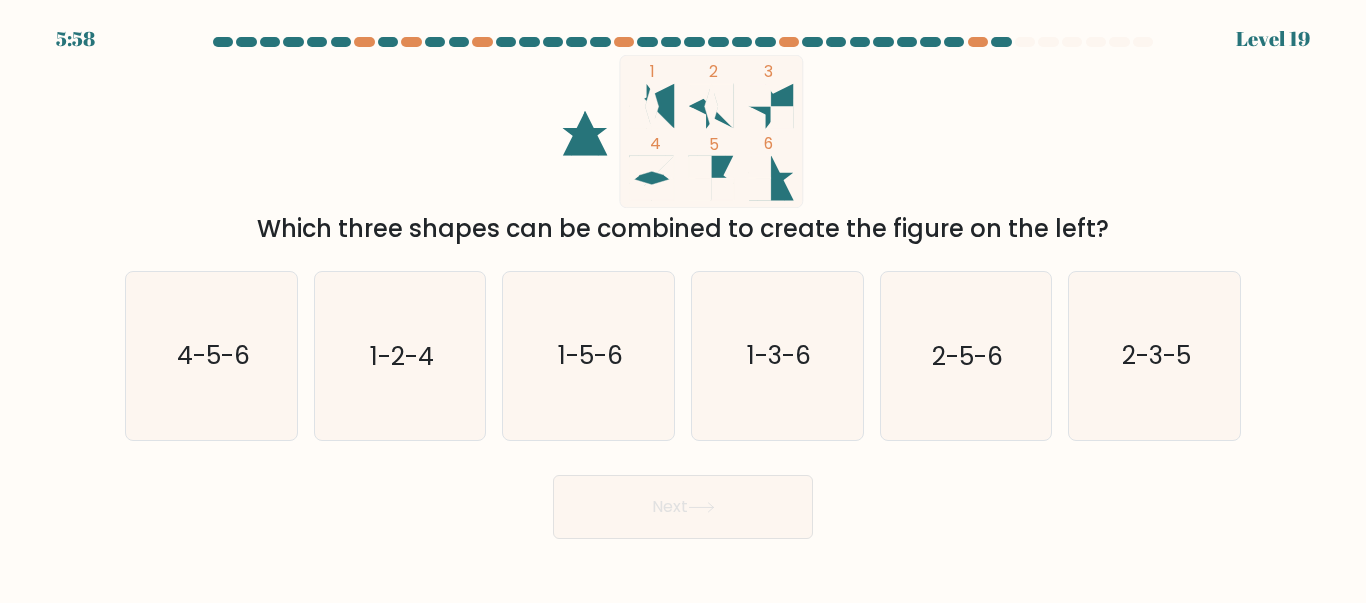 click on "2-3-5" at bounding box center [1154, 355] 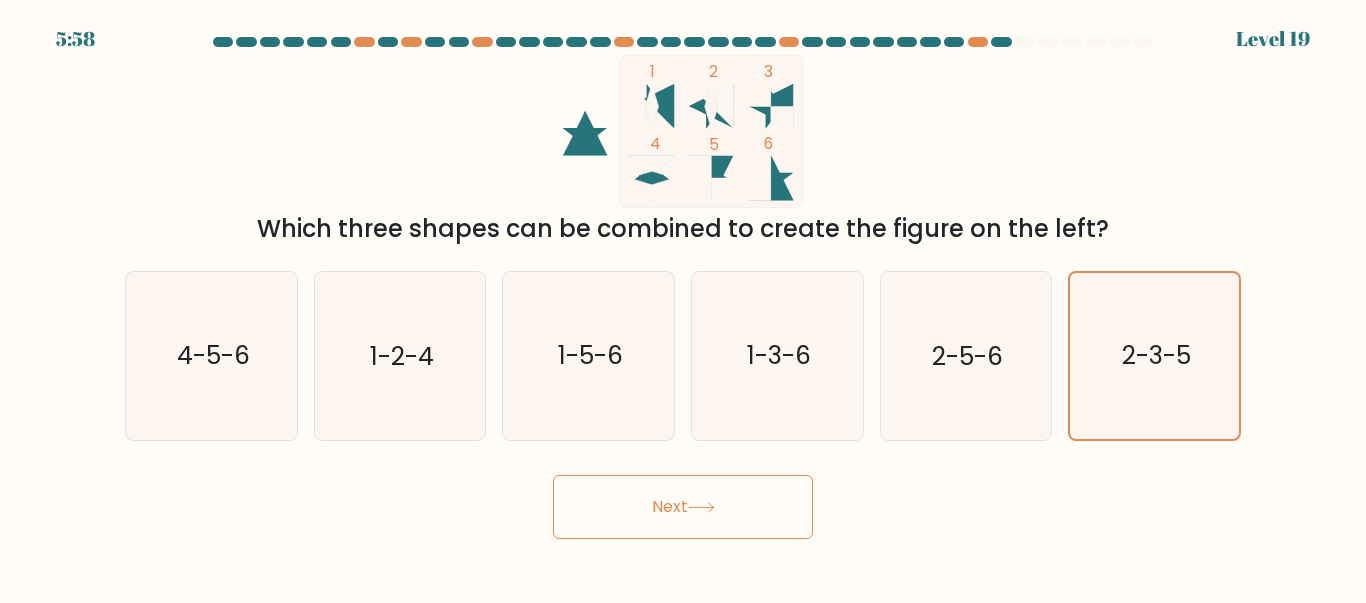 click on "Next" at bounding box center (683, 507) 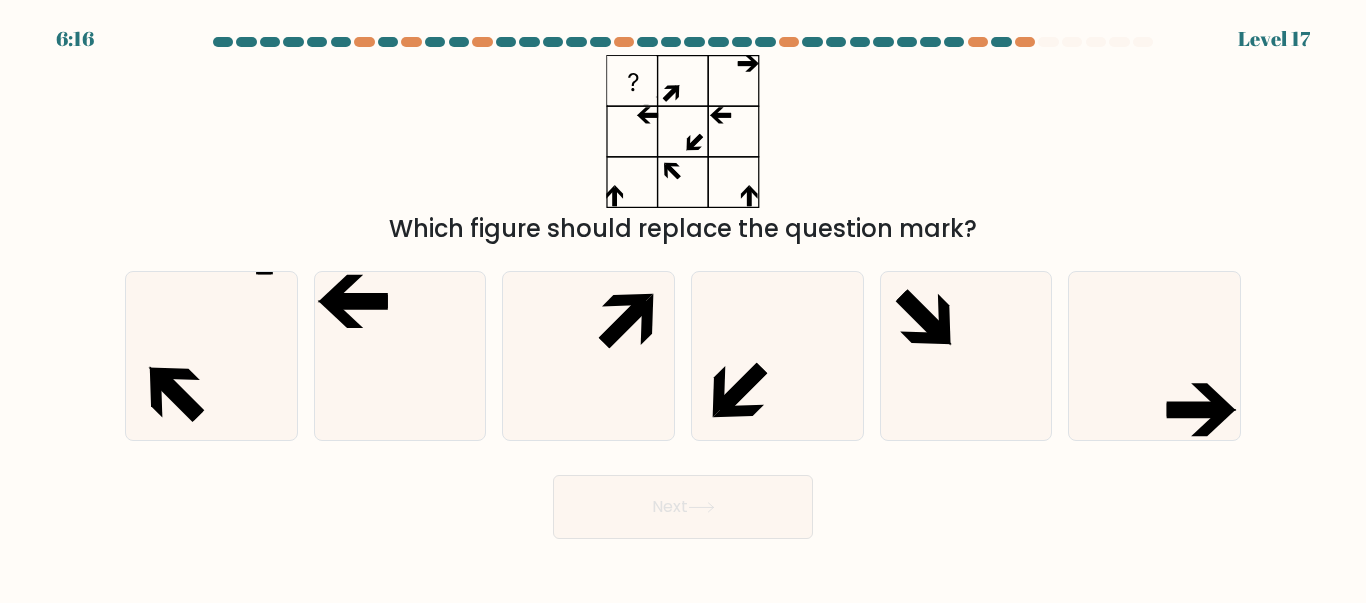 click at bounding box center [1154, 355] 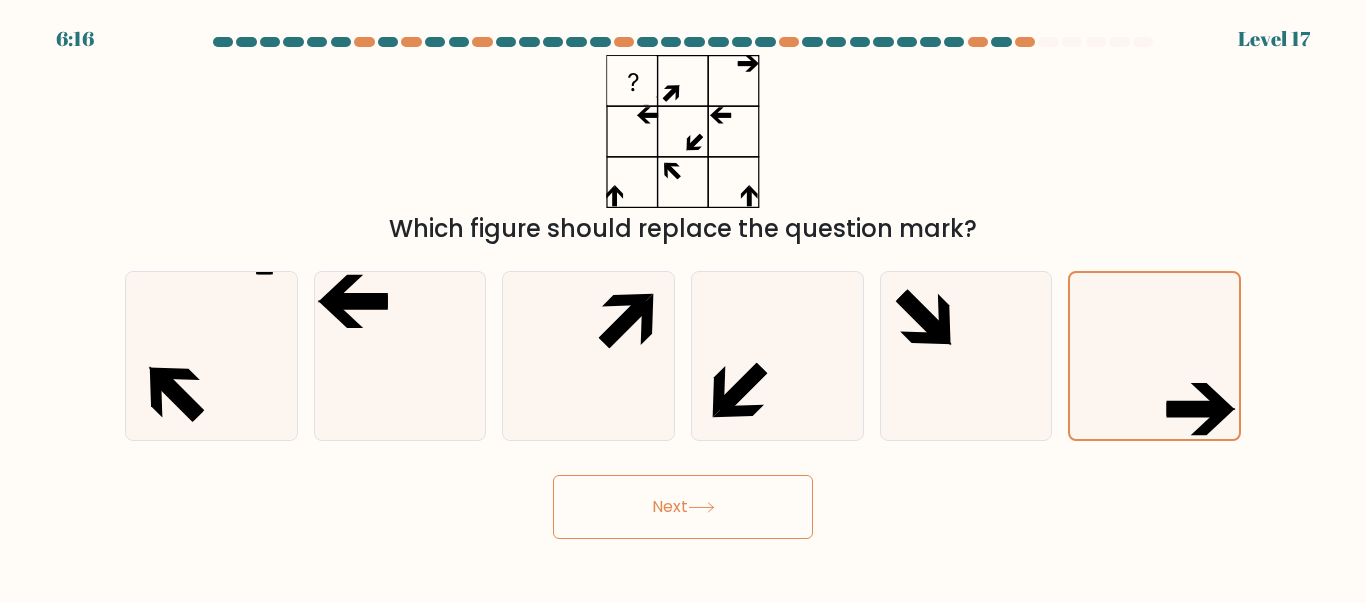 click on "Next" at bounding box center [683, 507] 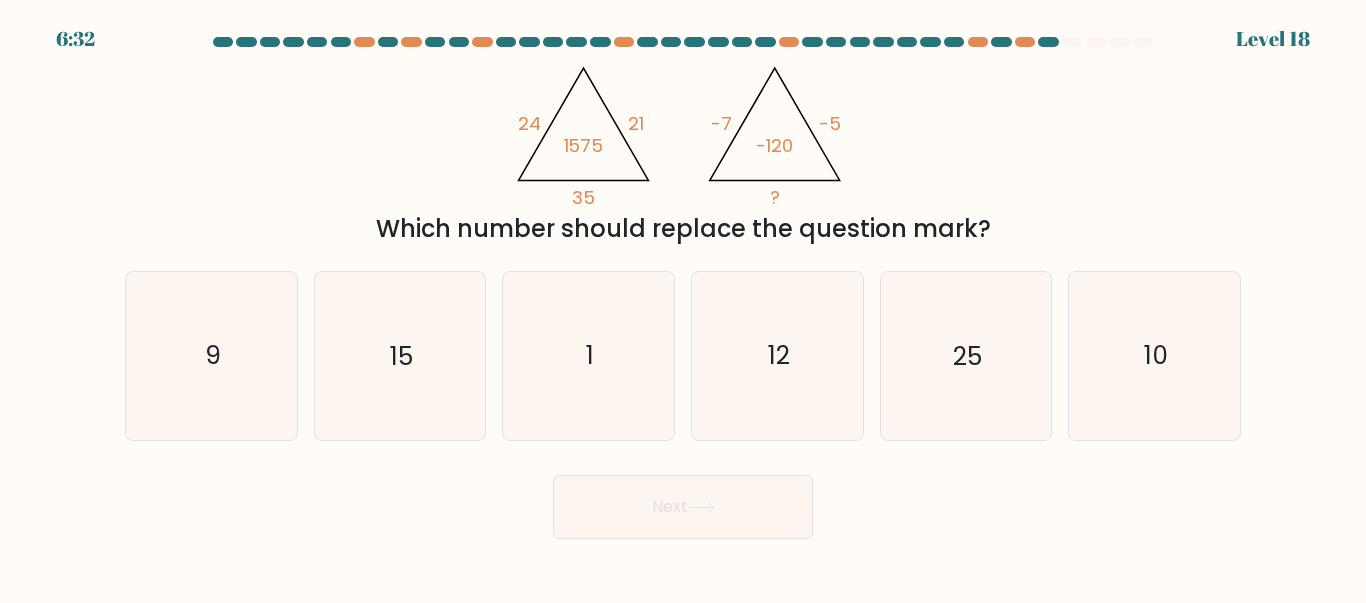 click on "12" at bounding box center [777, 355] 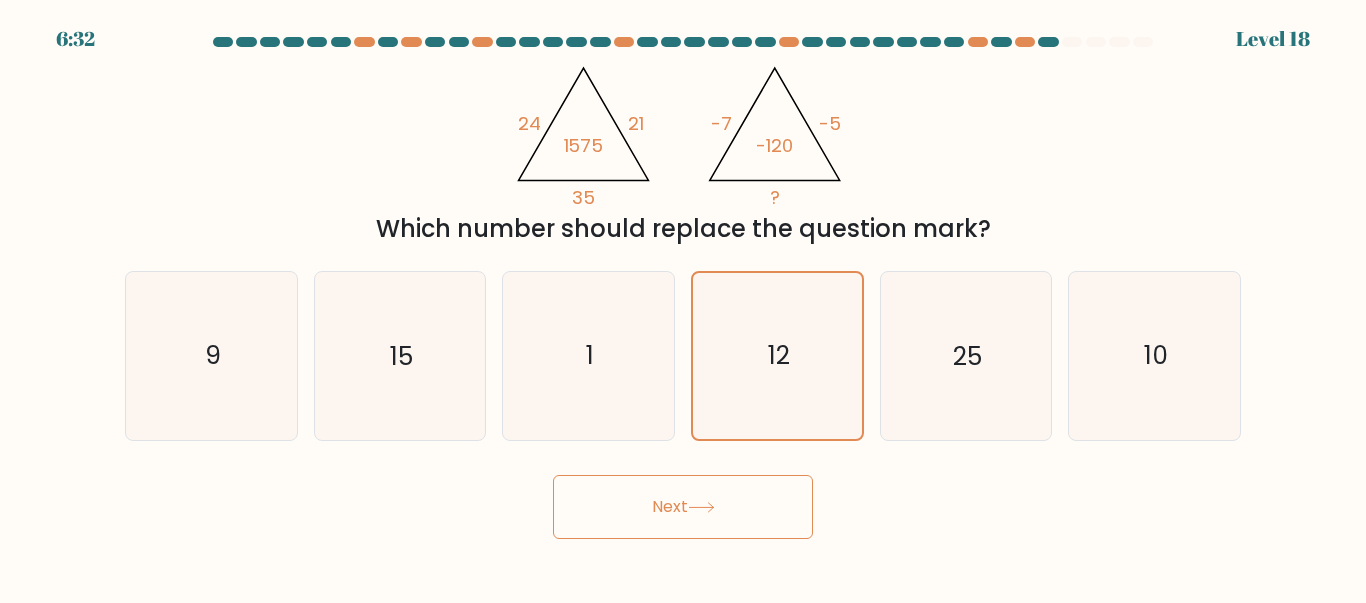 click on "Next" at bounding box center (683, 507) 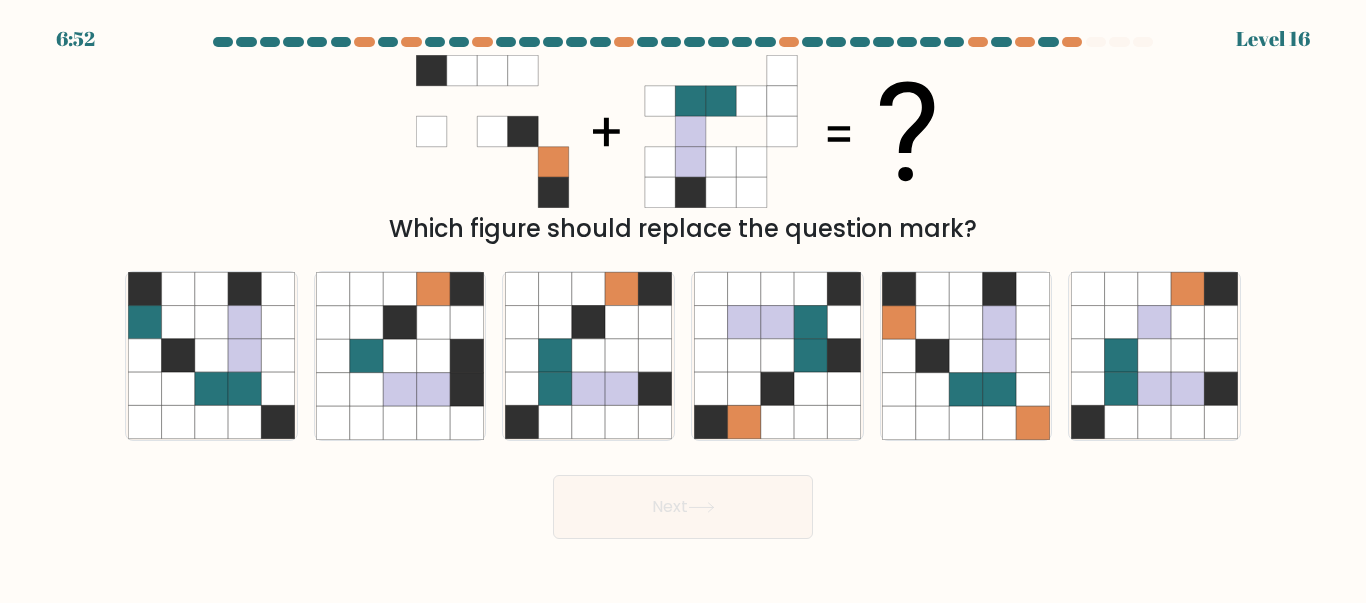 click at bounding box center (1032, 422) 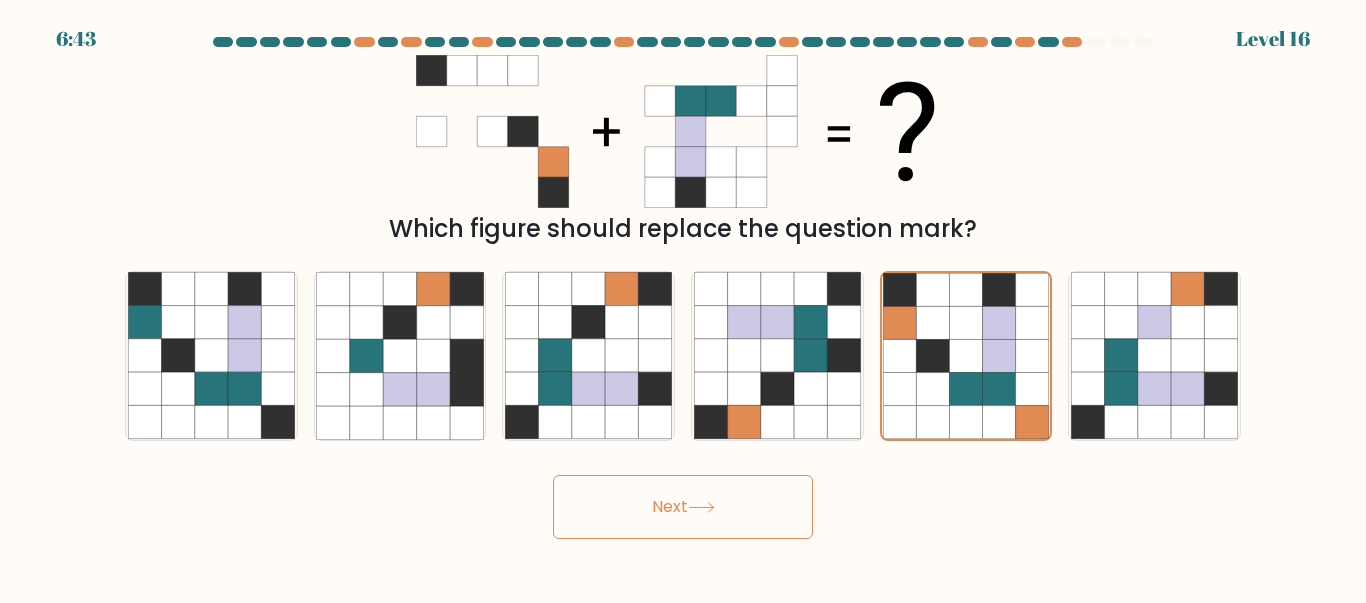 click on "0:75
Lorem 82" at bounding box center [683, 301] 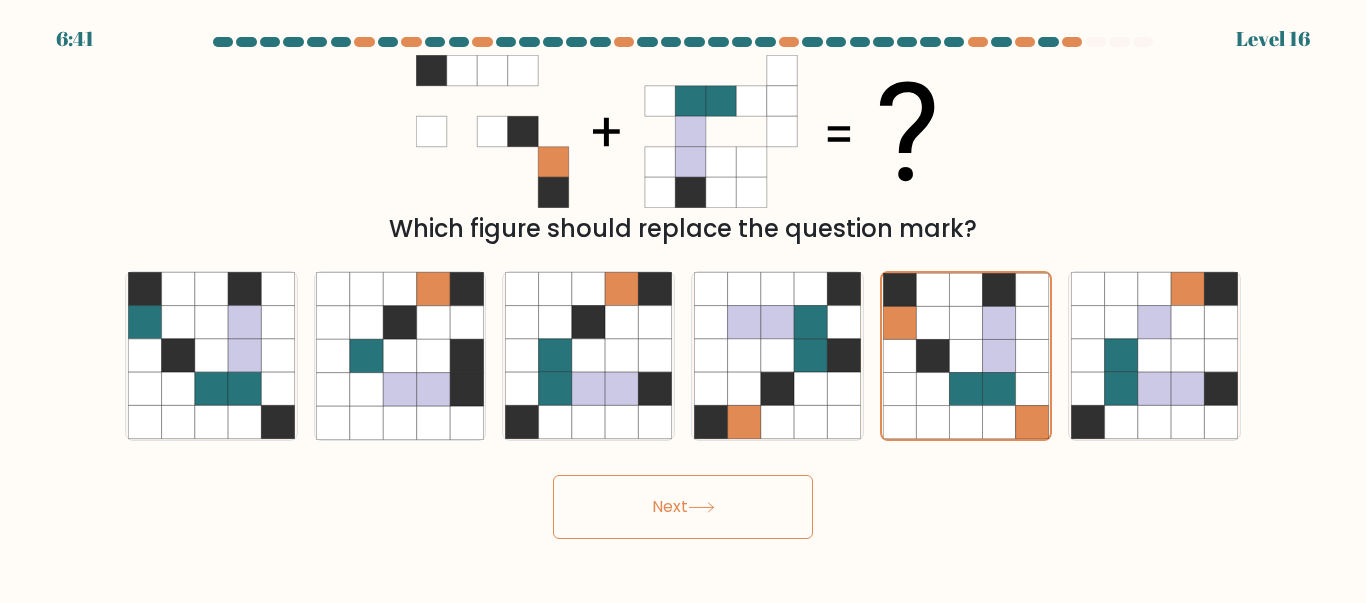 click on "Next" at bounding box center [683, 507] 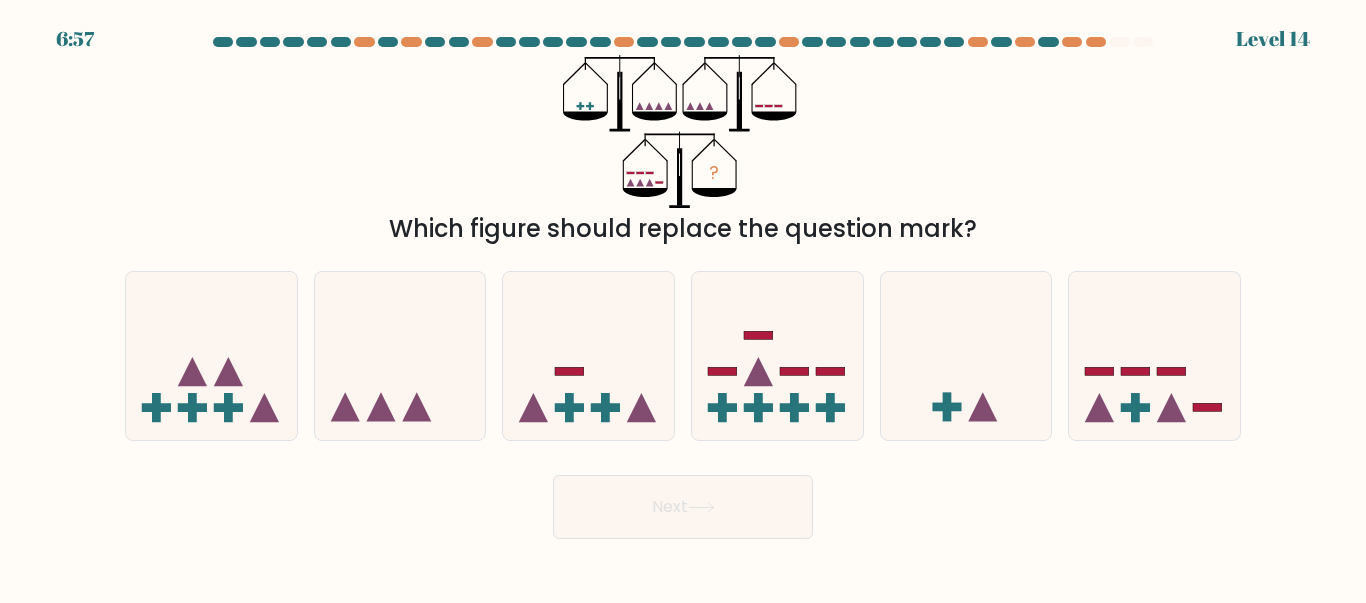 click at bounding box center (1154, 355) 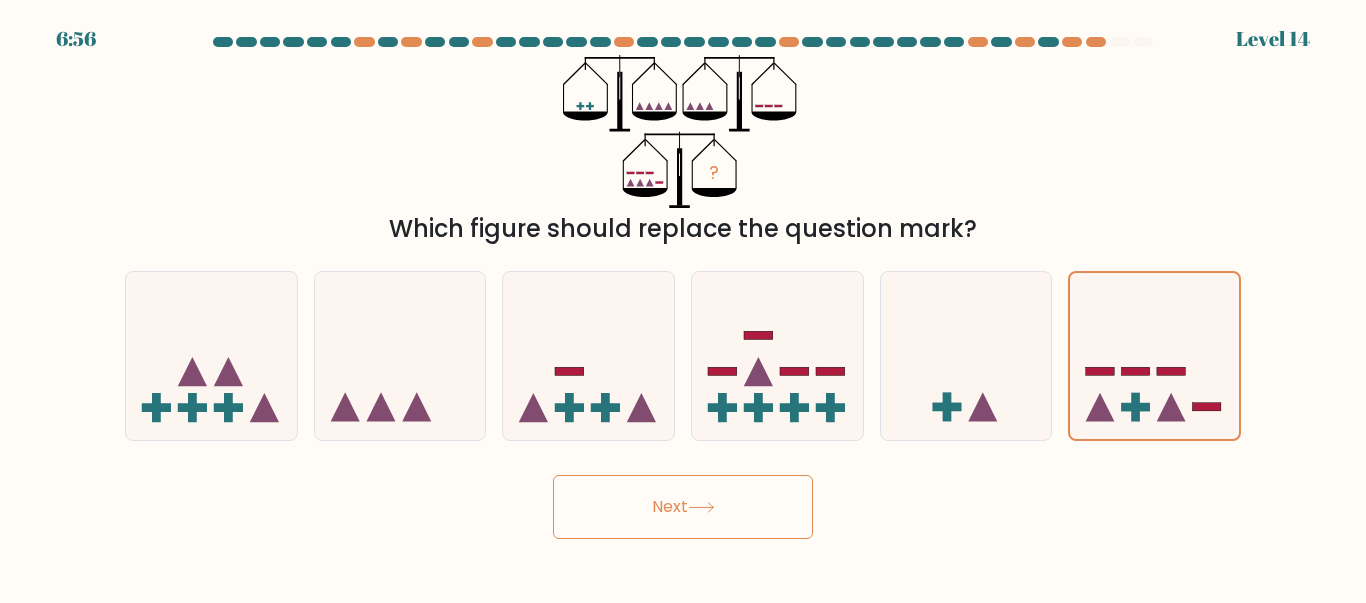 click on "Next" at bounding box center [683, 507] 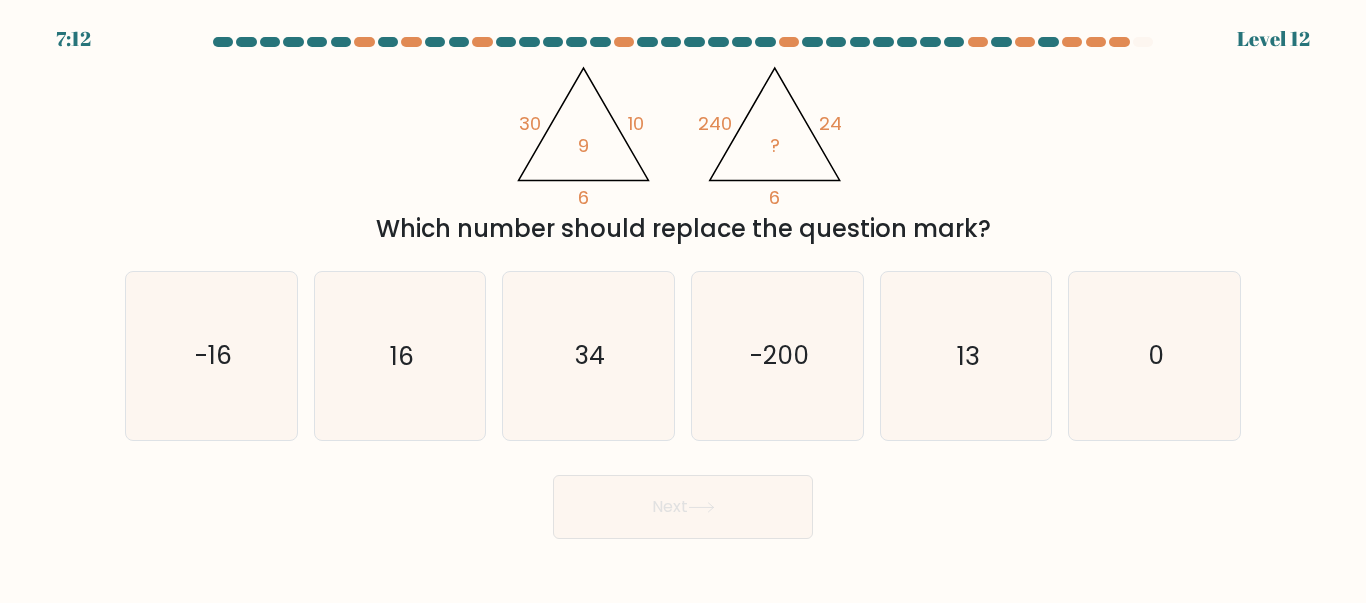 click on "16" at bounding box center (402, 356) 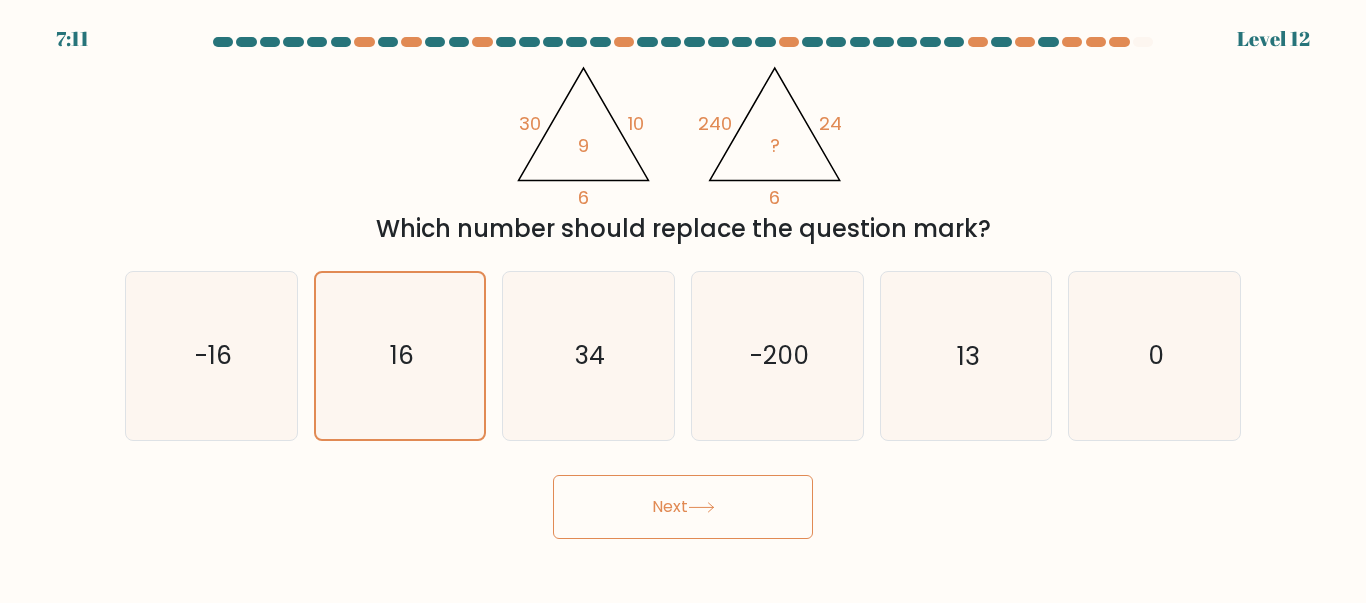 click on "Next" at bounding box center (683, 507) 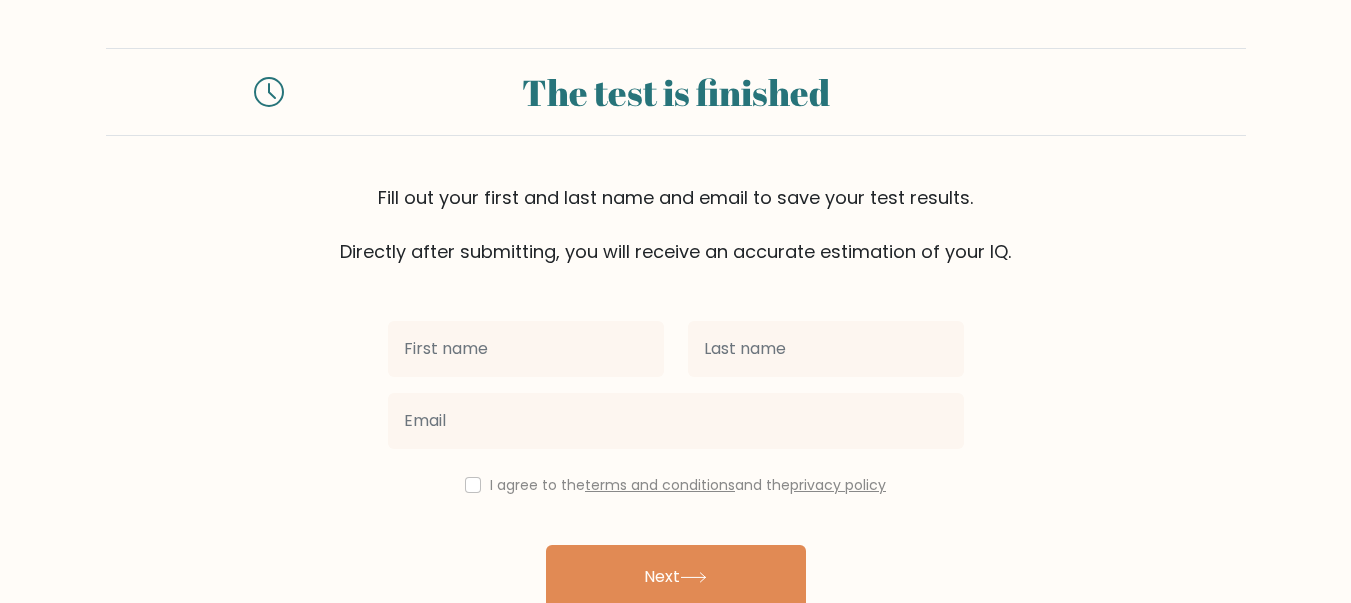scroll, scrollTop: 0, scrollLeft: 0, axis: both 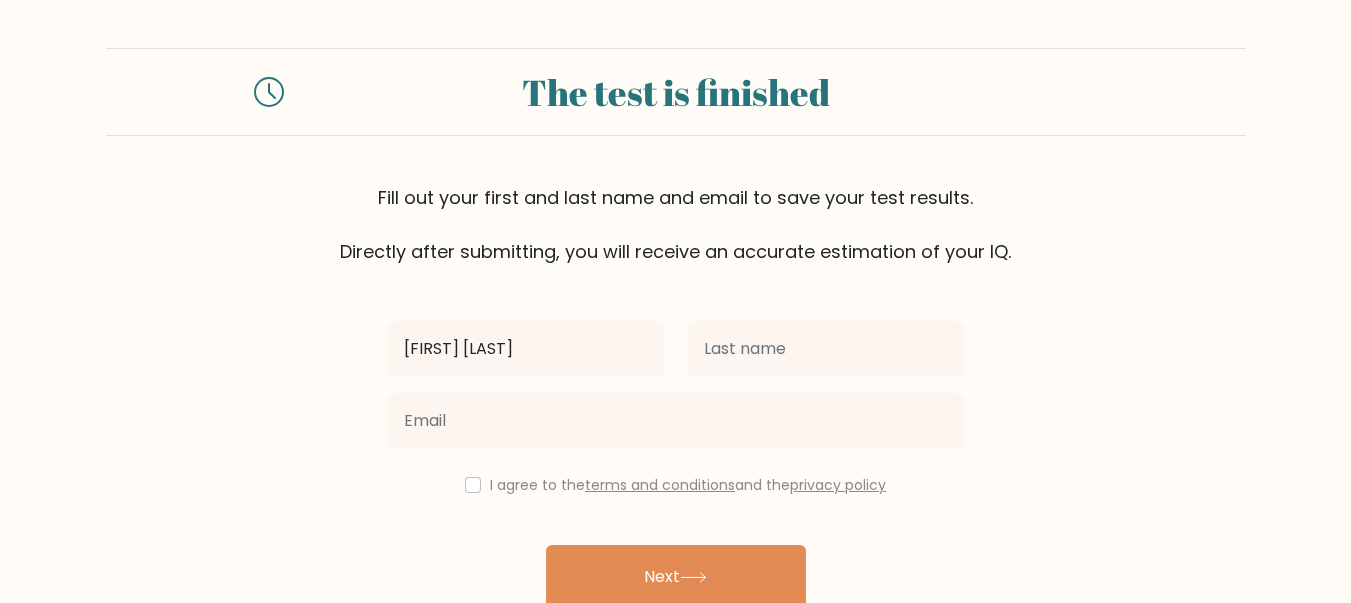type on "[FIRST] [LAST]" 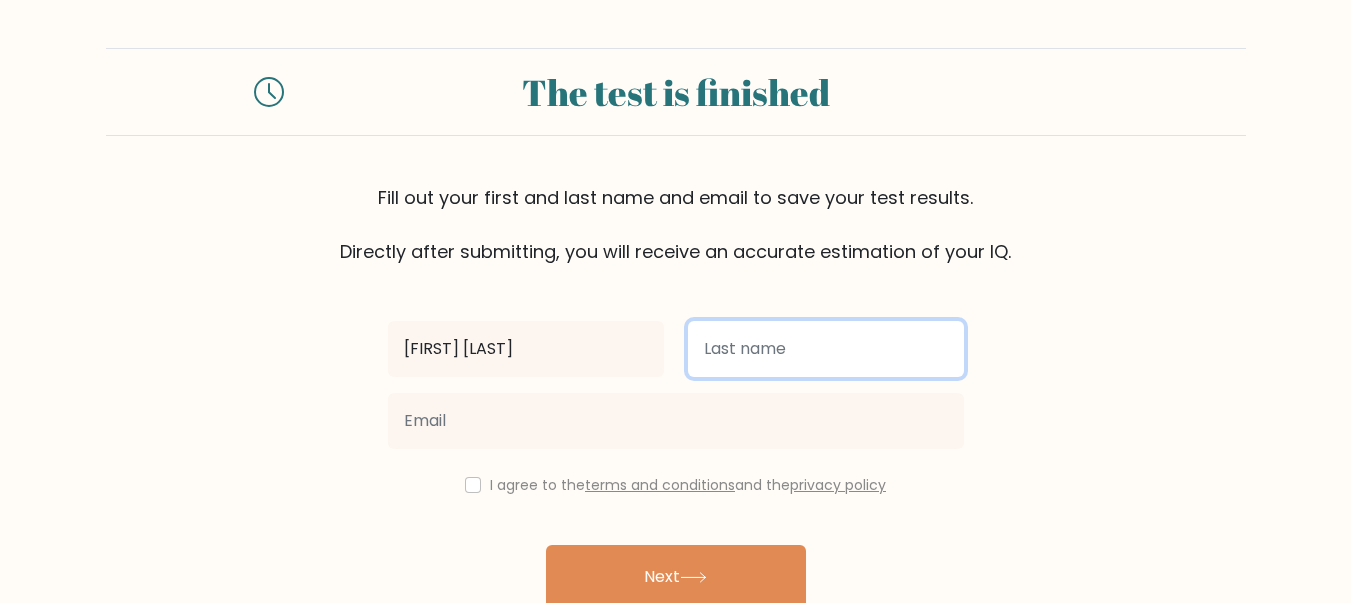 click at bounding box center (826, 349) 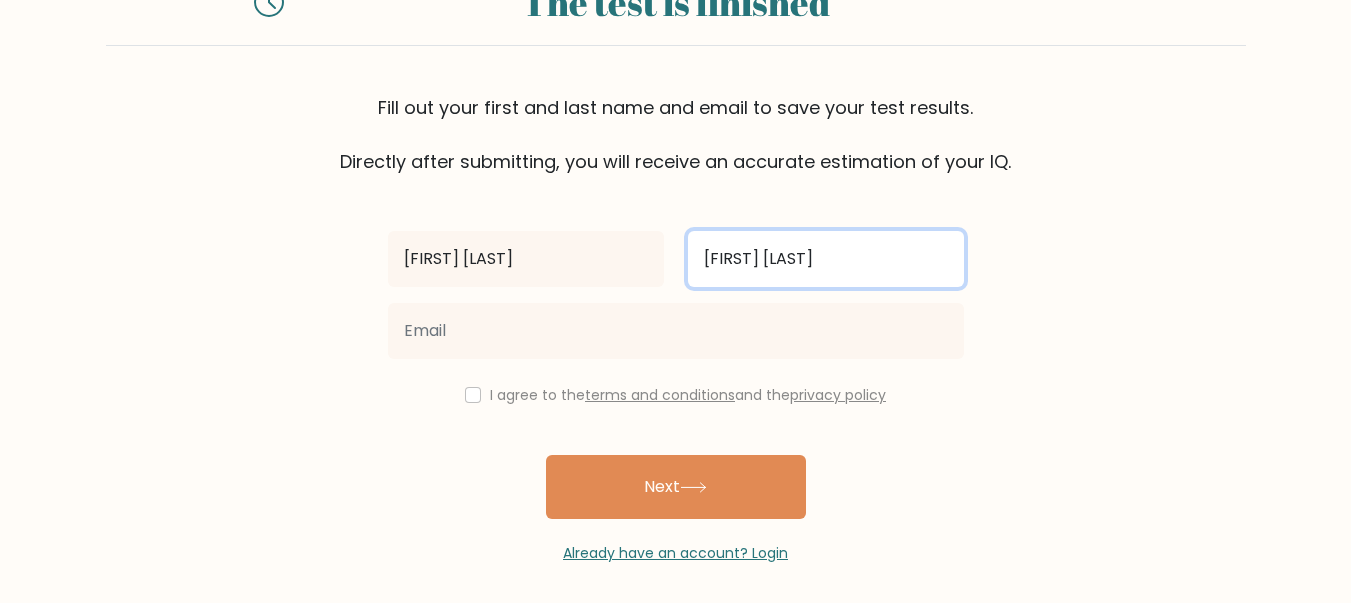 scroll, scrollTop: 99, scrollLeft: 0, axis: vertical 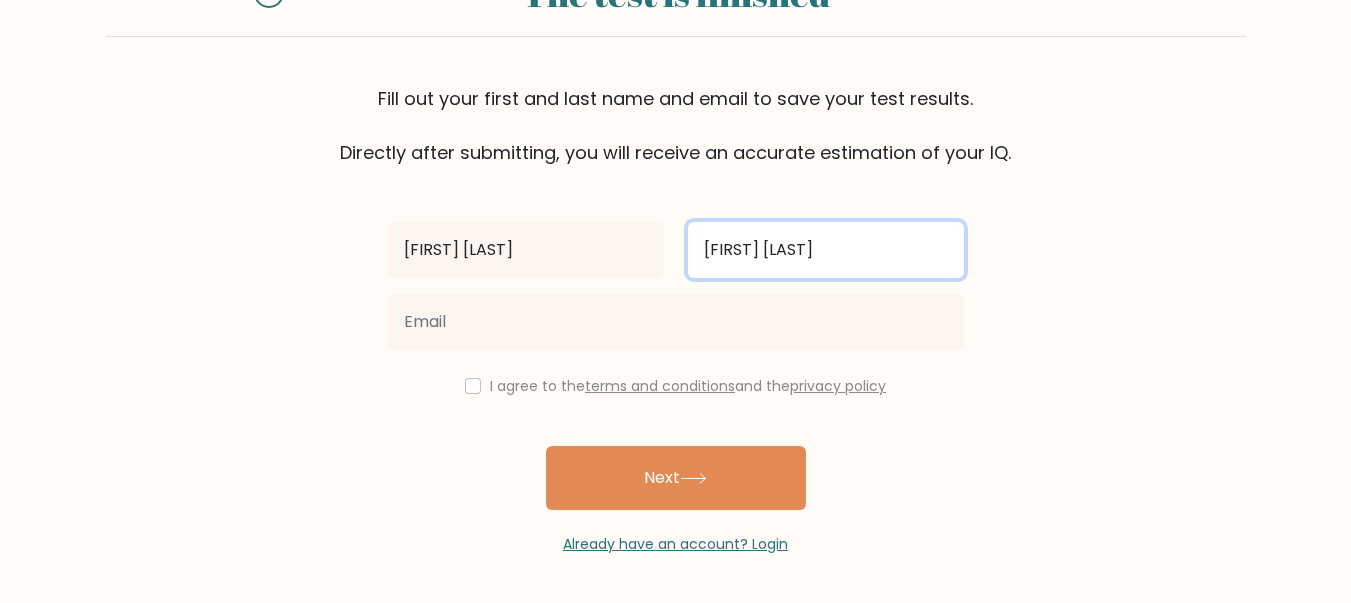 type on "[FIRST] [LAST]" 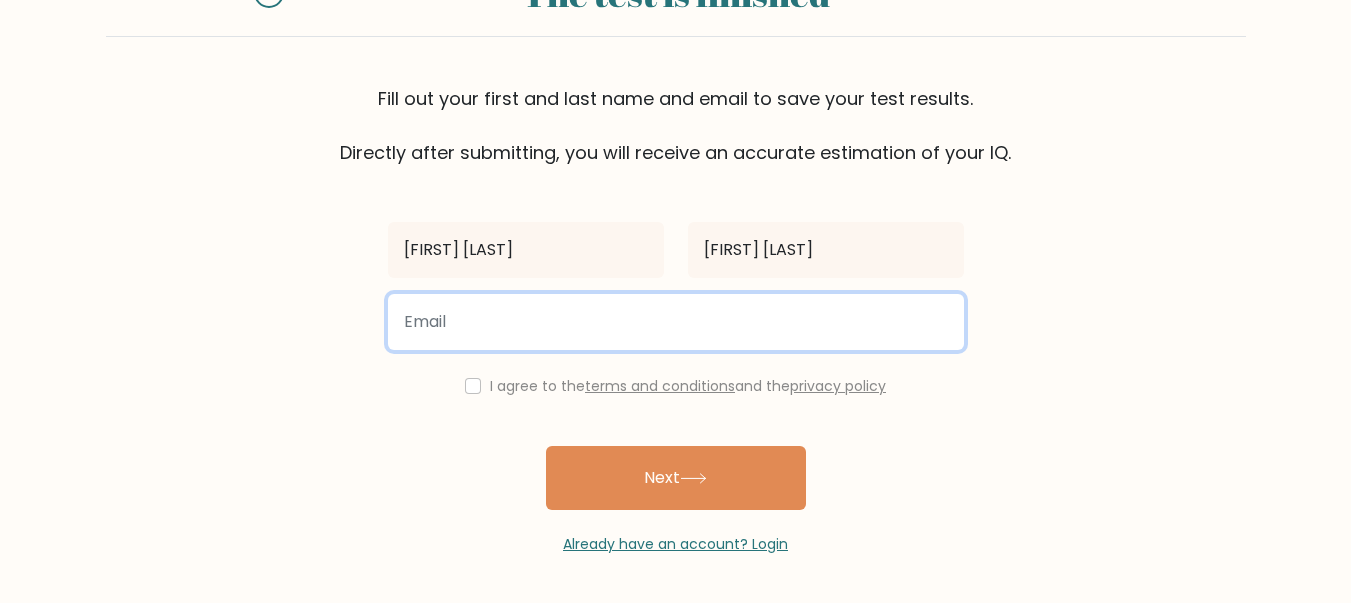 click at bounding box center [676, 322] 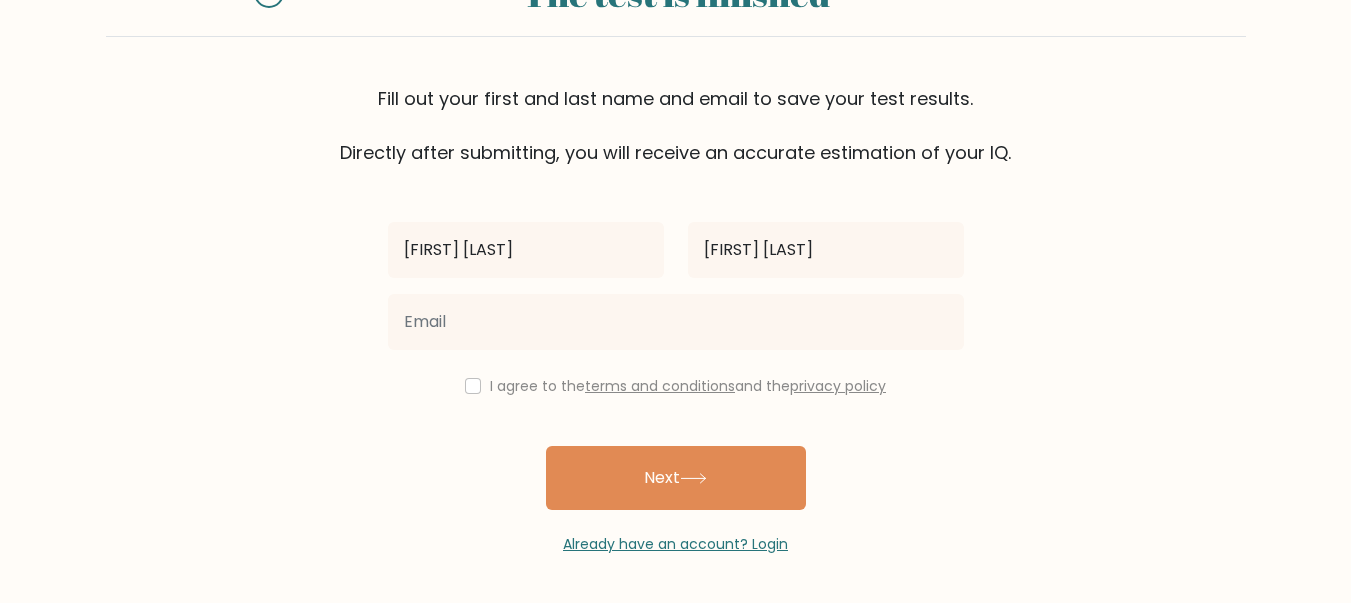 click on "The test is finished
Fill out your first and last name and email to save your test results.
Directly after submitting, you will receive an accurate estimation of your IQ.
[FIRST] [LAST]" at bounding box center [675, 252] 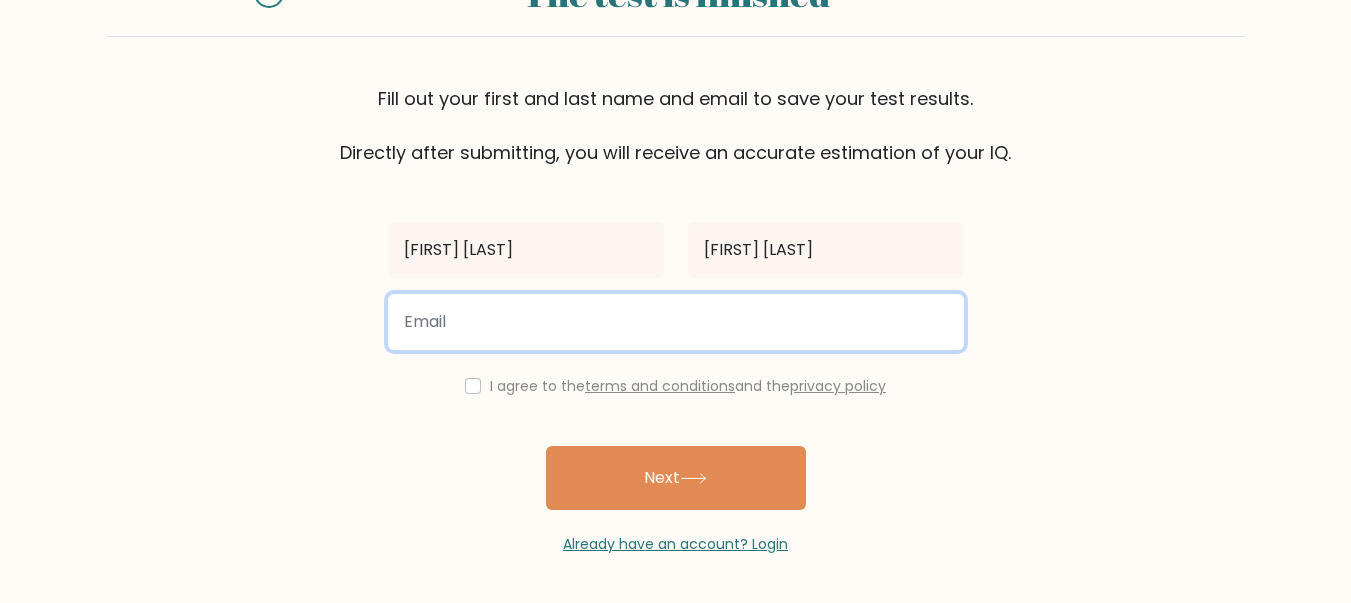 click at bounding box center (676, 322) 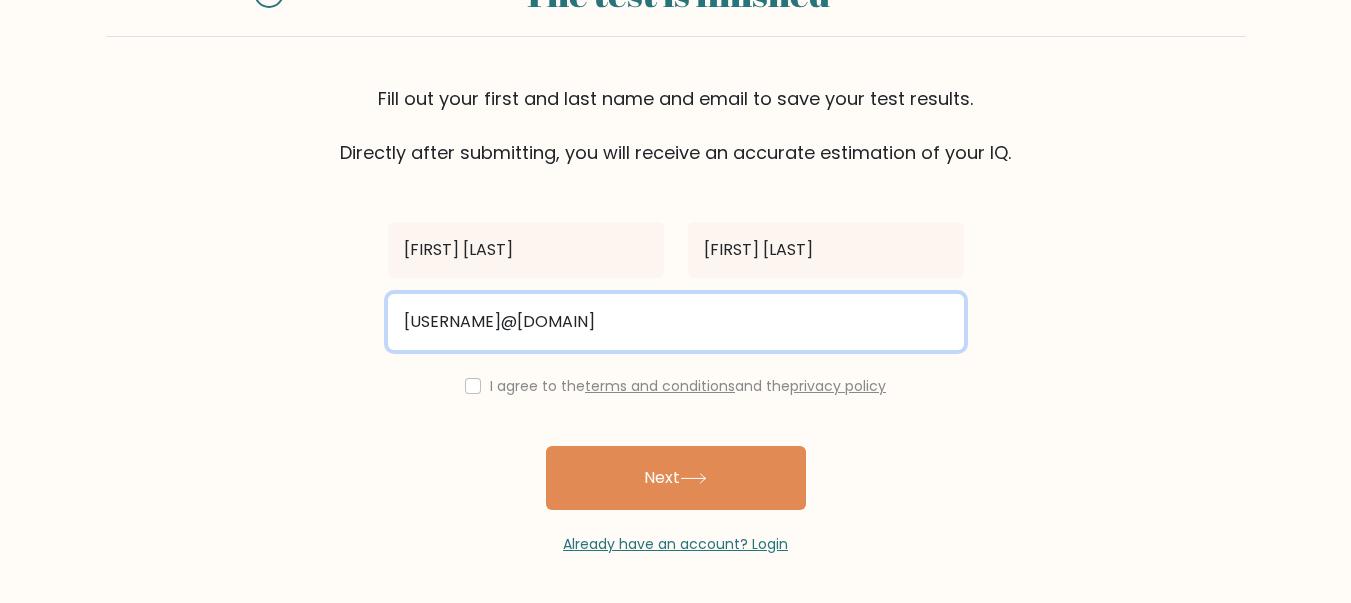 click on "[USERNAME]@[DOMAIN]" at bounding box center (676, 322) 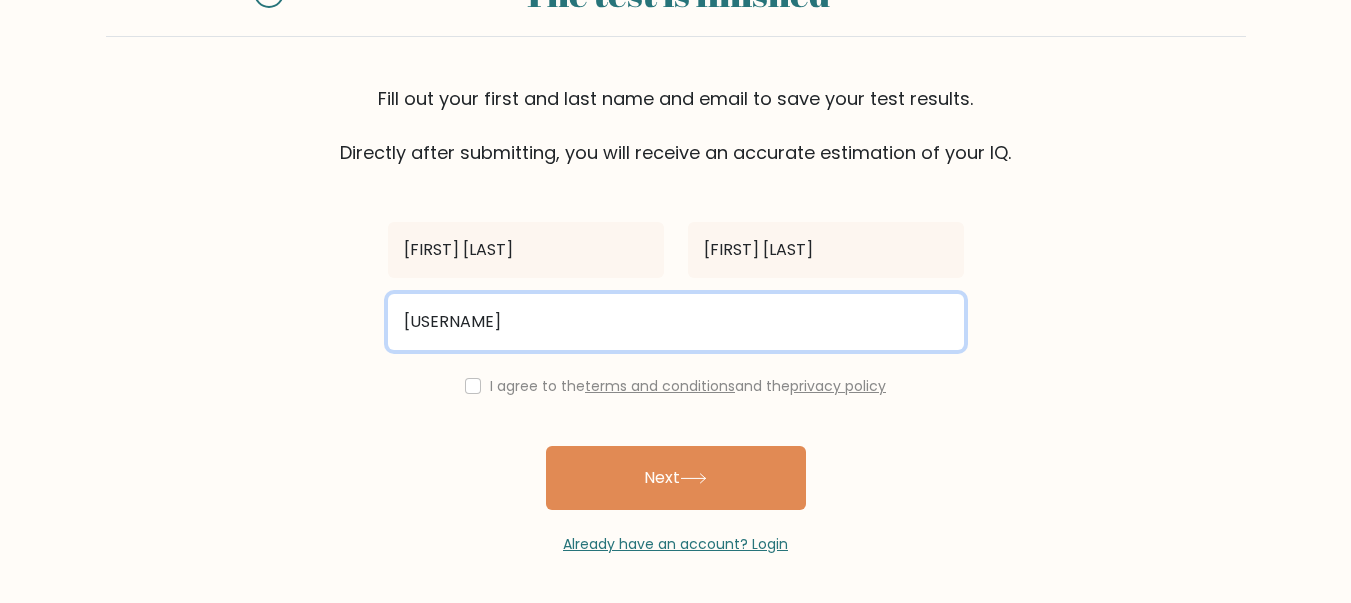 type on "[USERNAME]@[DOMAIN]" 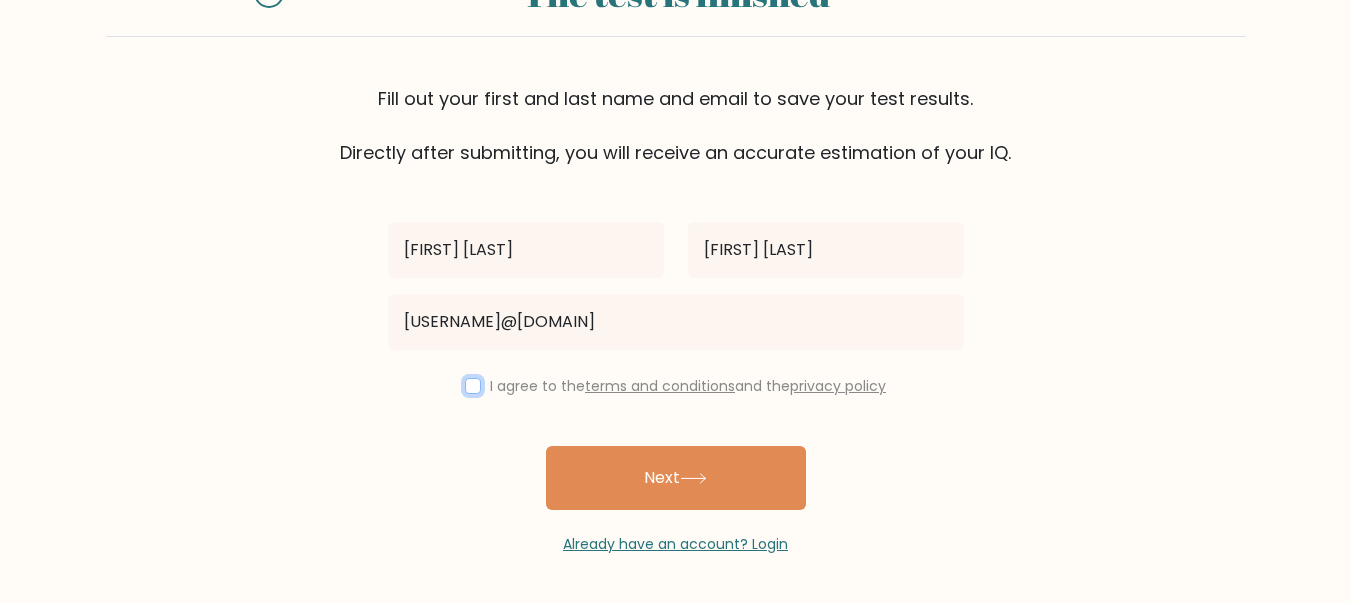 click at bounding box center [473, 386] 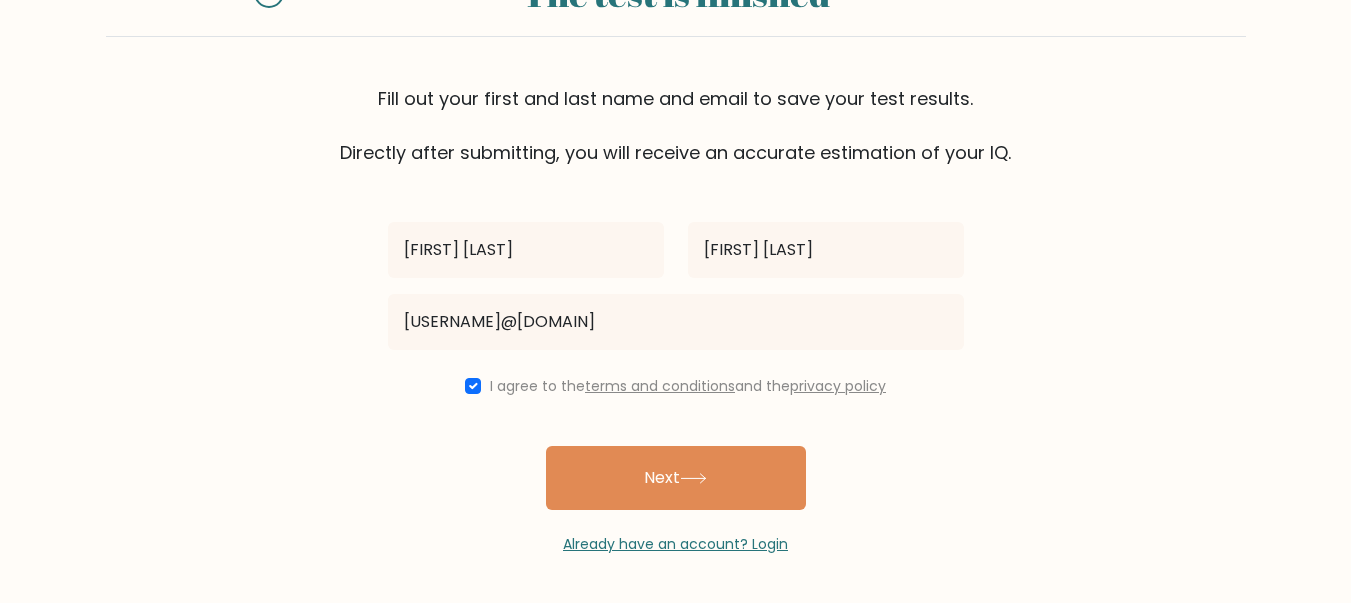 click on "Next" at bounding box center (676, 478) 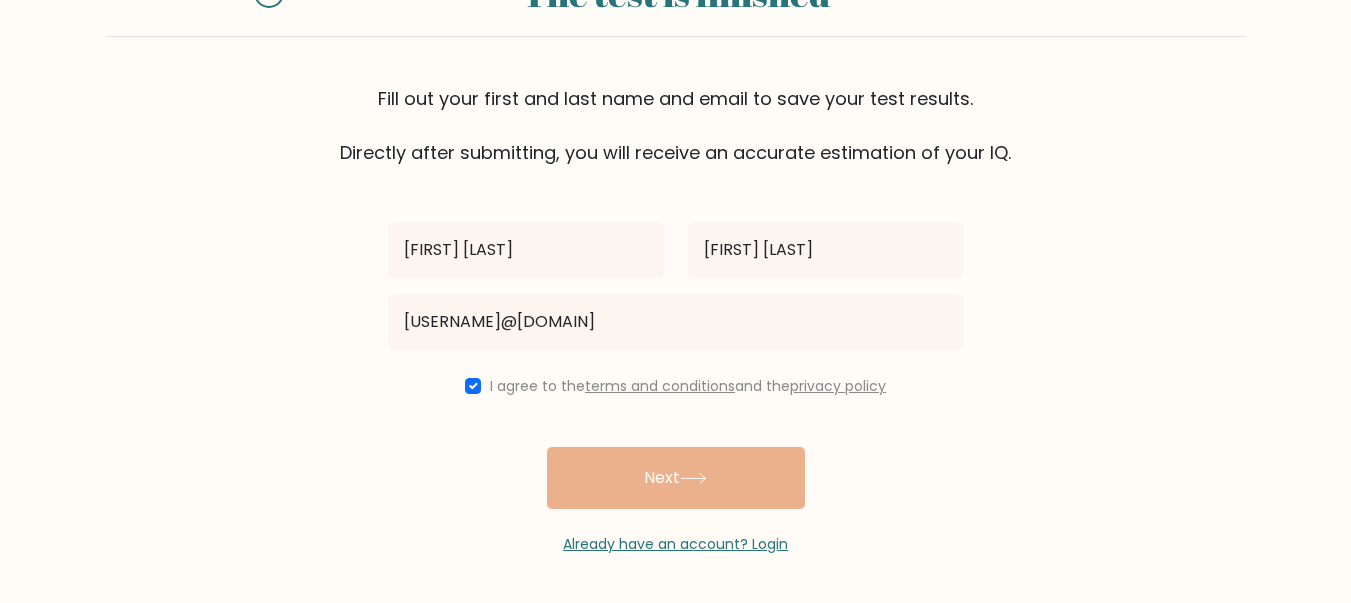 click on "[FIRST] [LAST]
[FIRST] [LAST]
[USERNAME]@[DOMAIN]
I agree to the  terms and conditions  and the  privacy policy
Next
Already have an account? Login" at bounding box center (676, 360) 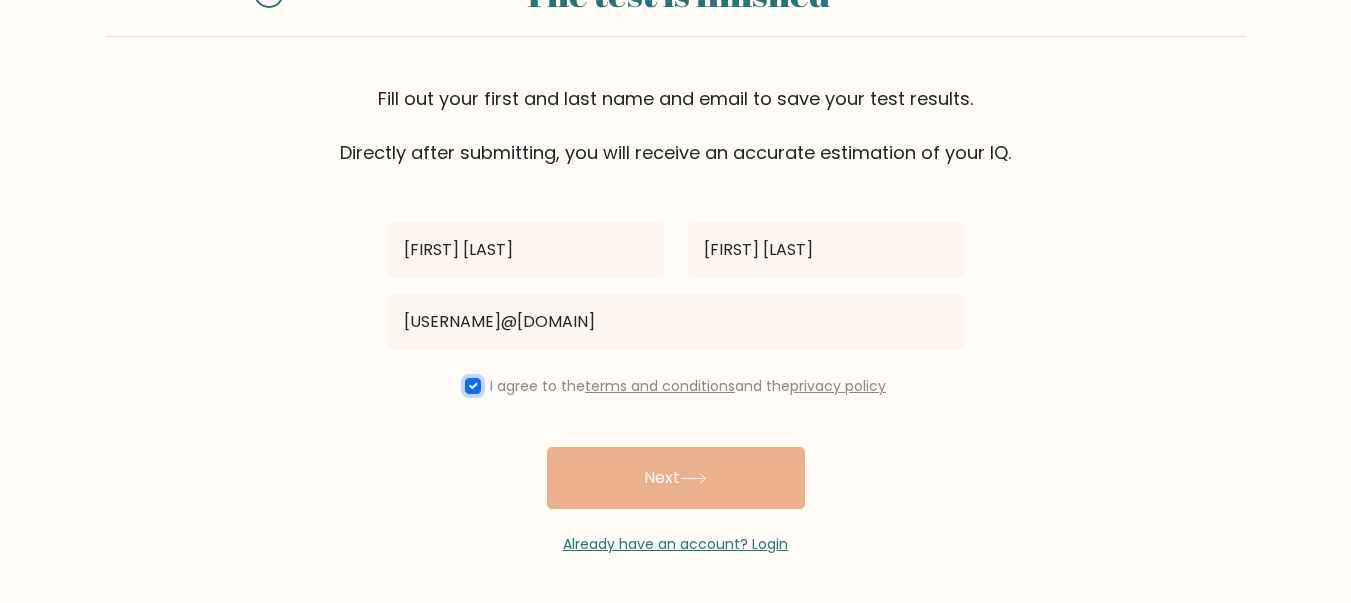 click at bounding box center [473, 386] 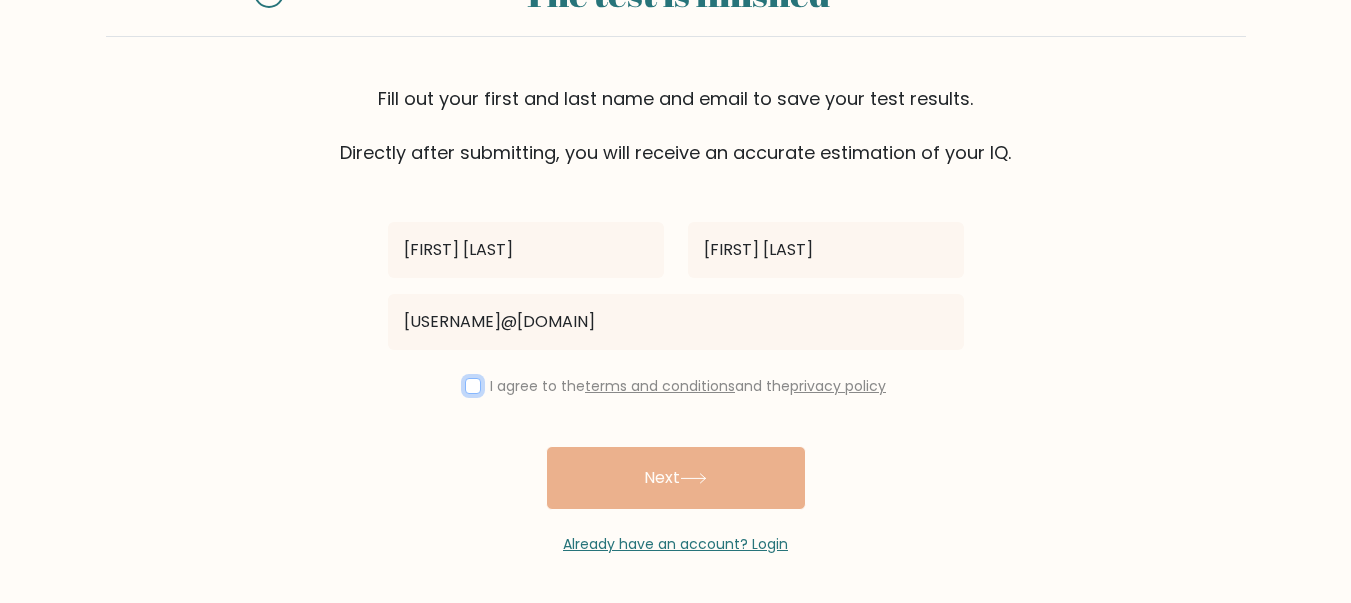 click at bounding box center [473, 386] 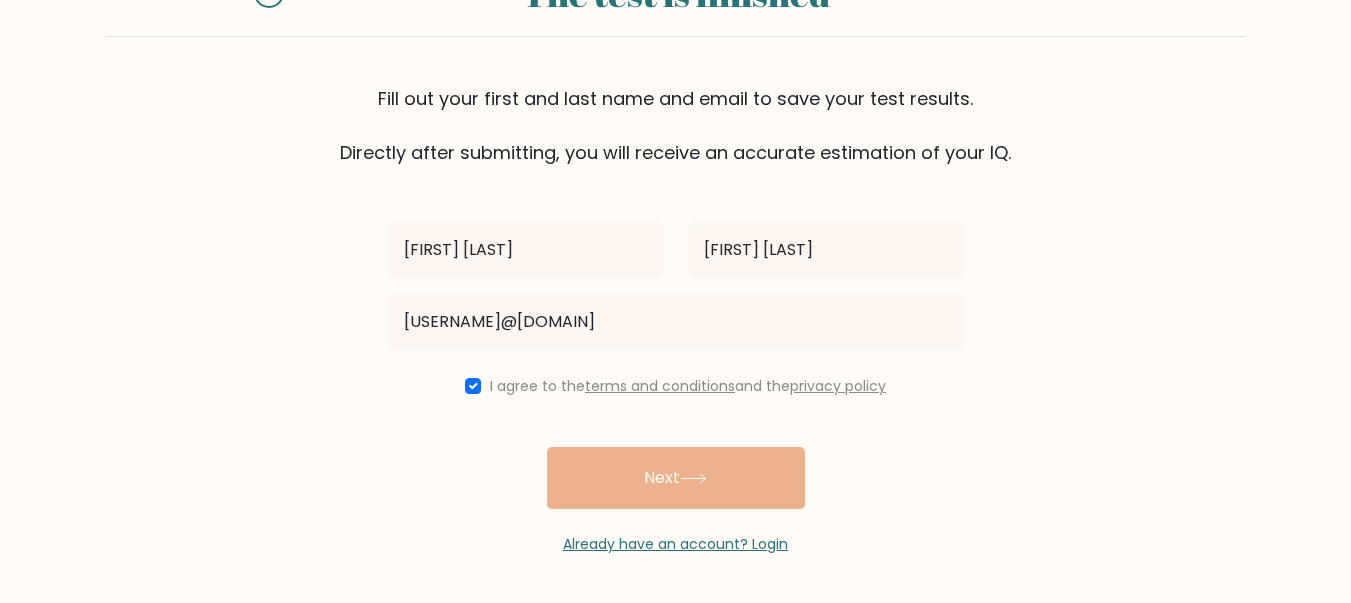 click on "intan aqrin
eka cahyanika
intan.aqrin18@gmail.com
I agree to the  terms and conditions  and the  privacy policy
Next
Already have an account? Login" at bounding box center [676, 360] 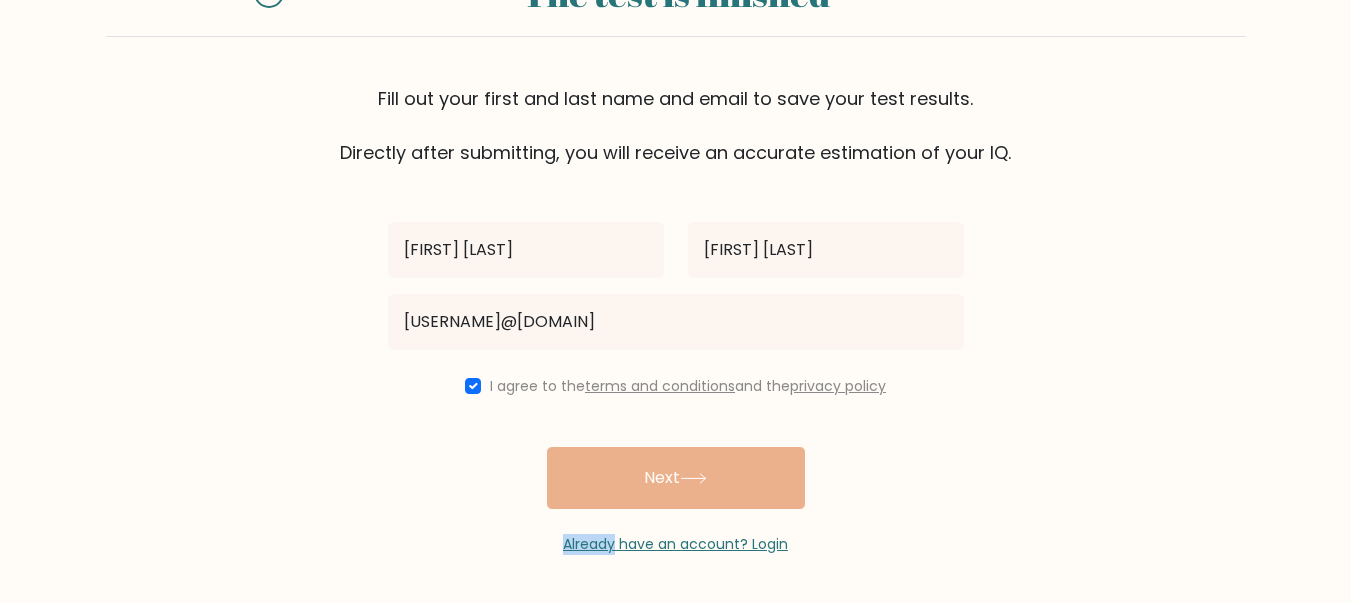 click on "intan aqrin
eka cahyanika
intan.aqrin18@gmail.com
I agree to the  terms and conditions  and the  privacy policy
Next
Already have an account? Login" at bounding box center (676, 360) 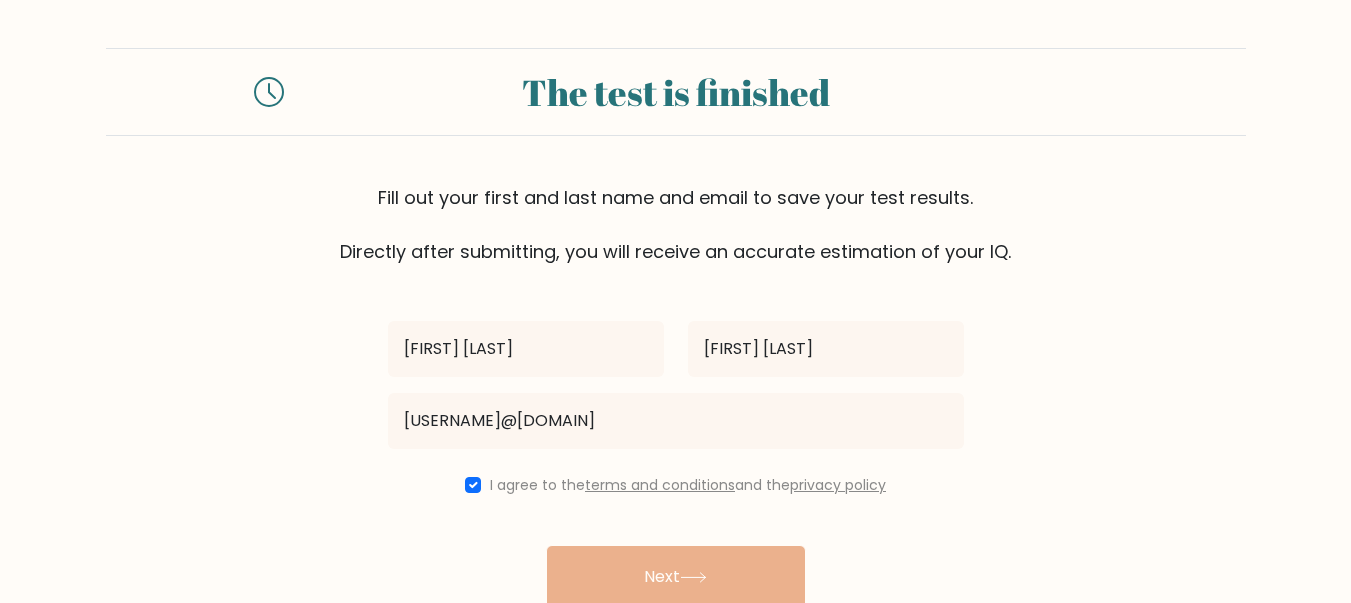 scroll, scrollTop: 99, scrollLeft: 0, axis: vertical 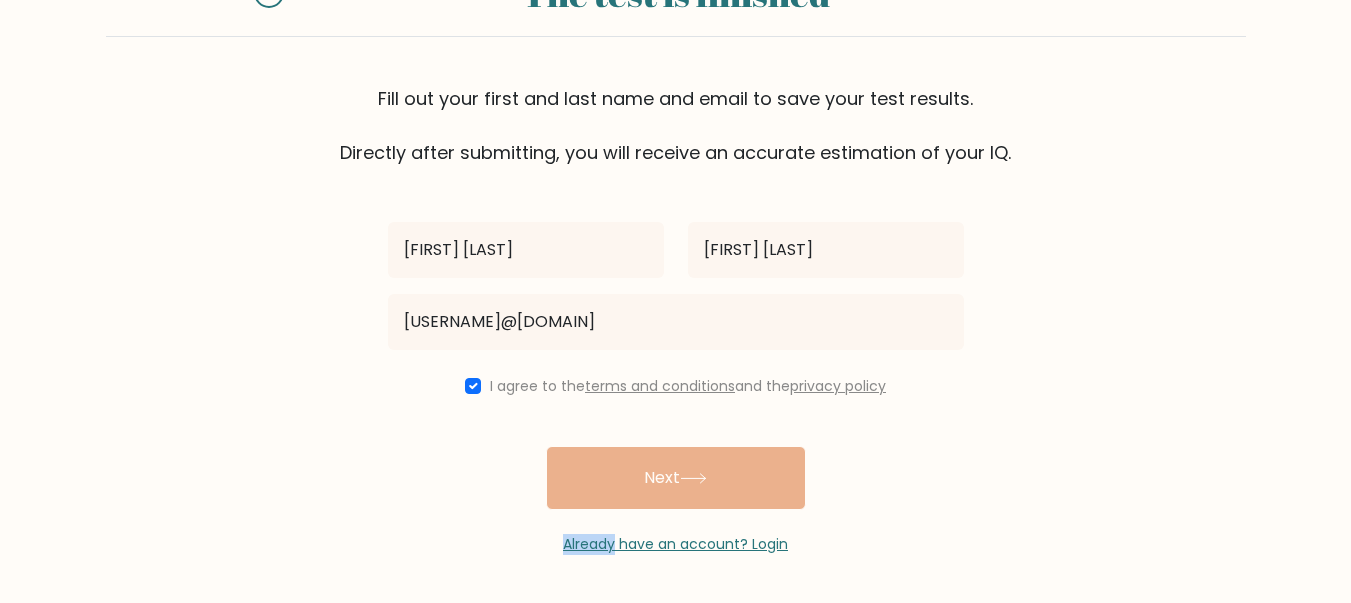 click on "intan aqrin
eka cahyanika
intan.aqrin18@gmail.com
I agree to the  terms and conditions  and the  privacy policy
Next
Already have an account? Login" at bounding box center [676, 360] 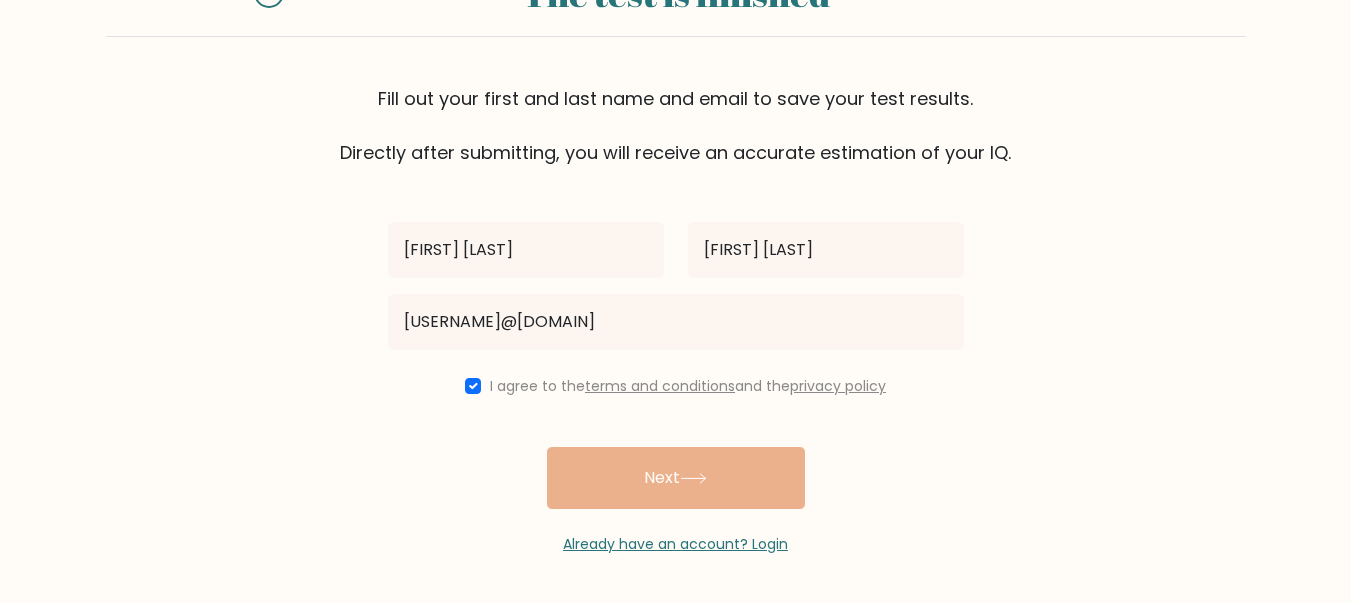 click on "intan aqrin
eka cahyanika
intan.aqrin18@gmail.com
I agree to the  terms and conditions  and the  privacy policy
Next
Already have an account? Login" at bounding box center [676, 360] 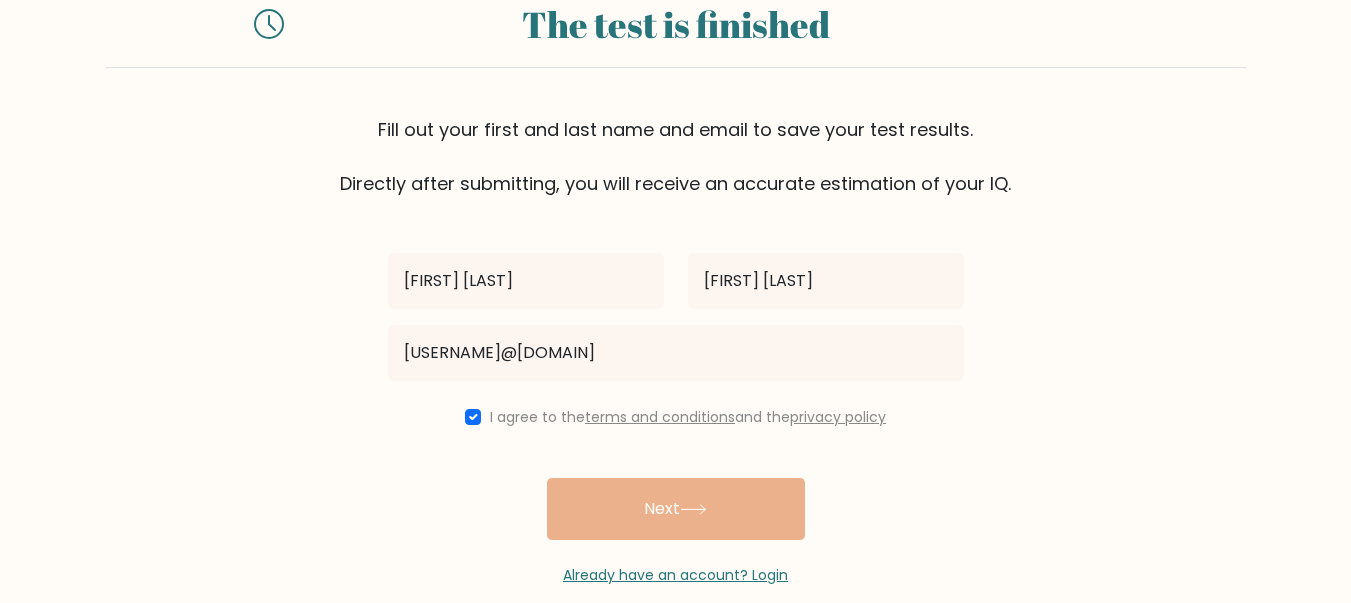 scroll, scrollTop: 0, scrollLeft: 0, axis: both 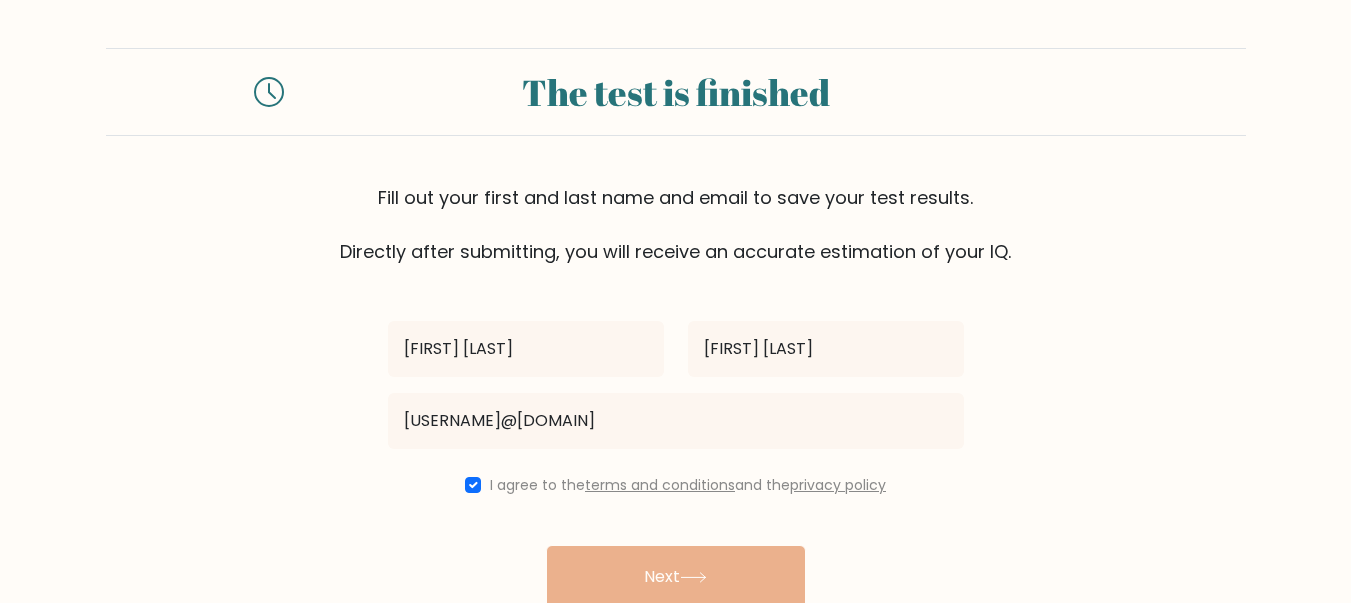 click at bounding box center [272, 91] 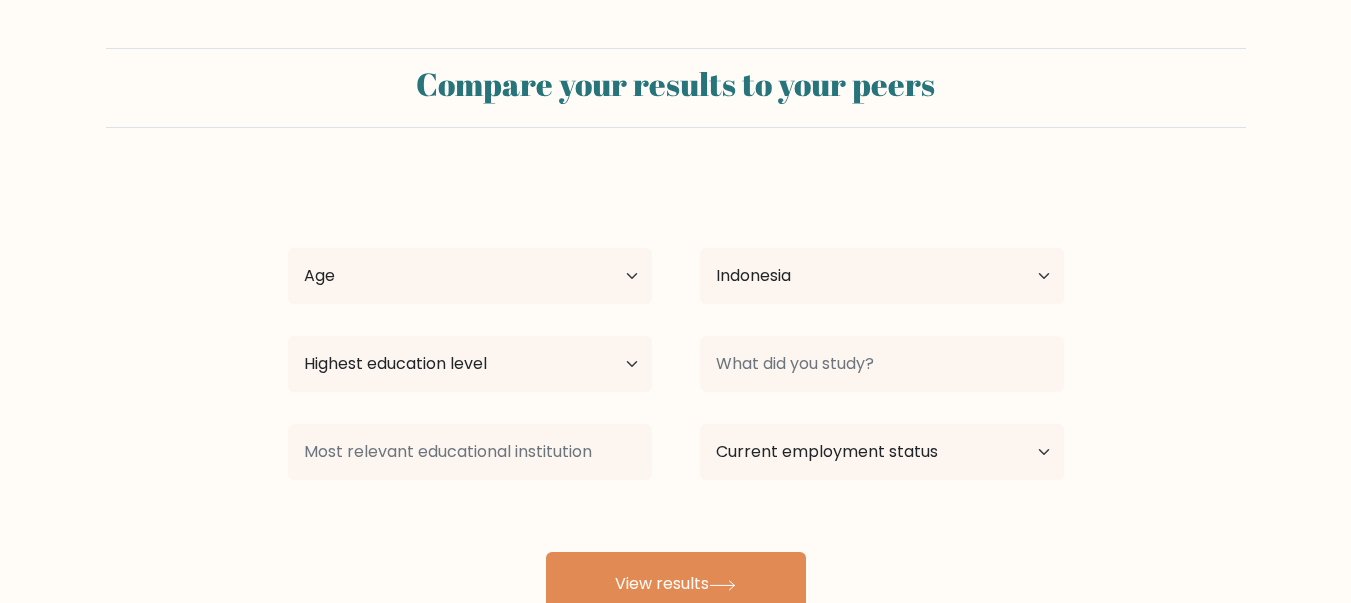 scroll, scrollTop: 0, scrollLeft: 0, axis: both 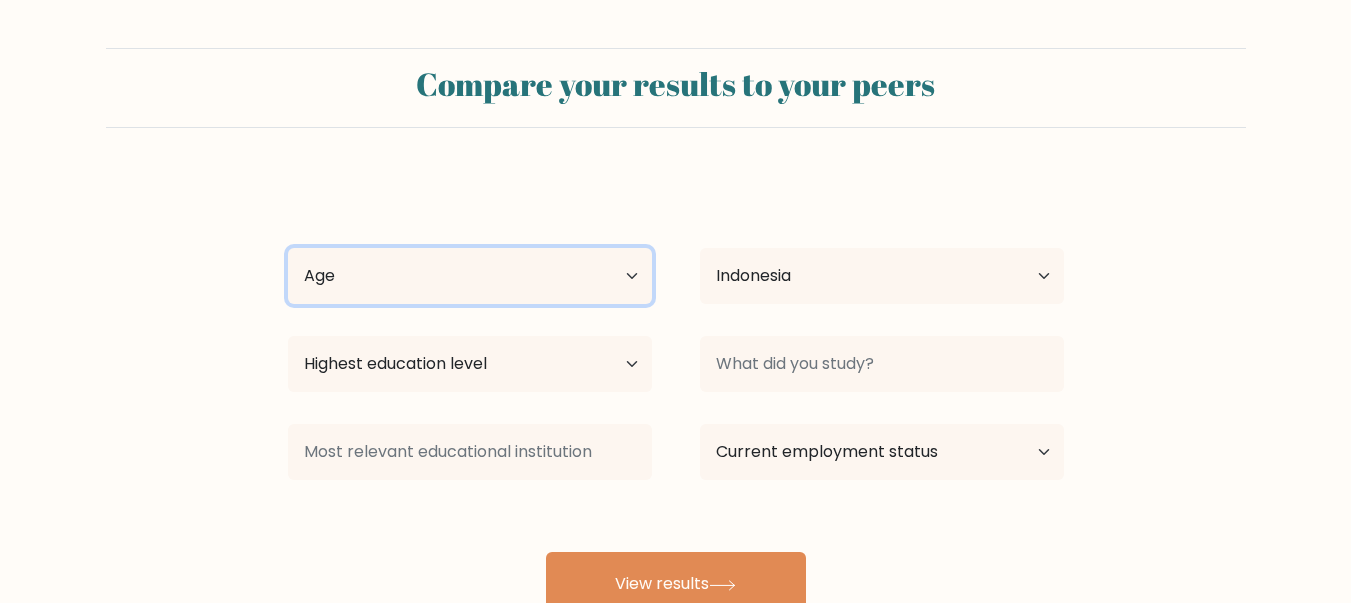 drag, startPoint x: 0, startPoint y: 0, endPoint x: 630, endPoint y: 278, distance: 688.61017 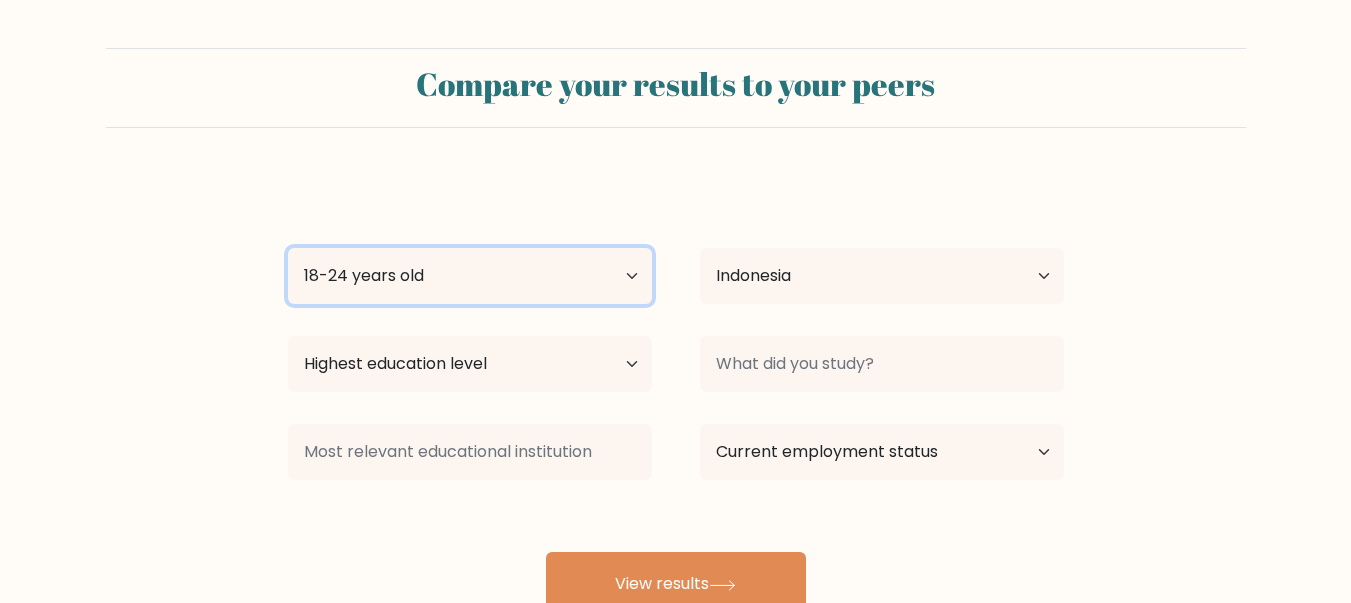 click on "Age
Under 18 years old
18-24 years old
25-34 years old
35-44 years old
45-54 years old
55-64 years old
65 years old and above" at bounding box center (470, 276) 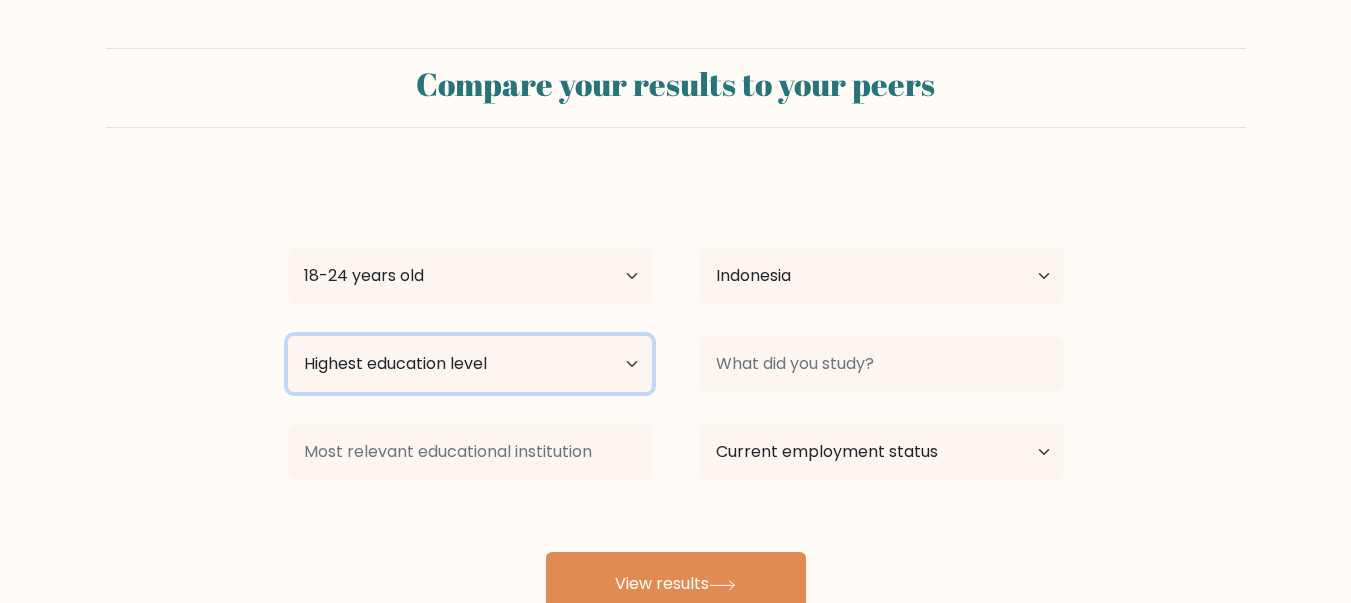 click on "Highest education level
No schooling
Primary
Lower Secondary
Upper Secondary
Occupation Specific
Bachelor's degree
Master's degree
Doctoral degree" at bounding box center (470, 364) 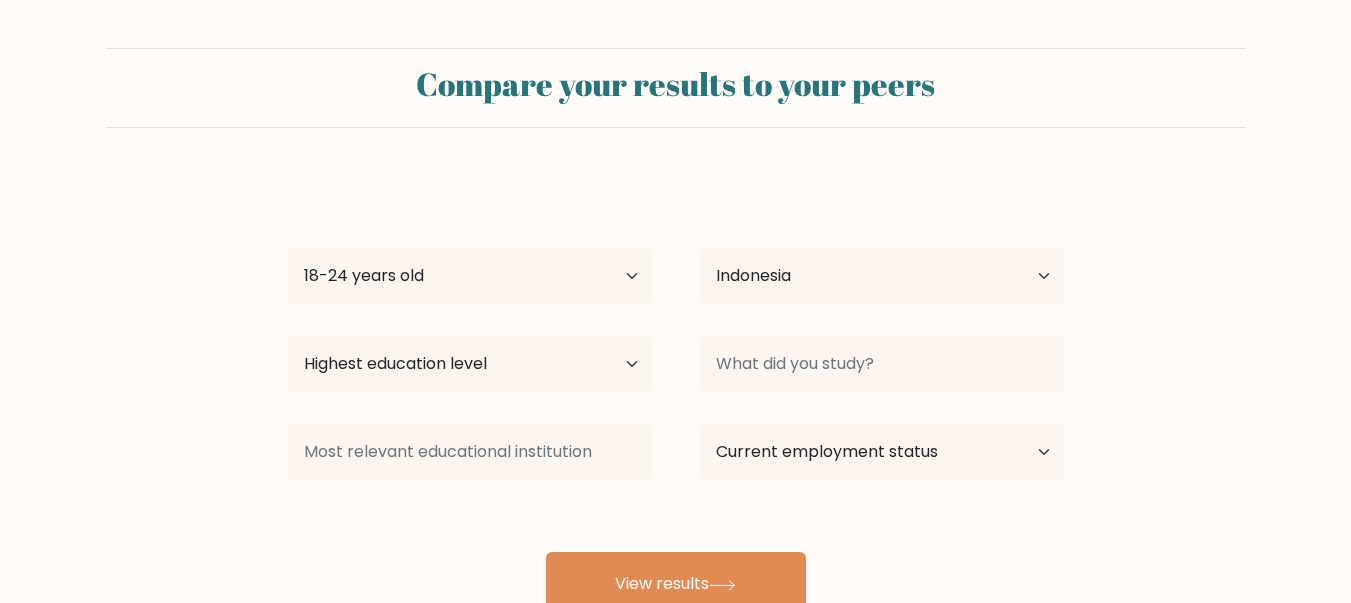 click on "Country
Afghanistan
Albania
Algeria
American Samoa
Andorra
Angola
Anguilla
Antarctica
Antigua and Barbuda
Argentina
Armenia
Aruba
Australia
Austria
Azerbaijan
Bahamas
Bahrain
Bangladesh
Barbados
Belarus
Belgium
Belize
Benin
Bermuda
Bhutan
Bolivia
Bonaire, Sint Eustatius and Saba
Bosnia and Herzegovina
Botswana
Bouvet Island
Brazil
Chad" at bounding box center (676, 396) 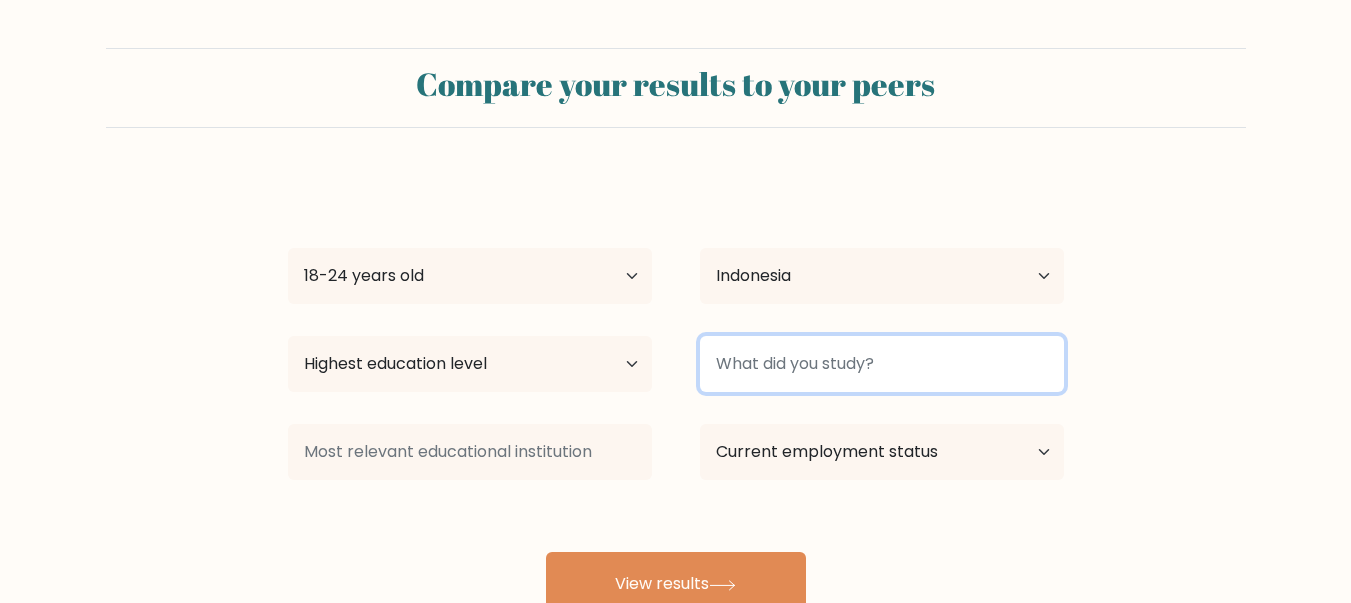 click at bounding box center (882, 364) 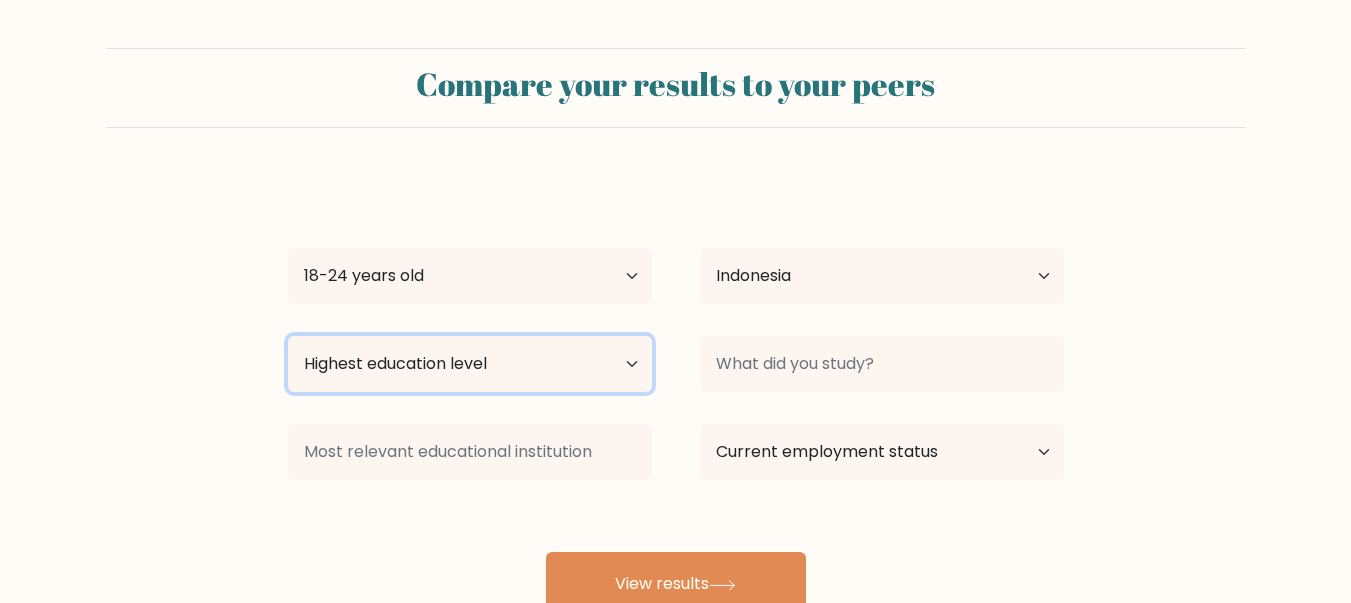 click on "Highest education level
No schooling
Primary
Lower Secondary
Upper Secondary
Occupation Specific
Bachelor's degree
Master's degree
Doctoral degree" at bounding box center (470, 364) 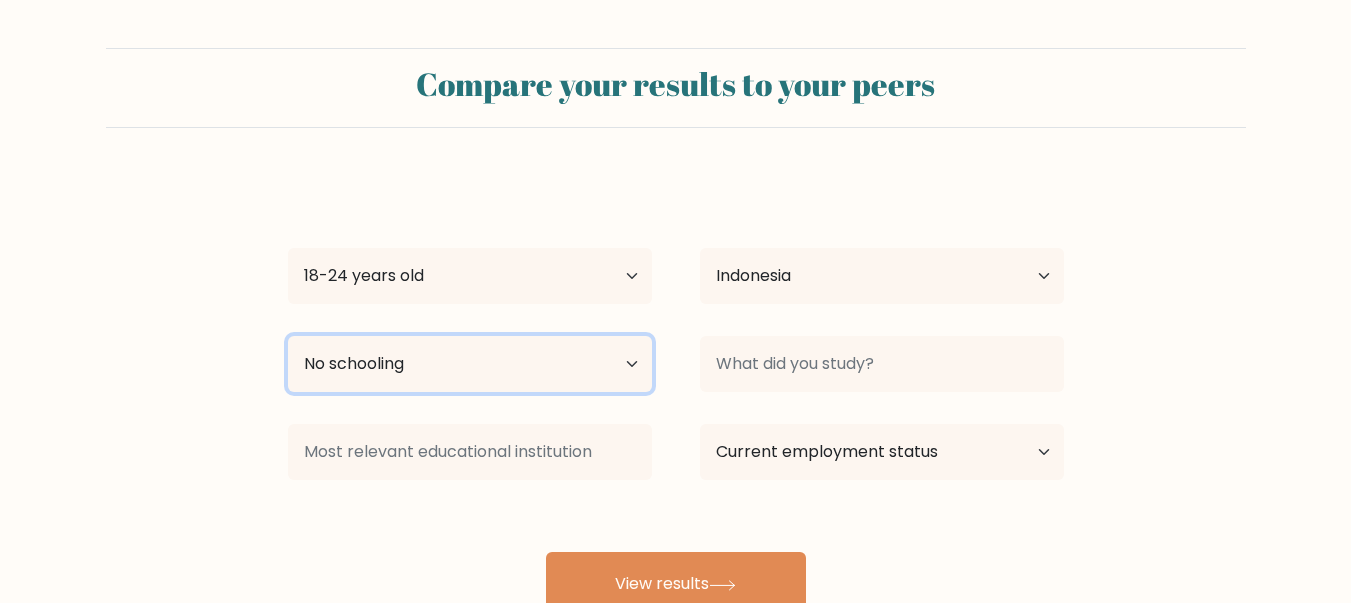 click on "Highest education level
No schooling
Primary
Lower Secondary
Upper Secondary
Occupation Specific
Bachelor's degree
Master's degree
Doctoral degree" at bounding box center (470, 364) 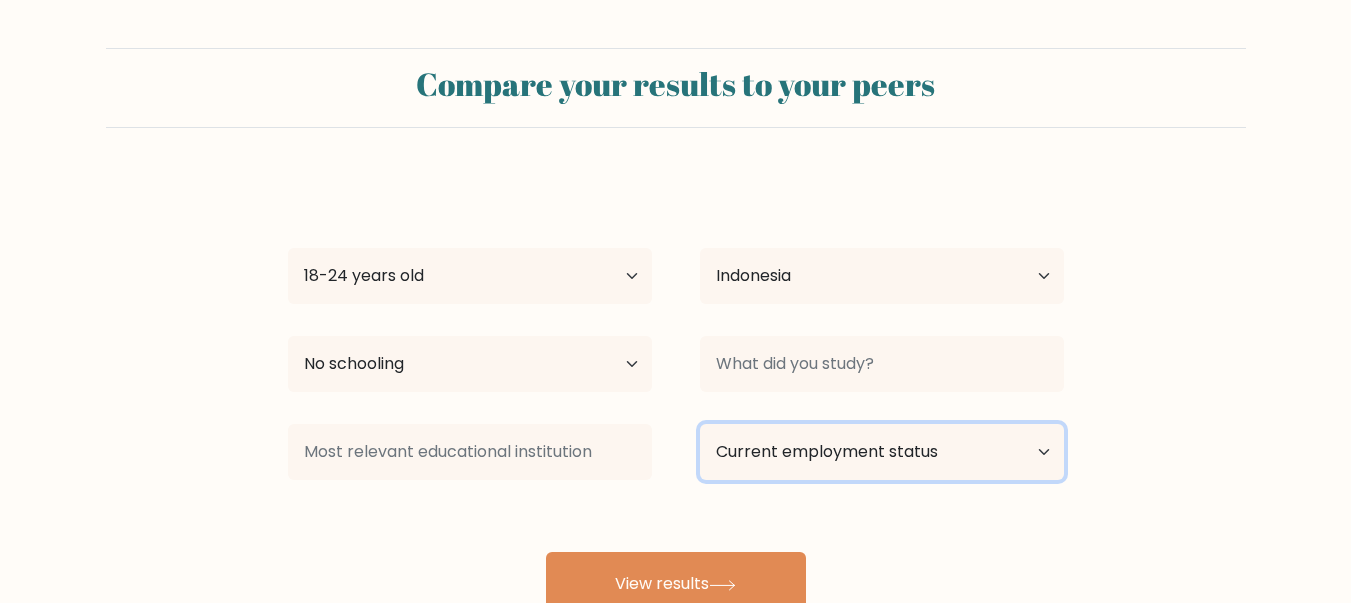 click on "Current employment status
Employed
Student
Retired
Other / prefer not to answer" at bounding box center (882, 452) 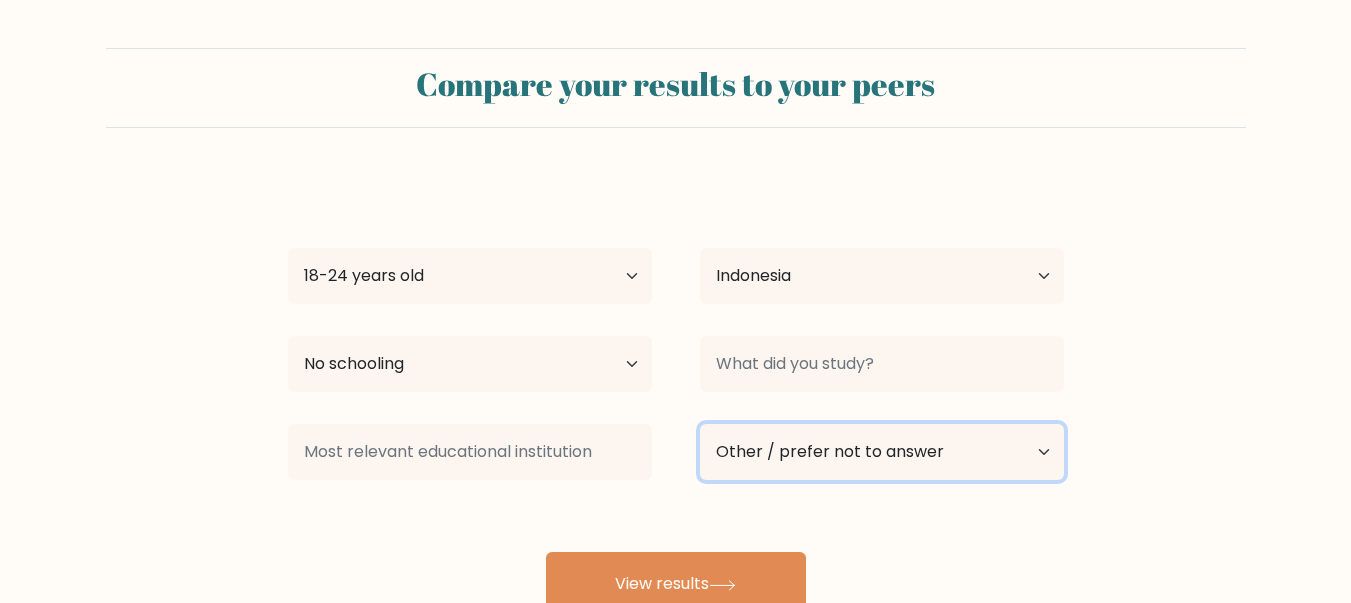 click on "Current employment status
Employed
Student
Retired
Other / prefer not to answer" at bounding box center [882, 452] 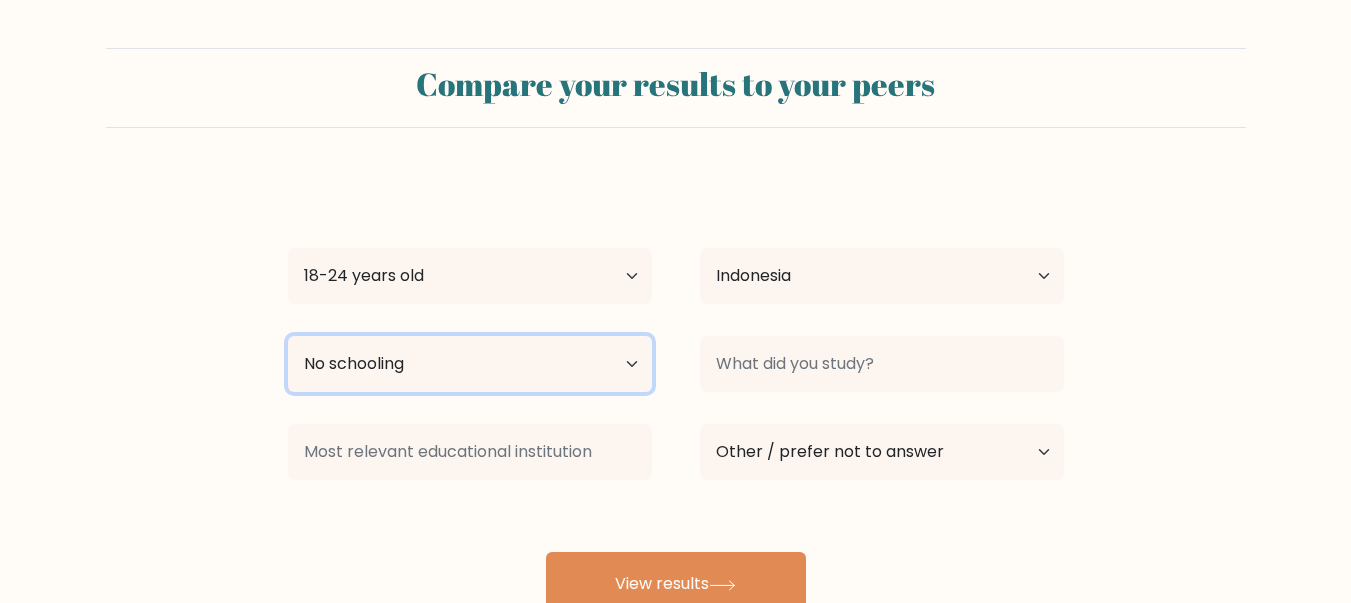 click on "Highest education level
No schooling
Primary
Lower Secondary
Upper Secondary
Occupation Specific
Bachelor's degree
Master's degree
Doctoral degree" at bounding box center [470, 364] 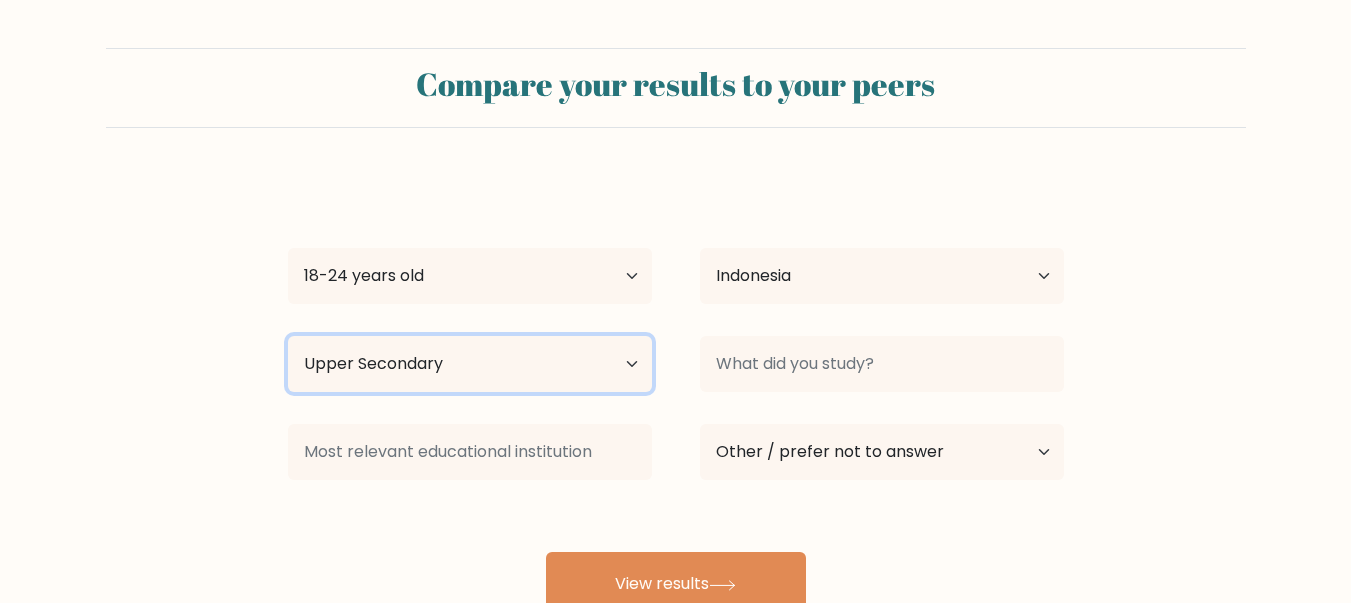 click on "Highest education level
No schooling
Primary
Lower Secondary
Upper Secondary
Occupation Specific
Bachelor's degree
Master's degree
Doctoral degree" at bounding box center (470, 364) 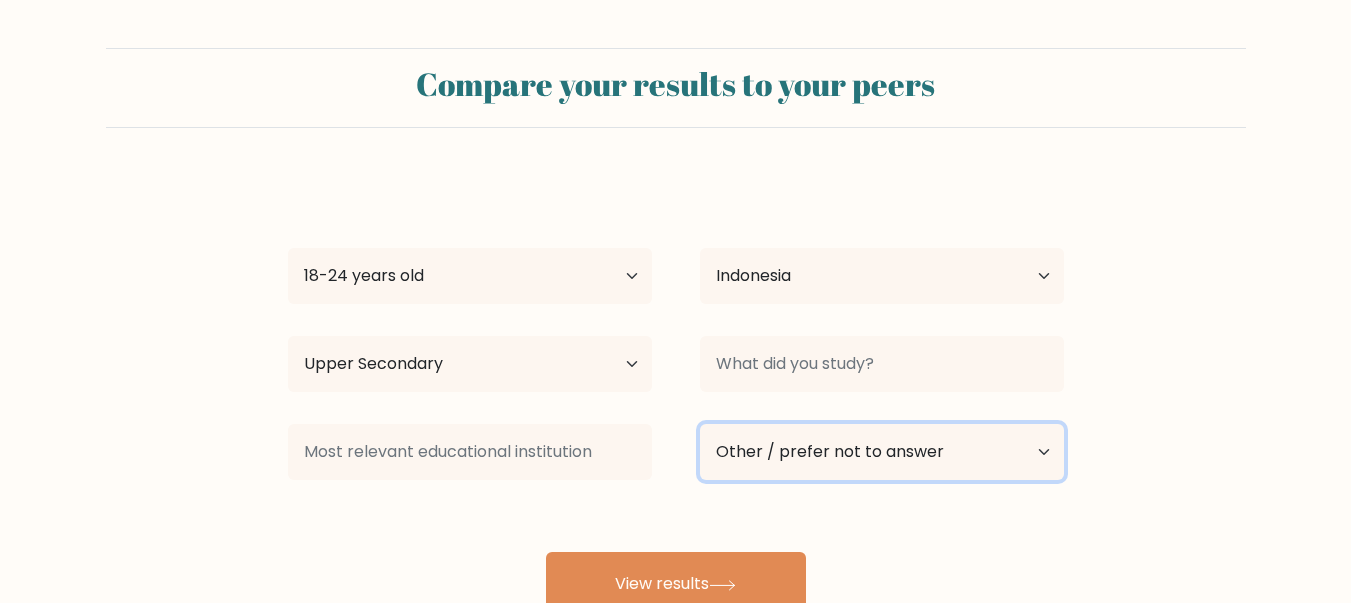 click on "Current employment status
Employed
Student
Retired
Other / prefer not to answer" at bounding box center (882, 452) 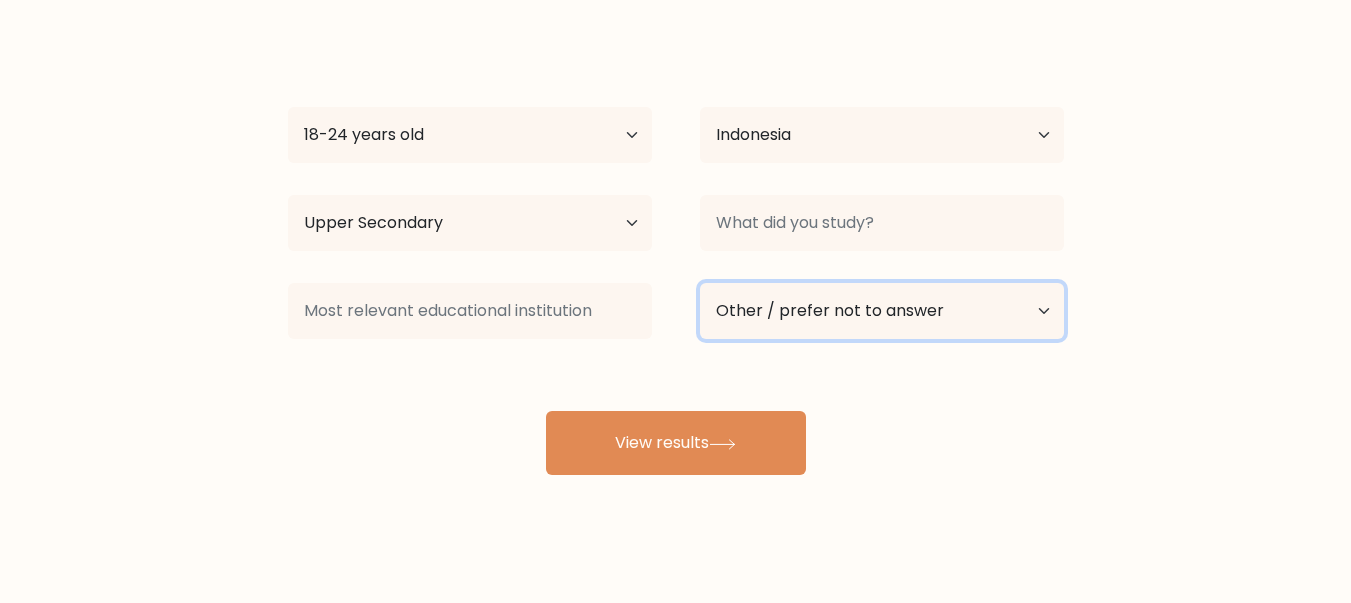 scroll, scrollTop: 155, scrollLeft: 0, axis: vertical 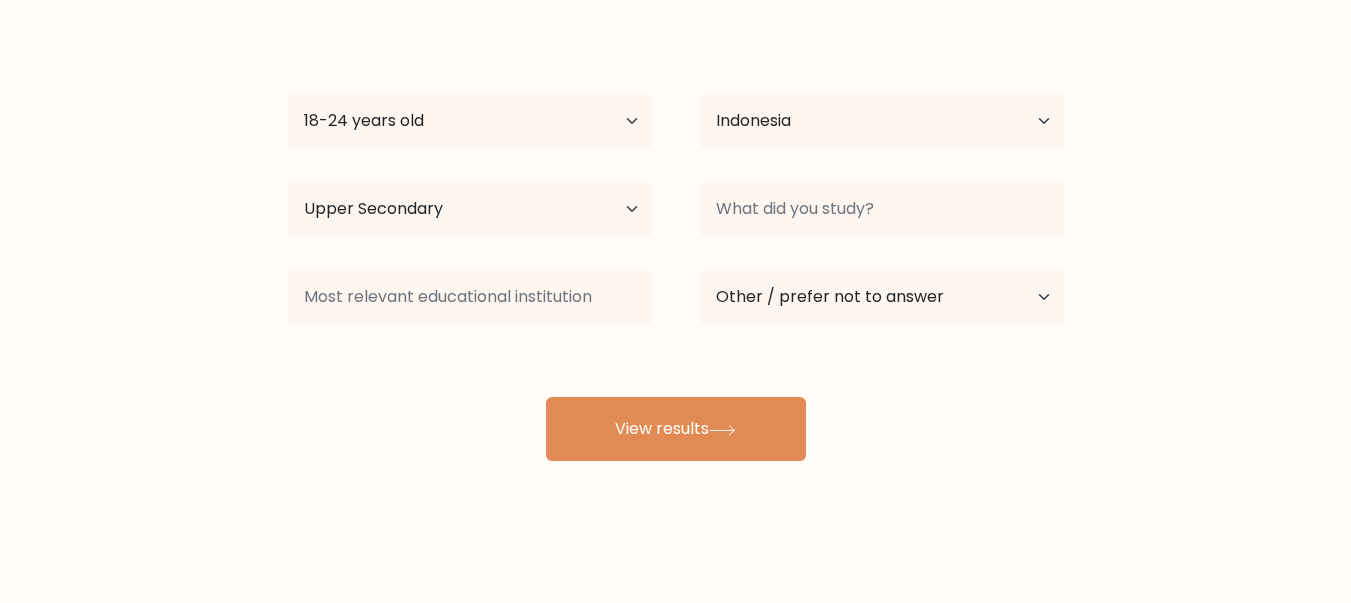 click on "View results" at bounding box center [676, 429] 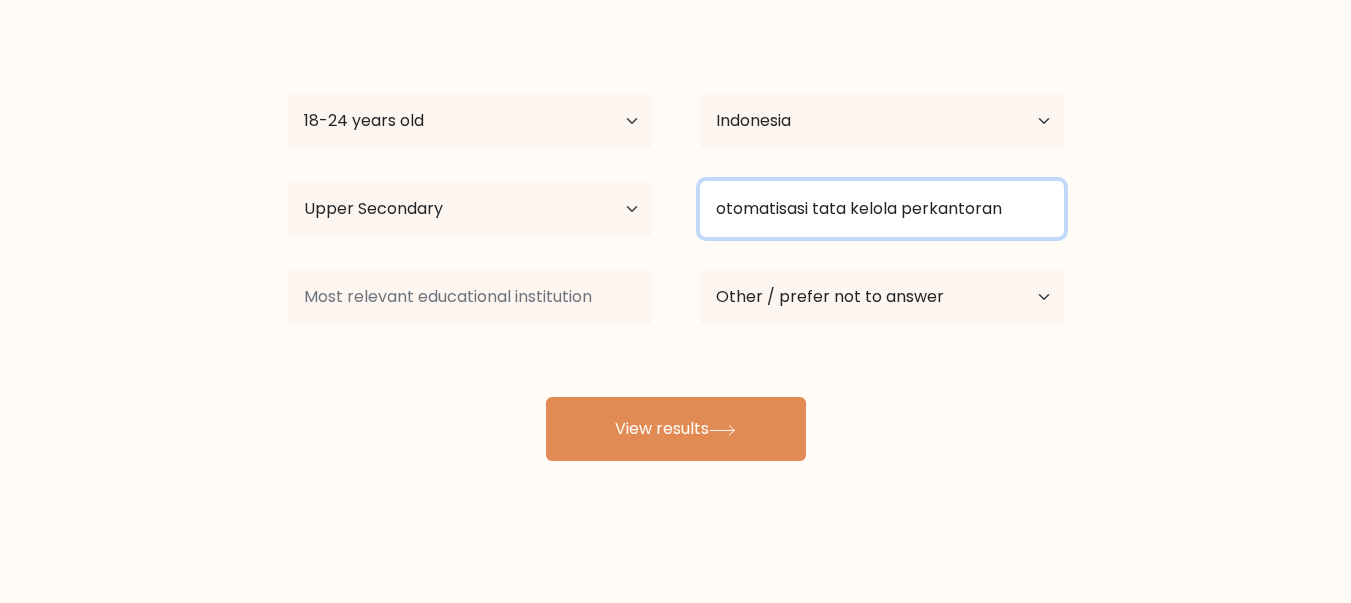 type on "otomatisasi tata kelola perkantoran" 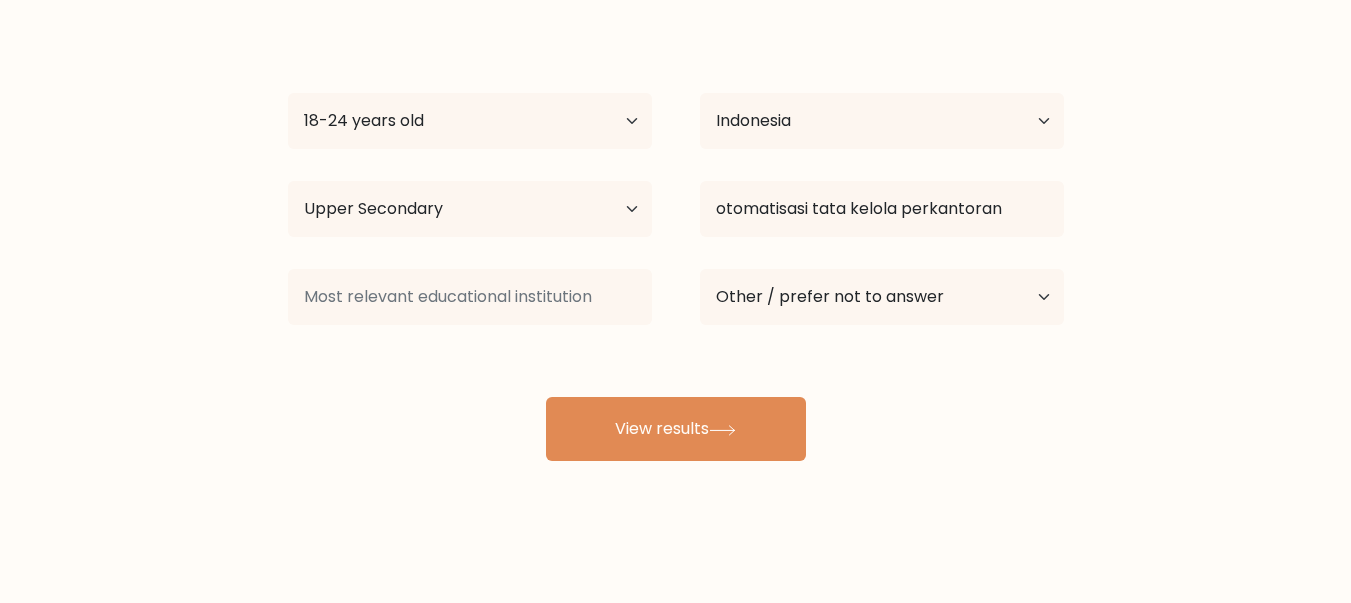 click on "View results" at bounding box center (676, 429) 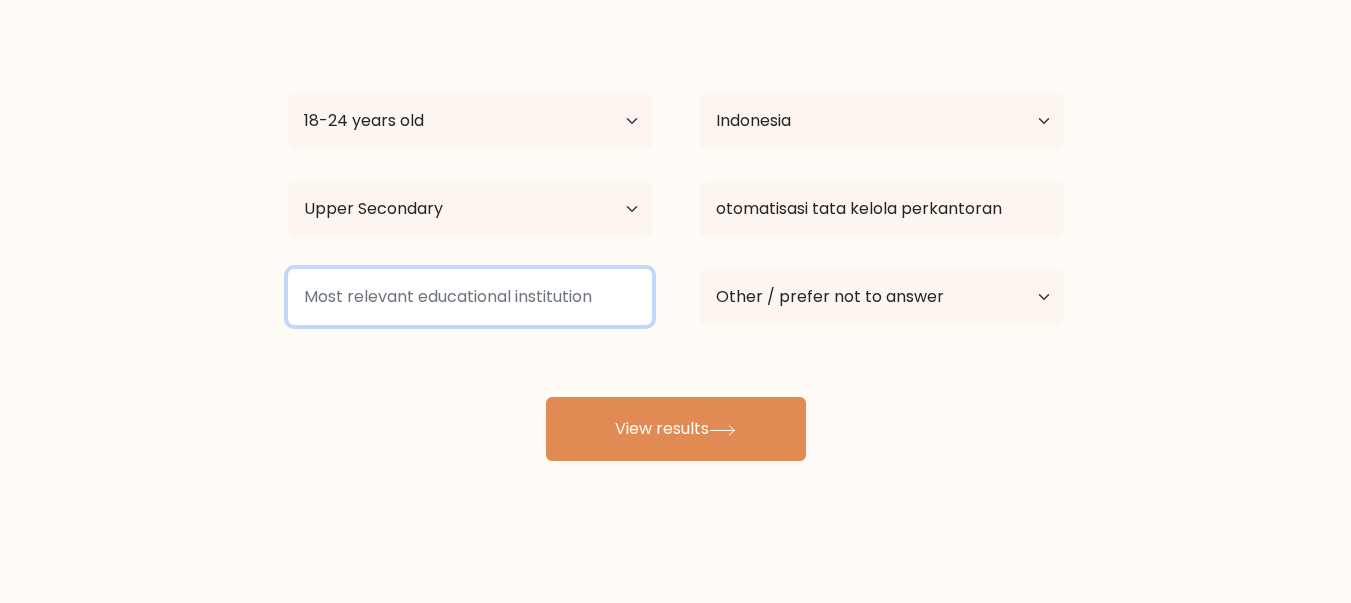 click at bounding box center [470, 297] 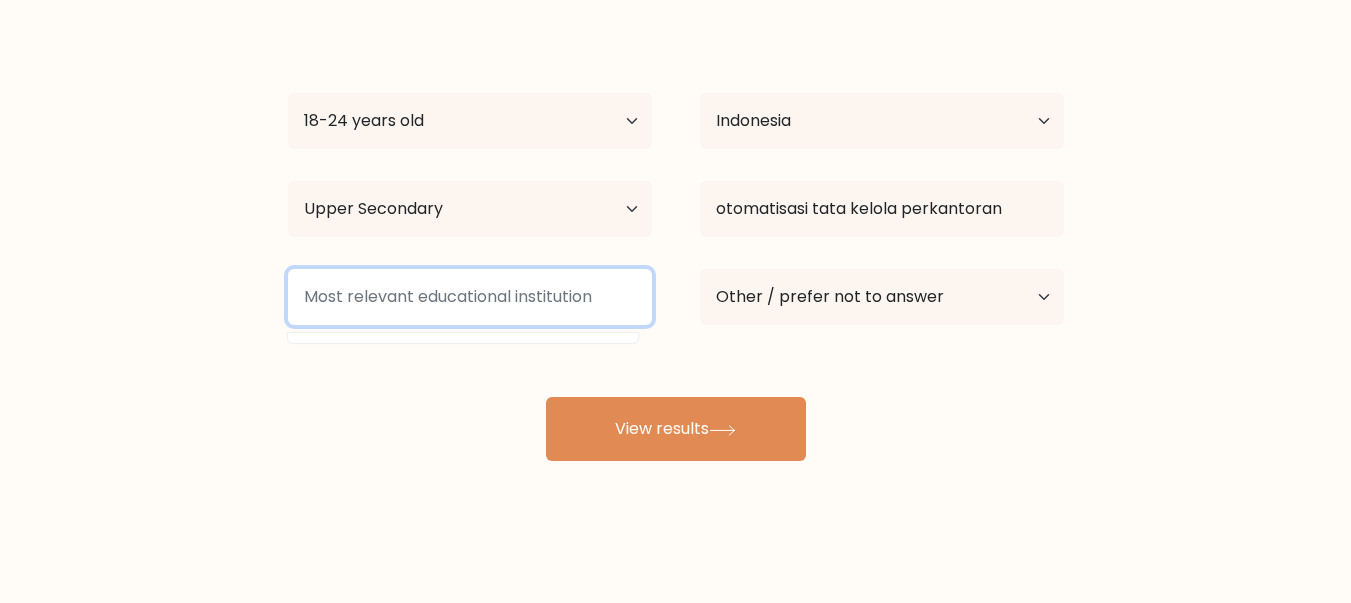 click at bounding box center (470, 297) 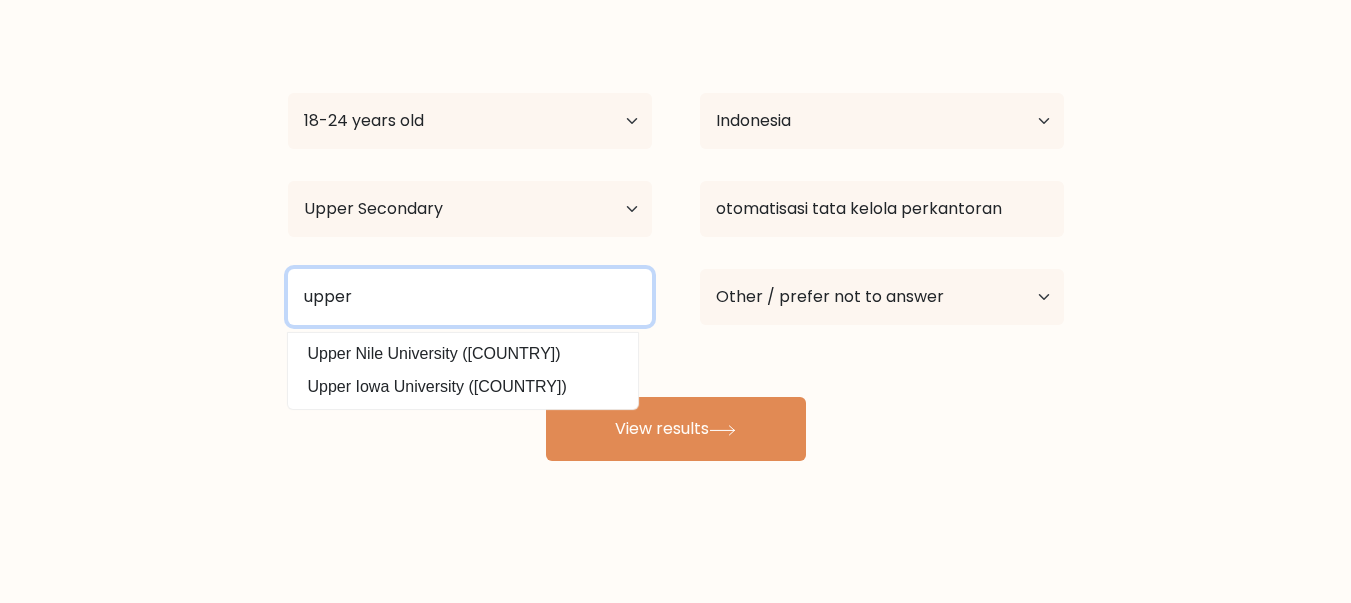type on "upper" 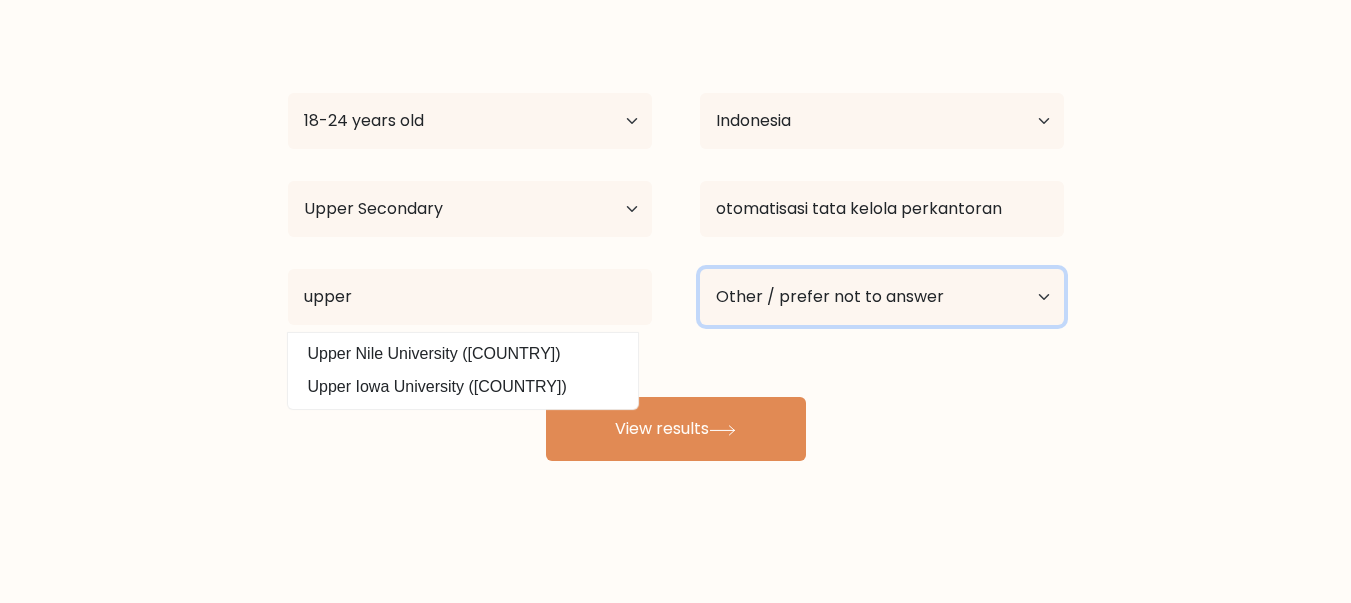 click on "Current employment status
Employed
Student
Retired
Other / prefer not to answer" at bounding box center [882, 297] 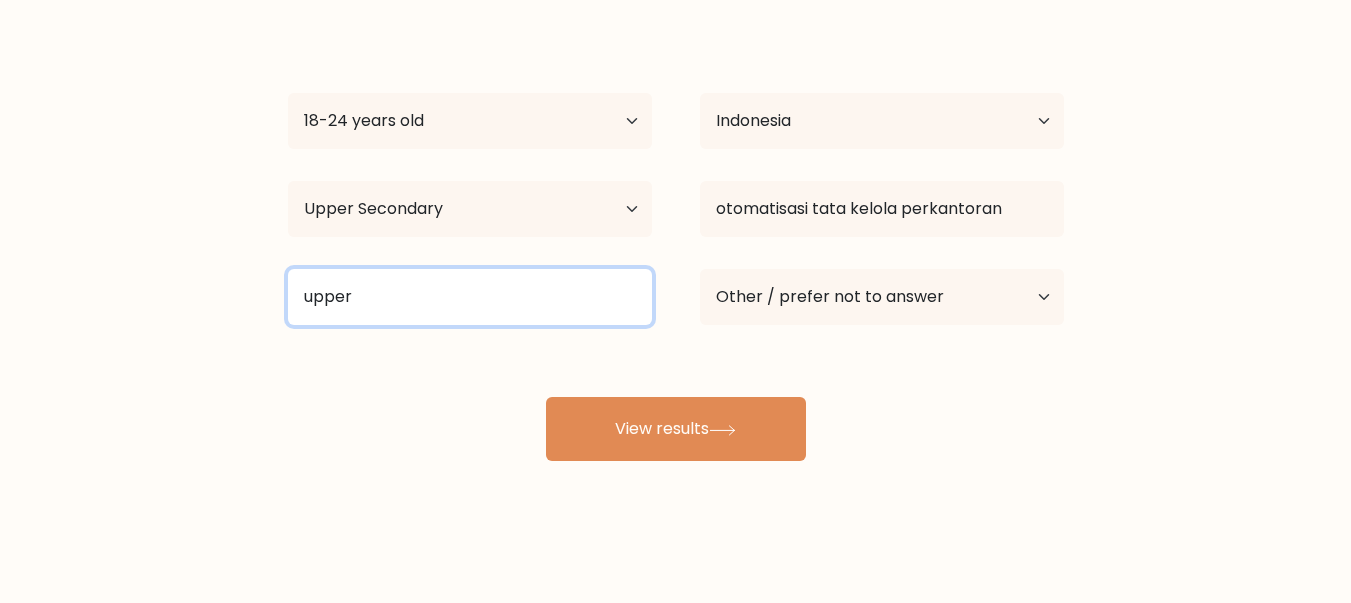 click on "upper" at bounding box center [470, 297] 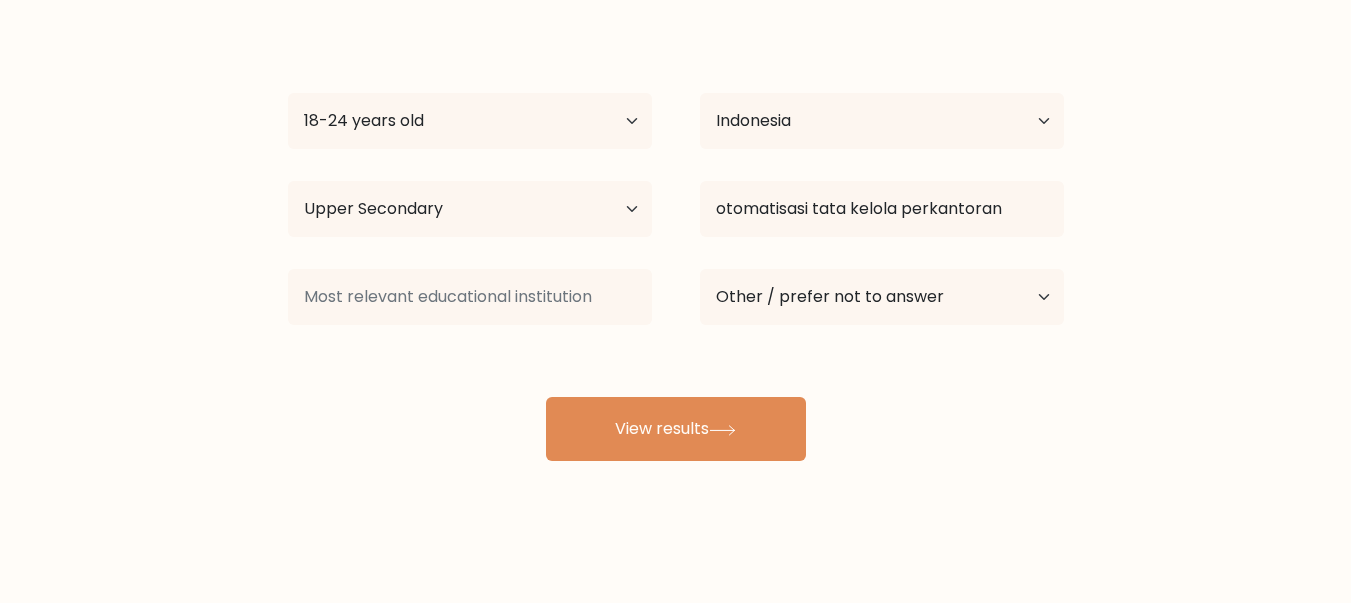 drag, startPoint x: 634, startPoint y: 462, endPoint x: 649, endPoint y: 431, distance: 34.43835 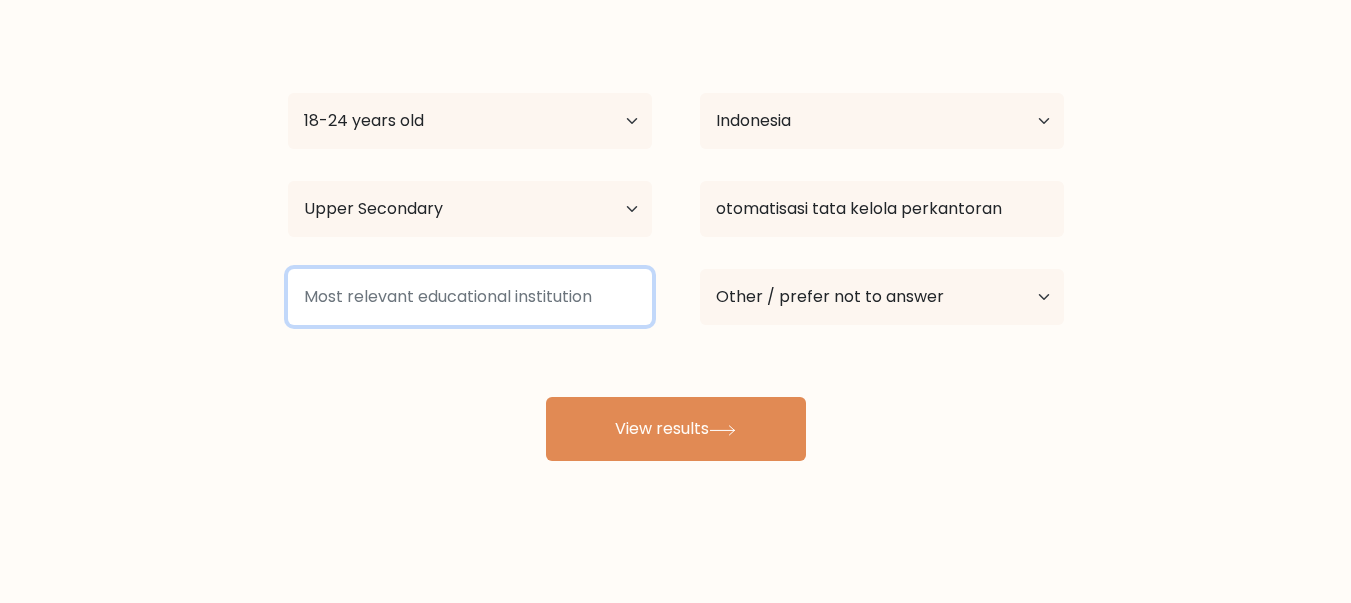 click at bounding box center (470, 297) 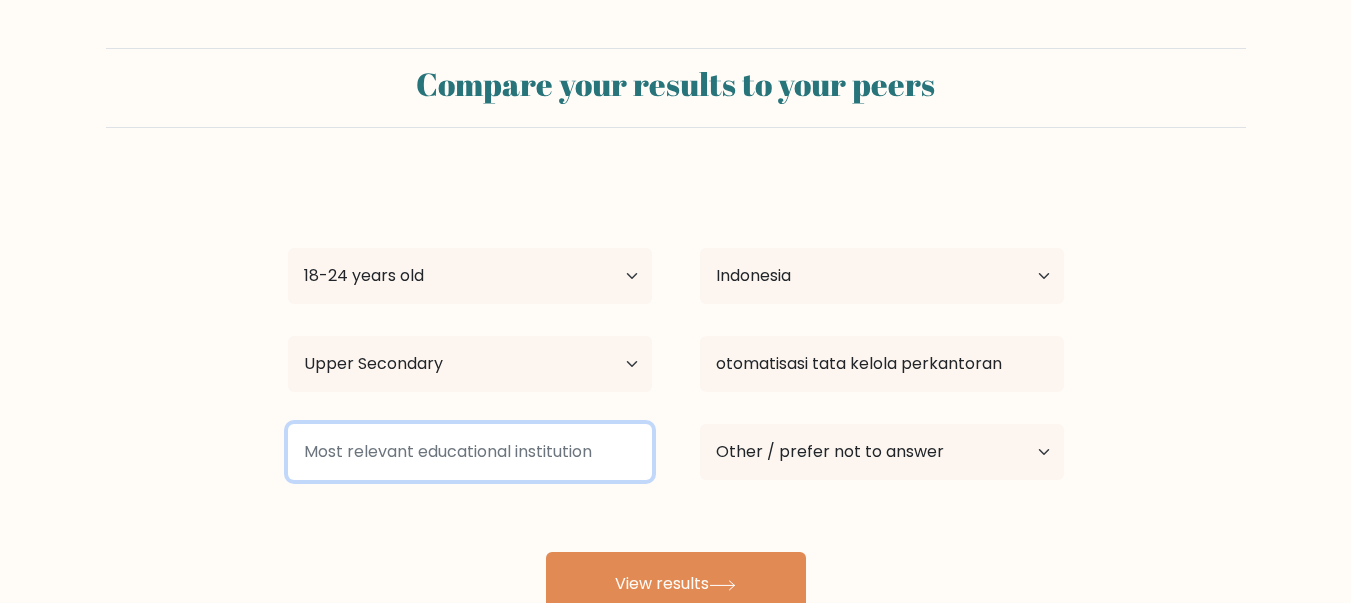 scroll, scrollTop: 1, scrollLeft: 0, axis: vertical 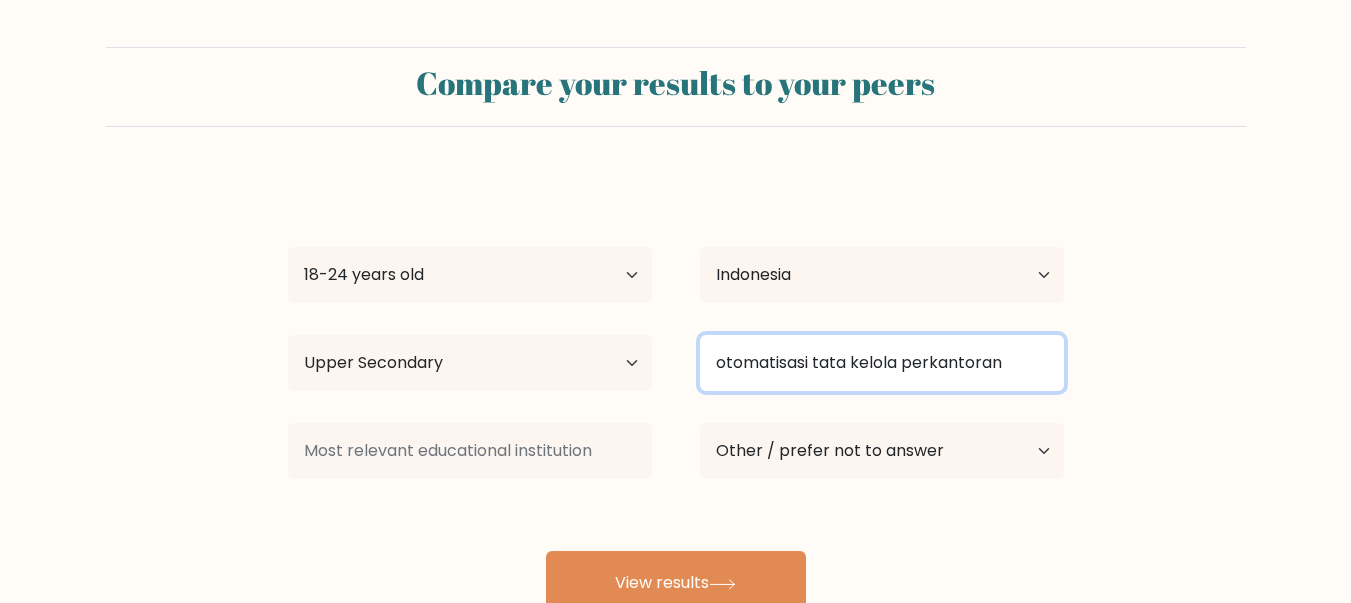 click on "otomatisasi tata kelola perkantoran" at bounding box center [882, 363] 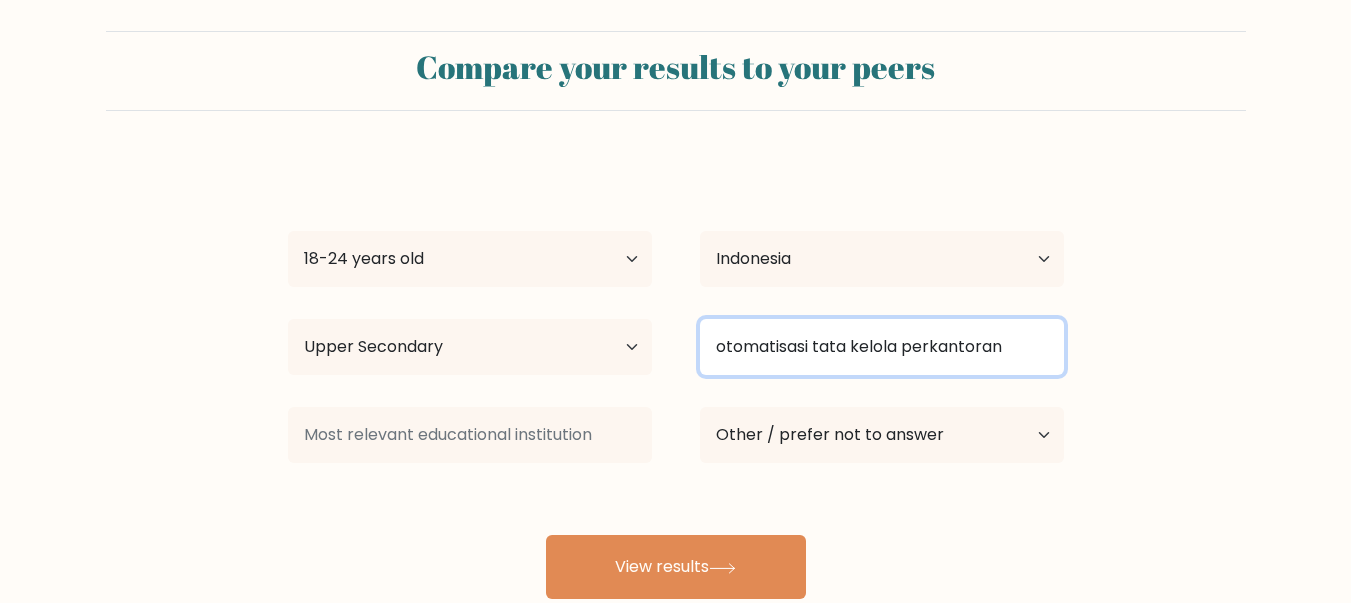 scroll, scrollTop: 19, scrollLeft: 0, axis: vertical 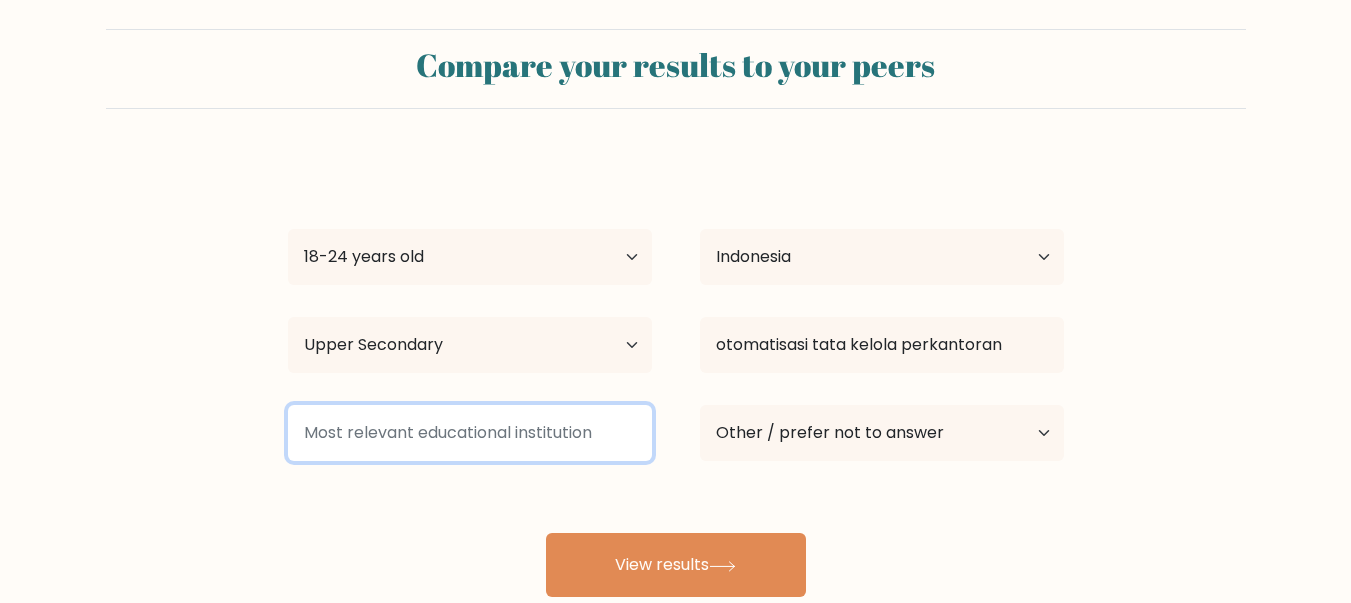 click at bounding box center [470, 433] 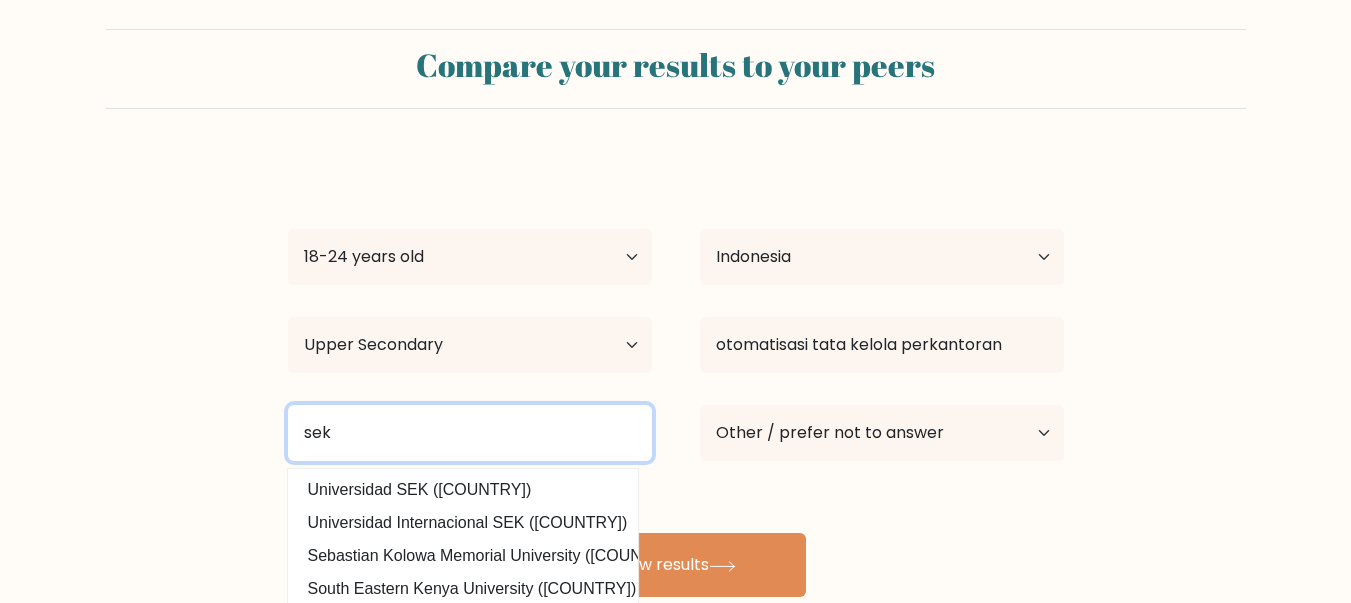 type on "sek" 